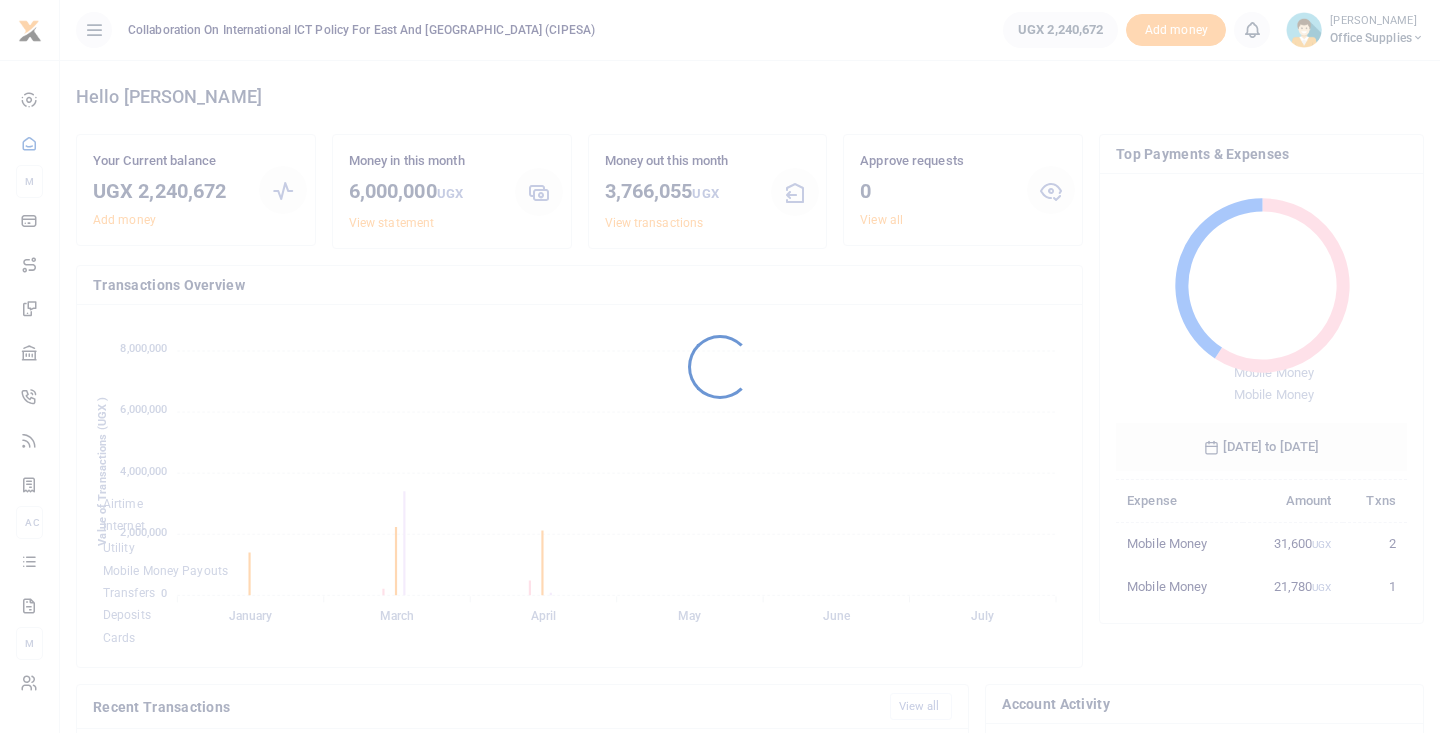 scroll, scrollTop: 0, scrollLeft: 0, axis: both 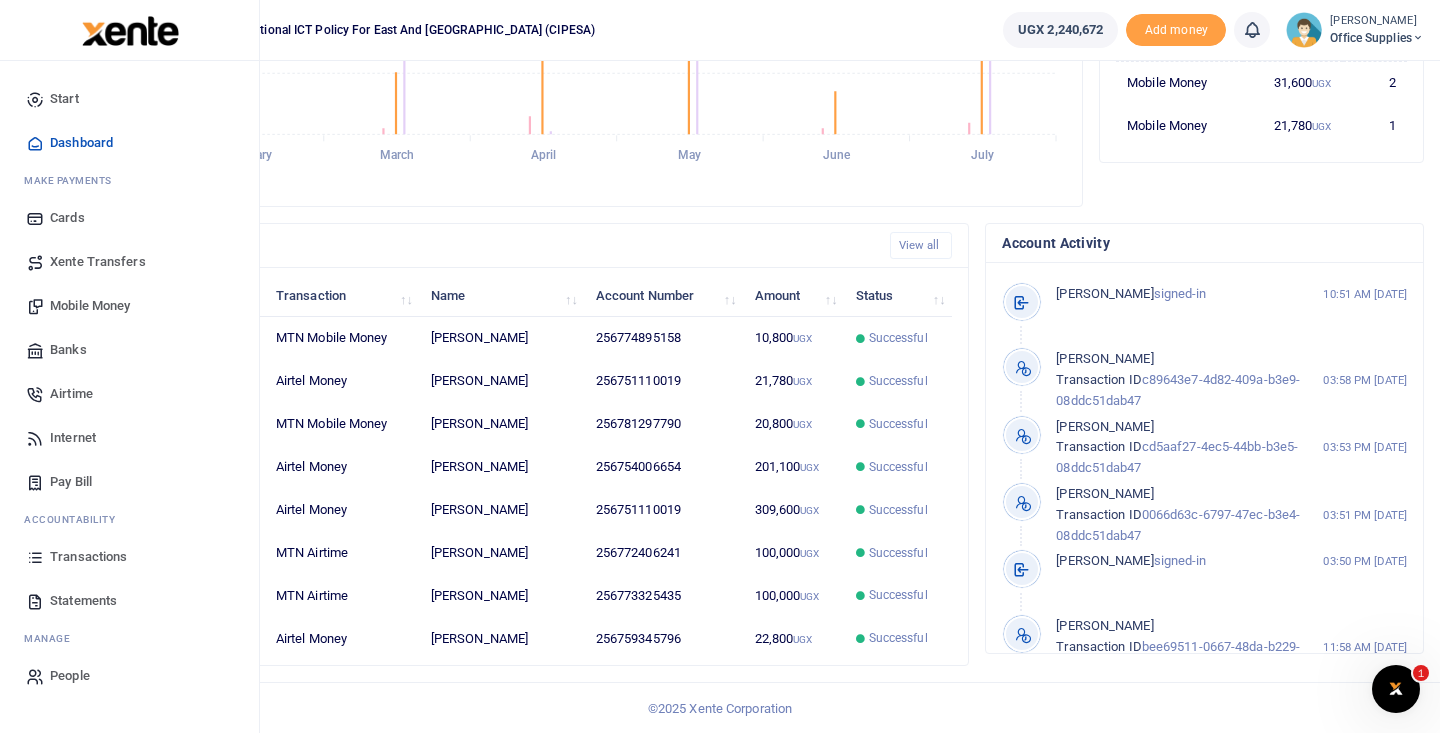 click on "Transactions" at bounding box center (88, 557) 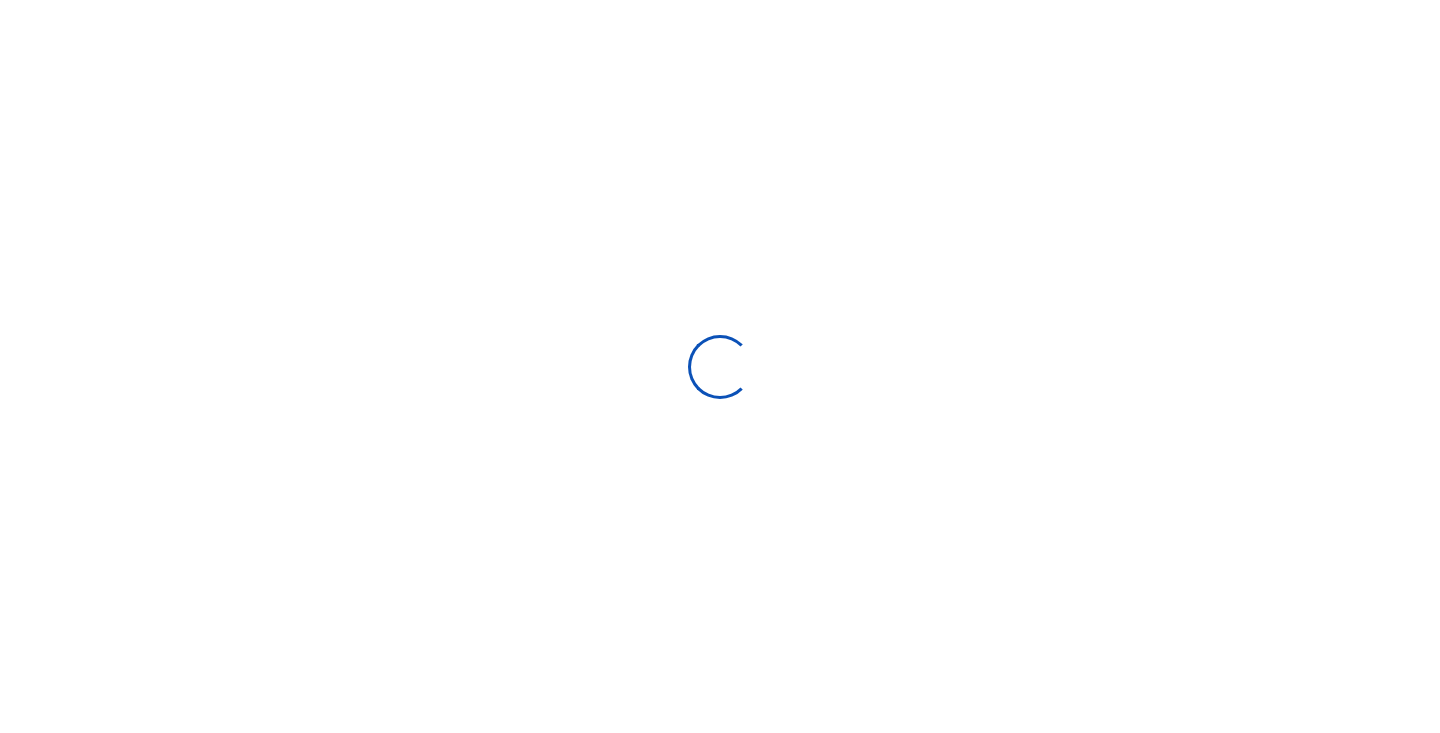 scroll, scrollTop: 0, scrollLeft: 0, axis: both 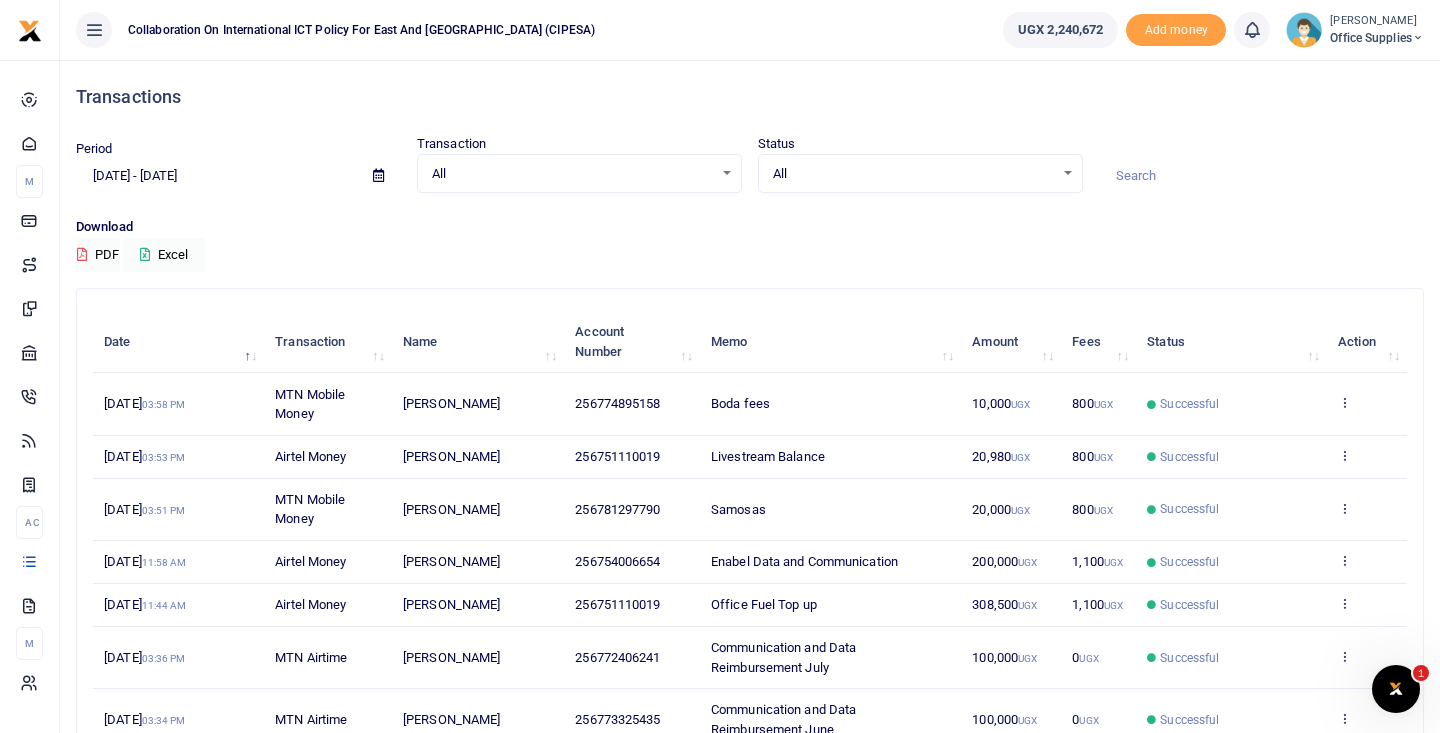 click at bounding box center [378, 175] 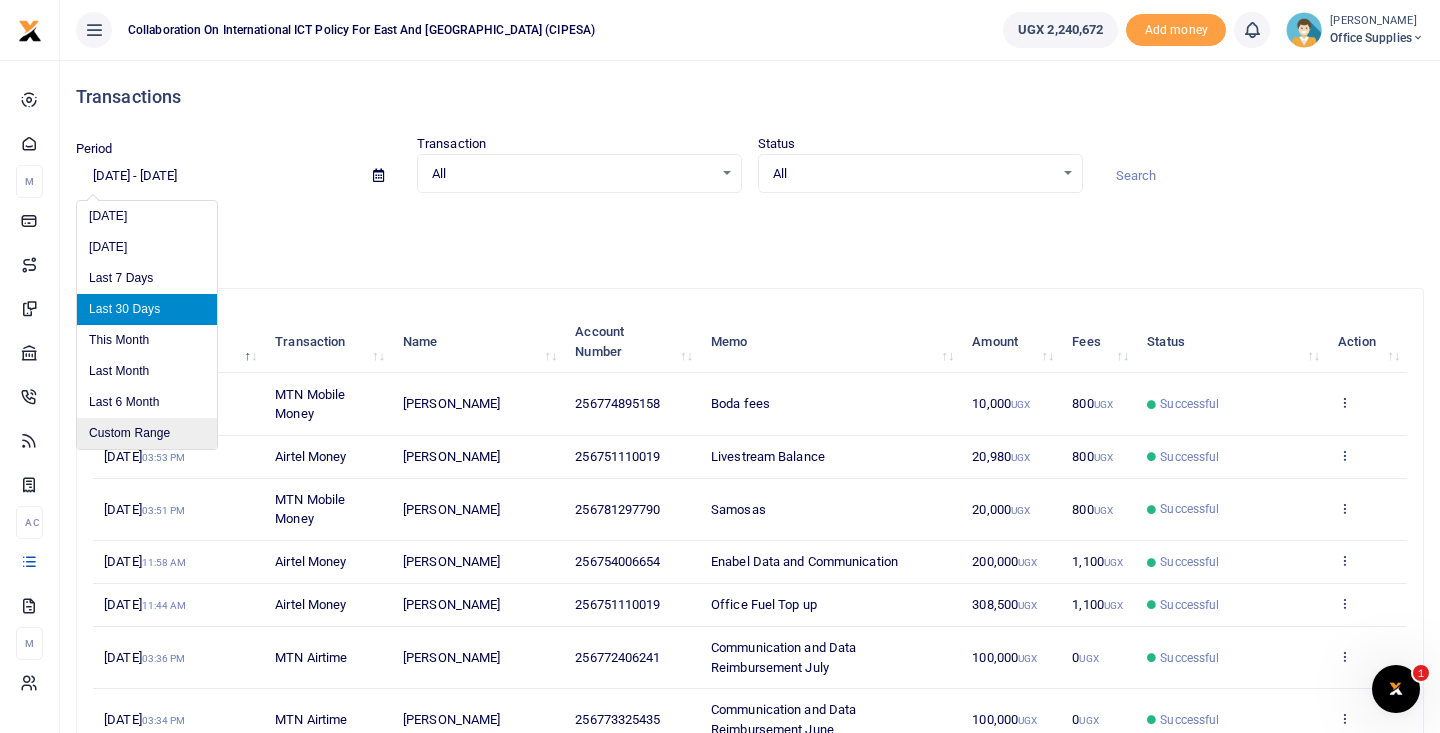 click on "Custom Range" at bounding box center (147, 433) 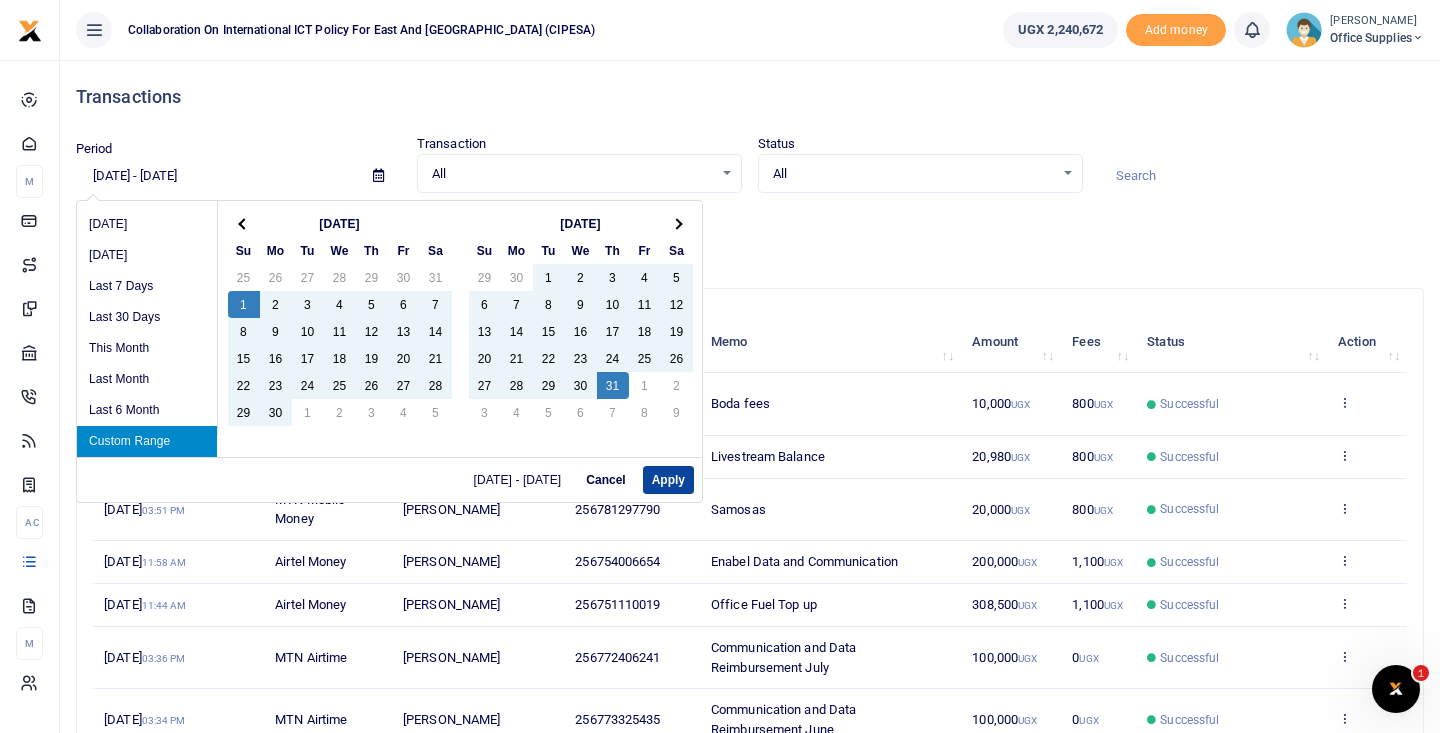 click on "Apply" at bounding box center (668, 480) 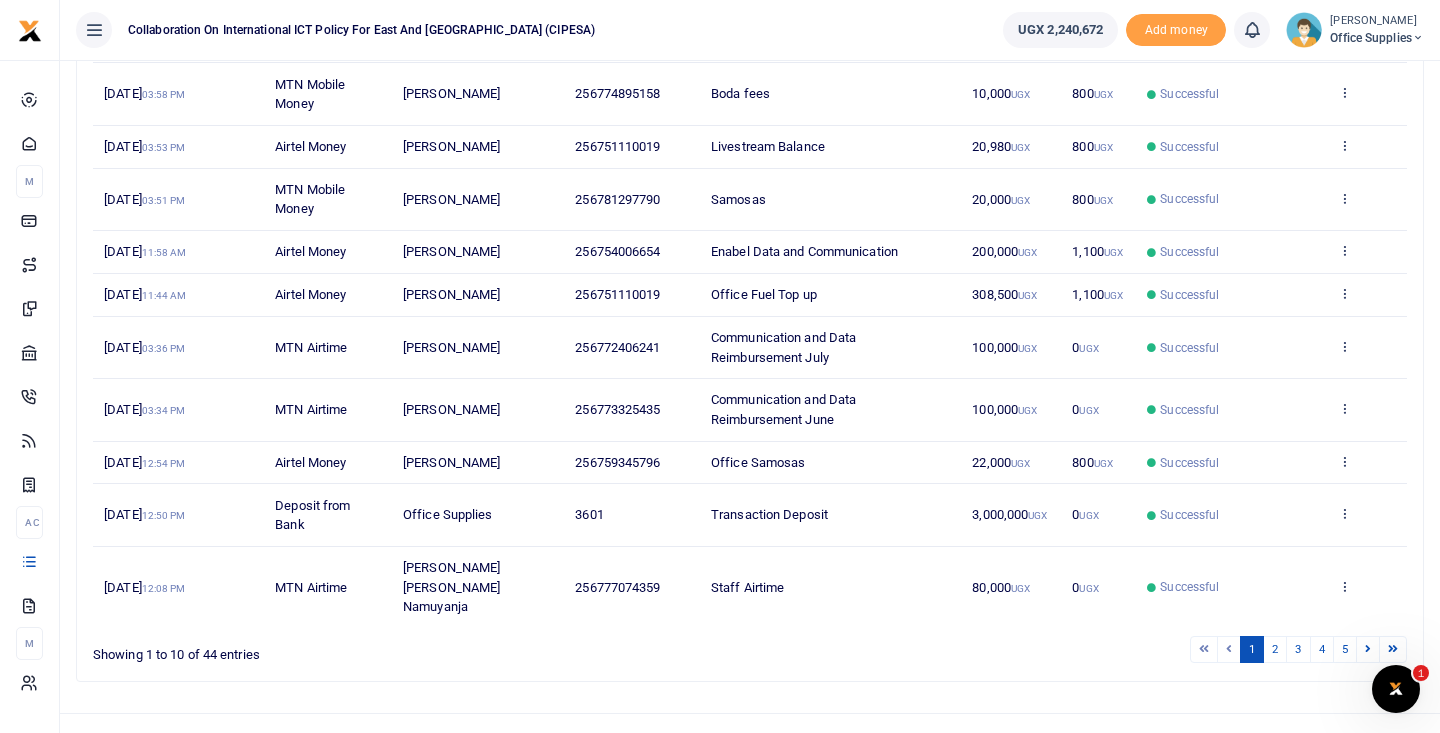 scroll, scrollTop: 323, scrollLeft: 0, axis: vertical 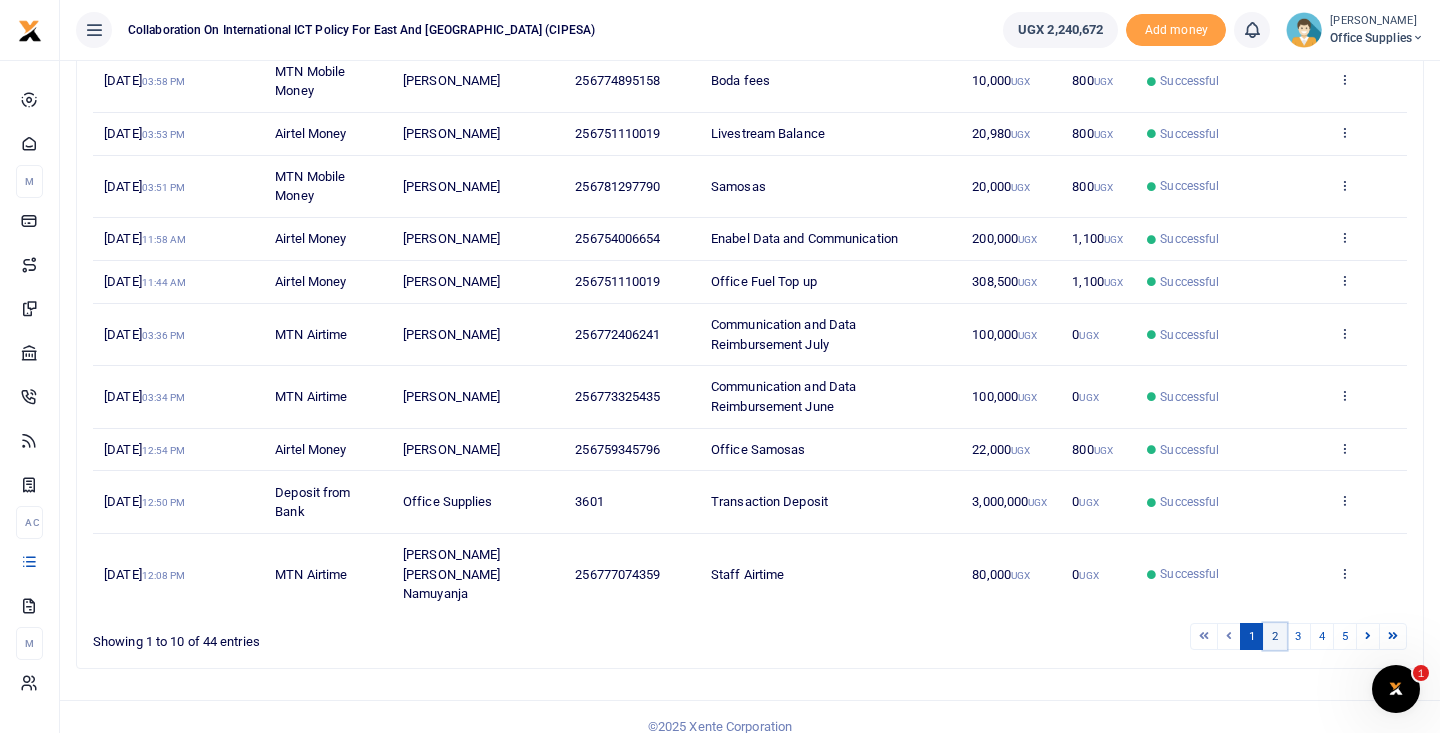 click on "2" at bounding box center [1275, 636] 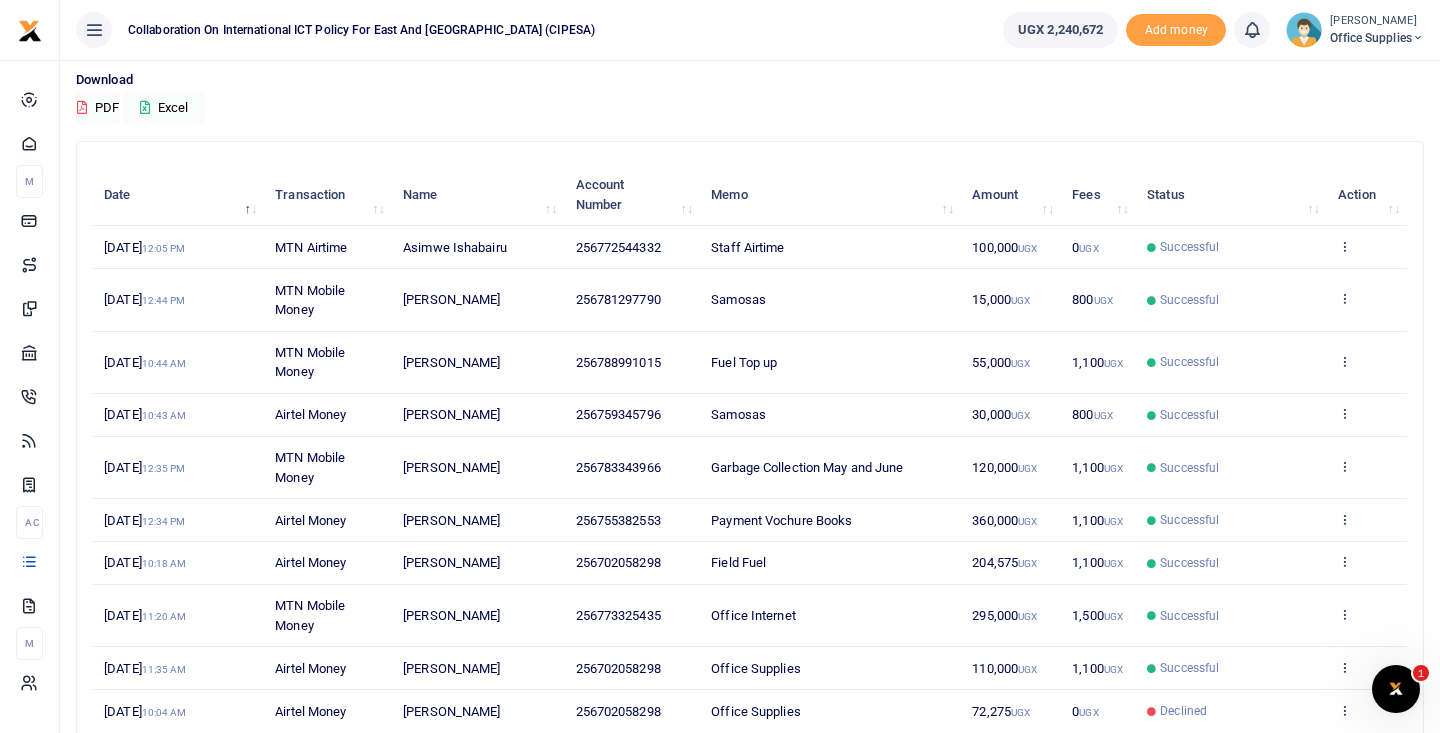 scroll, scrollTop: 284, scrollLeft: 0, axis: vertical 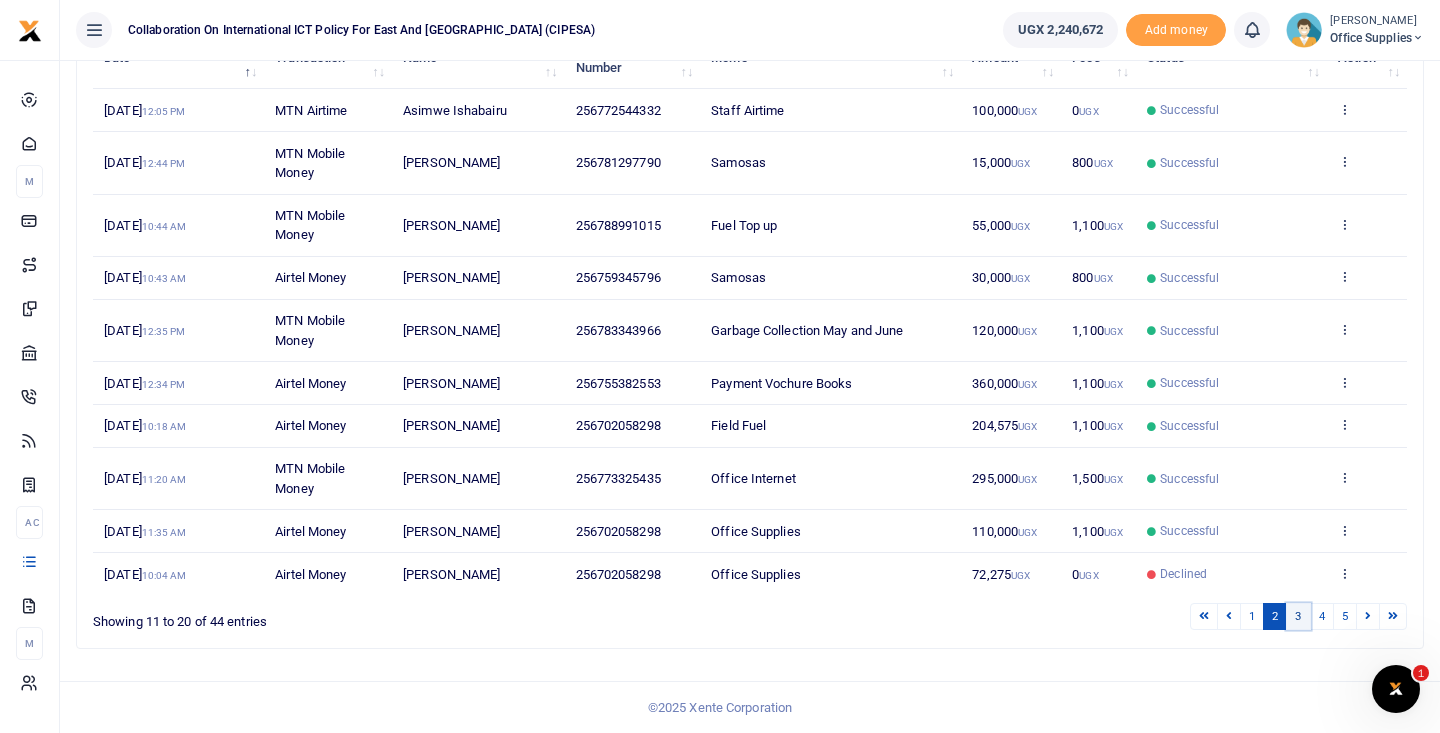 click on "3" at bounding box center [1298, 616] 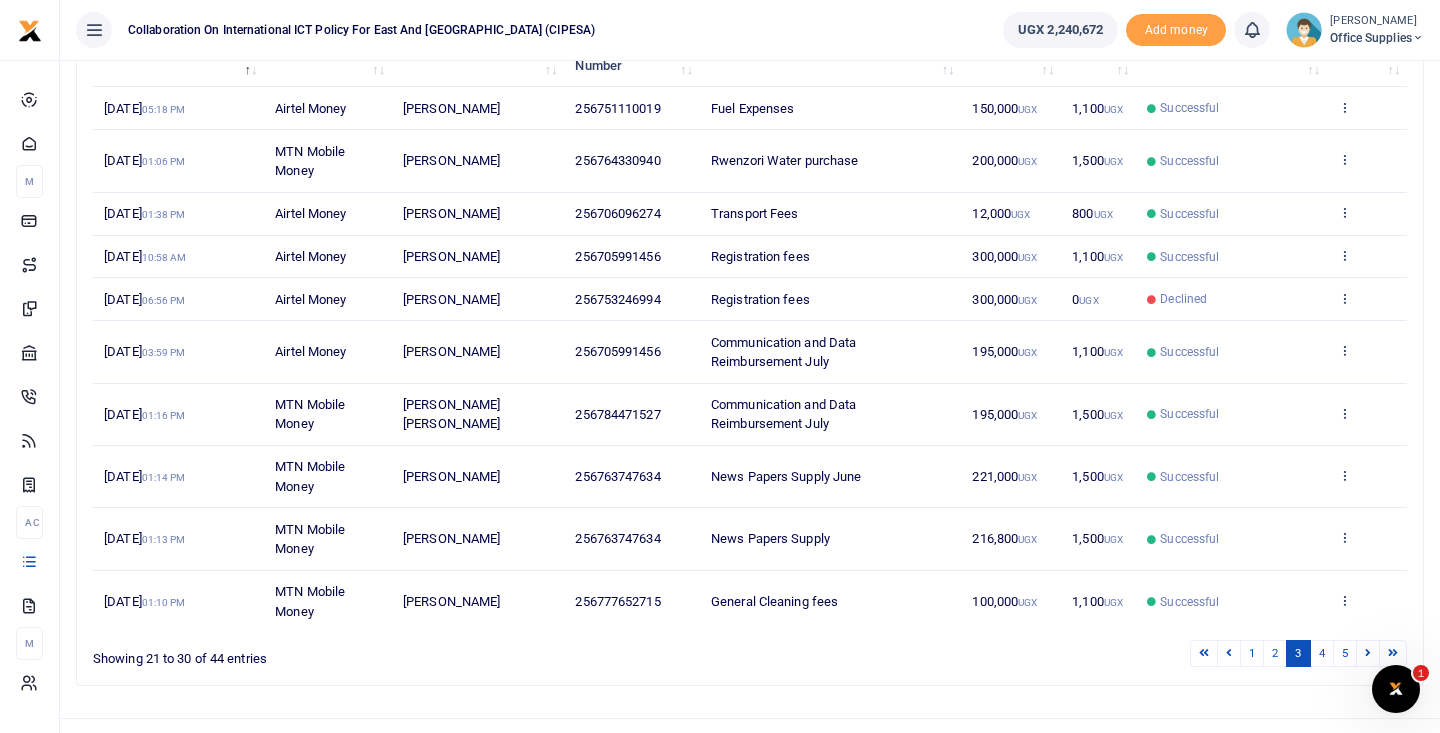 scroll, scrollTop: 289, scrollLeft: 0, axis: vertical 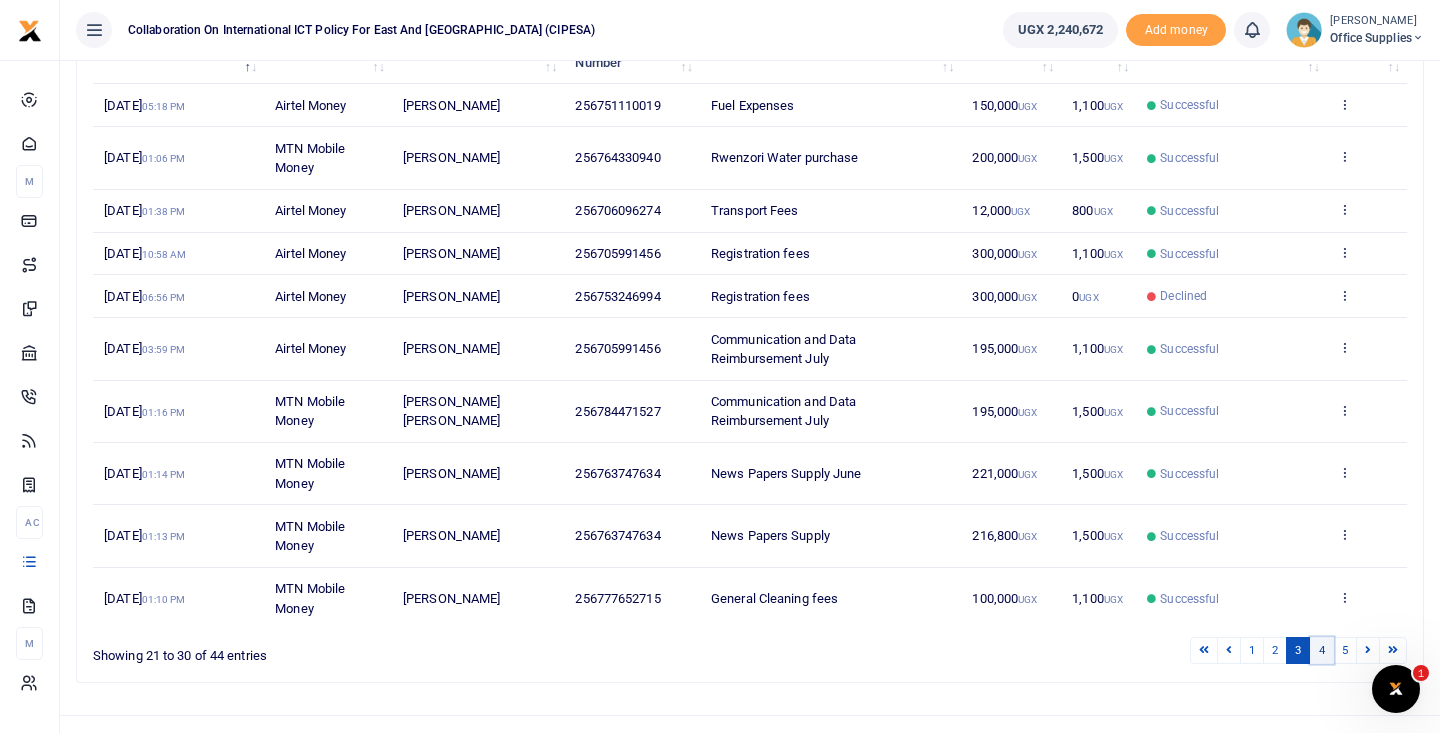 click on "4" at bounding box center [1322, 650] 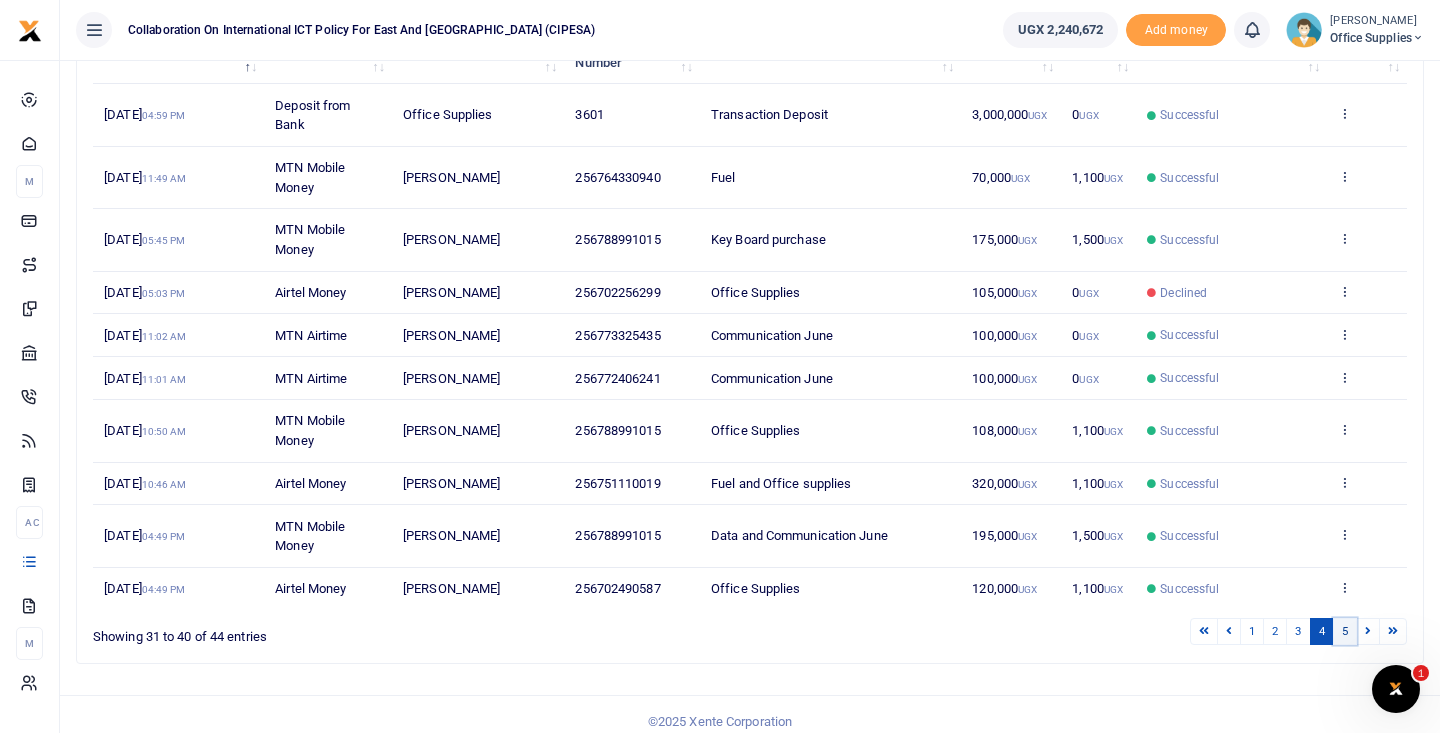 click on "5" at bounding box center [1345, 631] 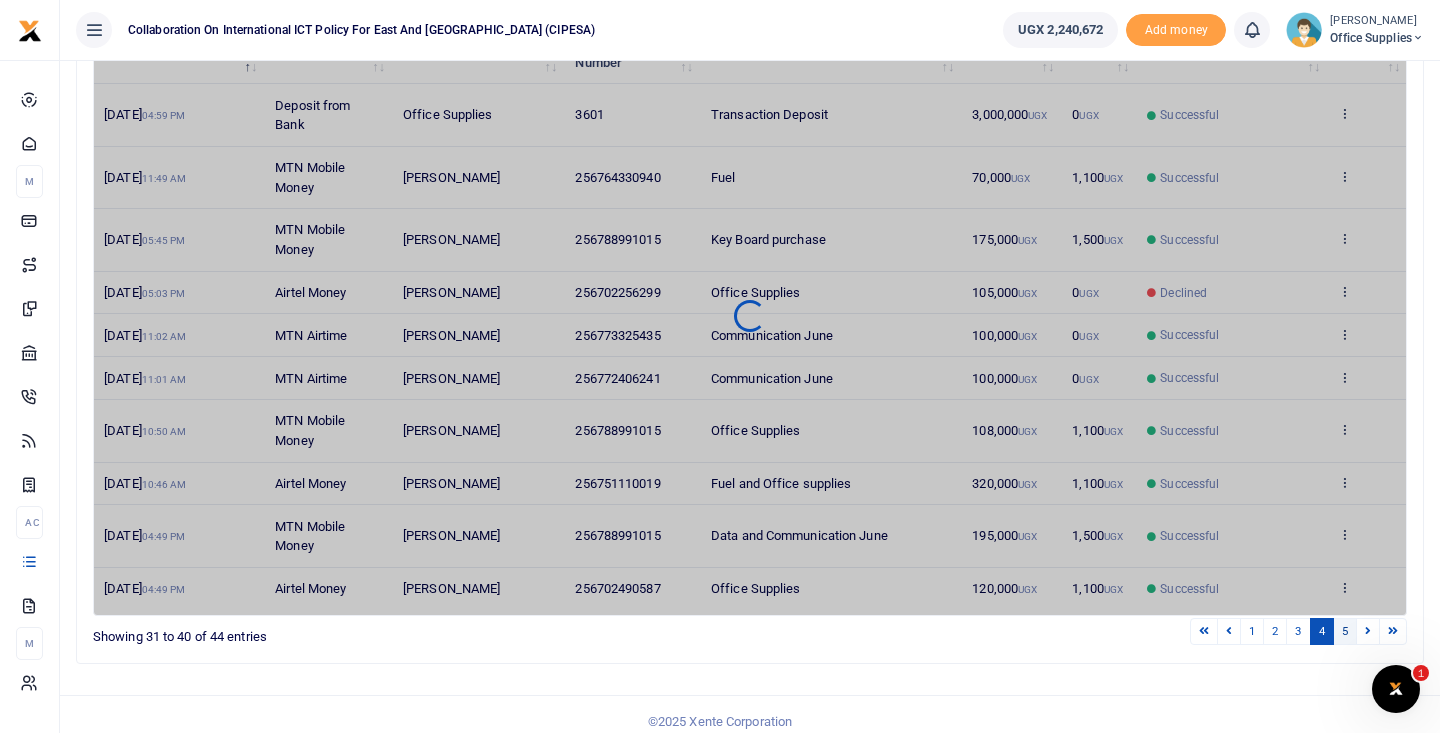 scroll, scrollTop: 0, scrollLeft: 0, axis: both 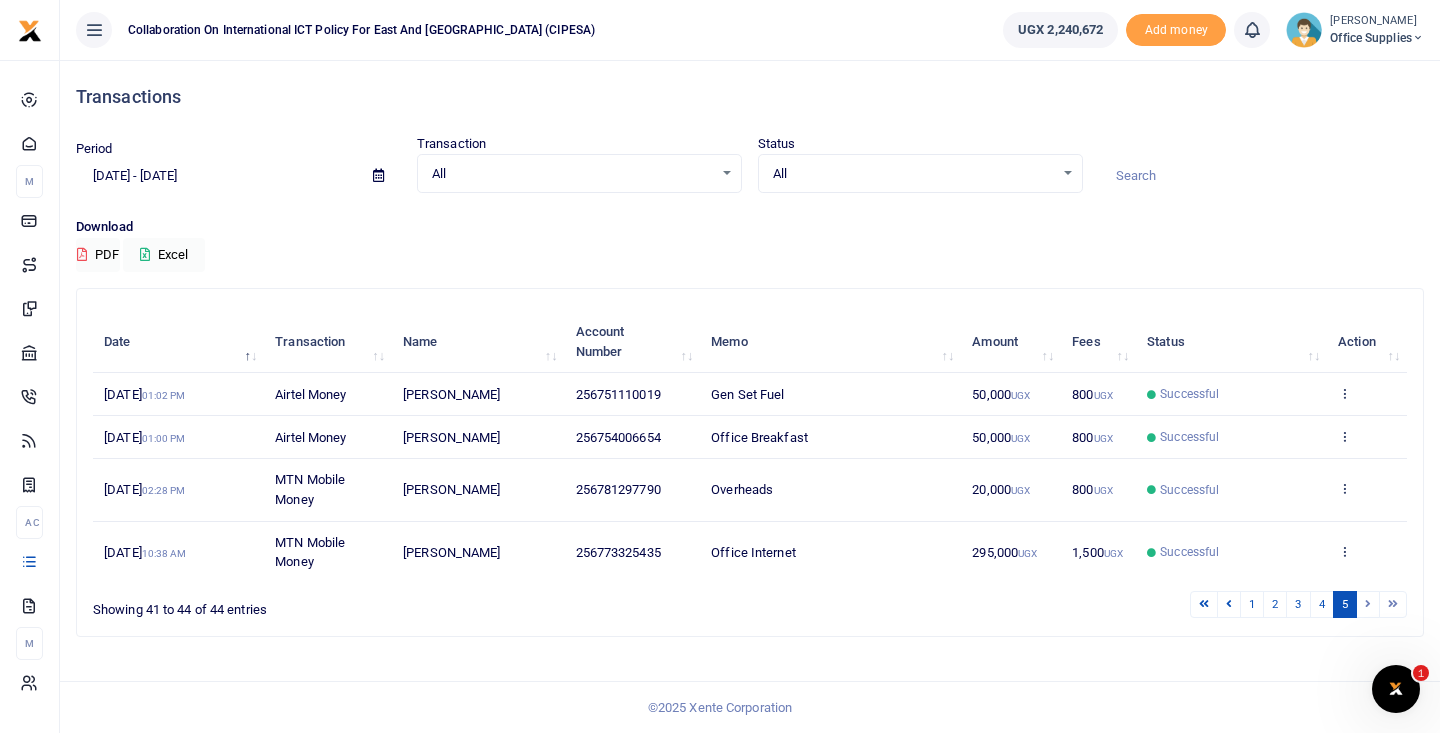 click at bounding box center [378, 176] 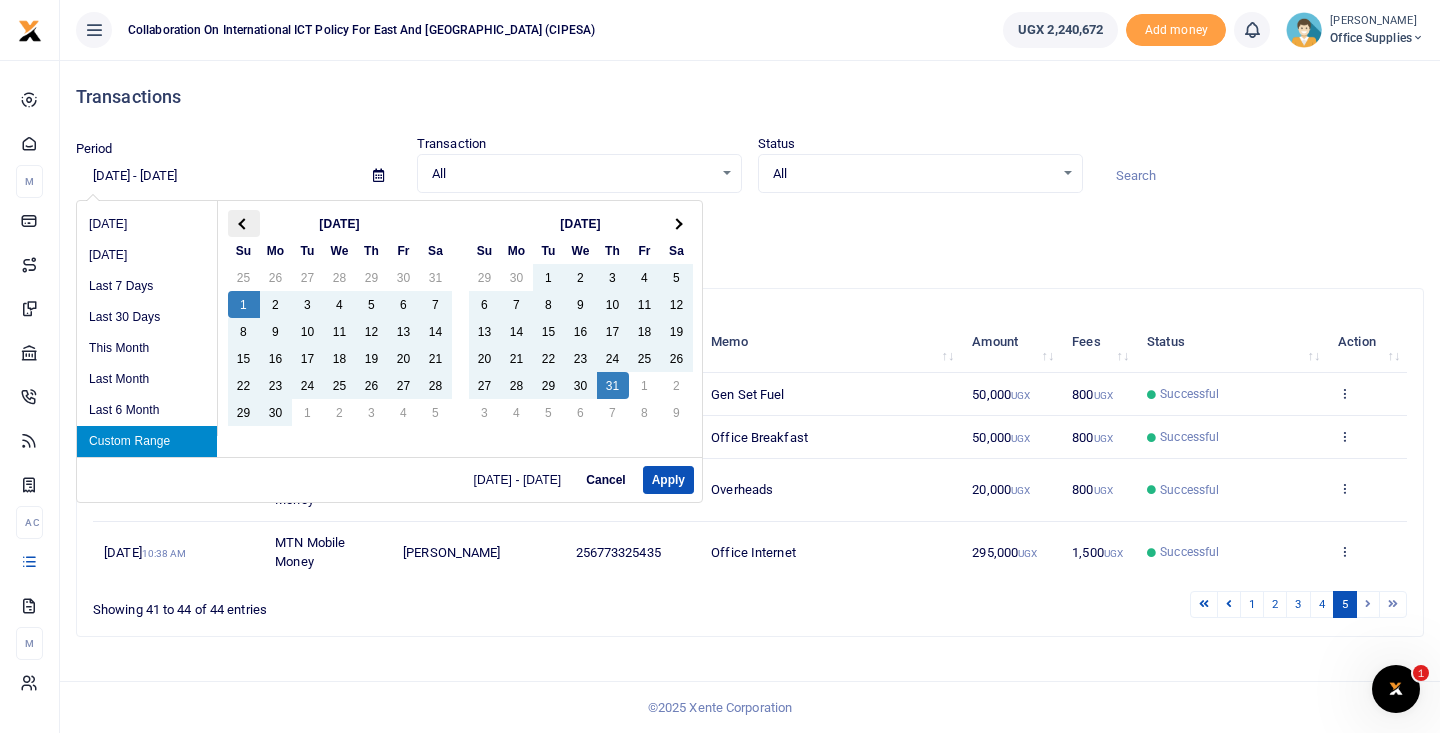 click at bounding box center [244, 223] 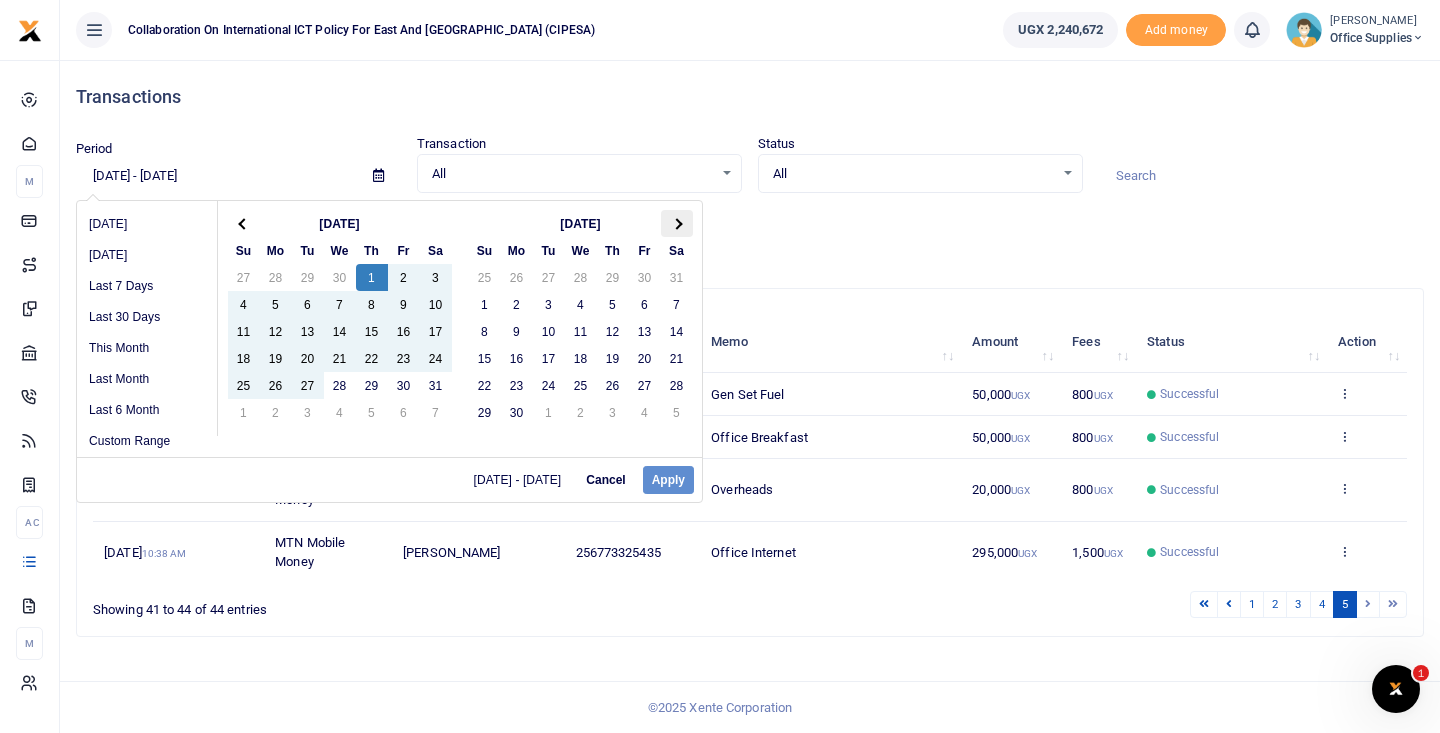 click at bounding box center [676, 223] 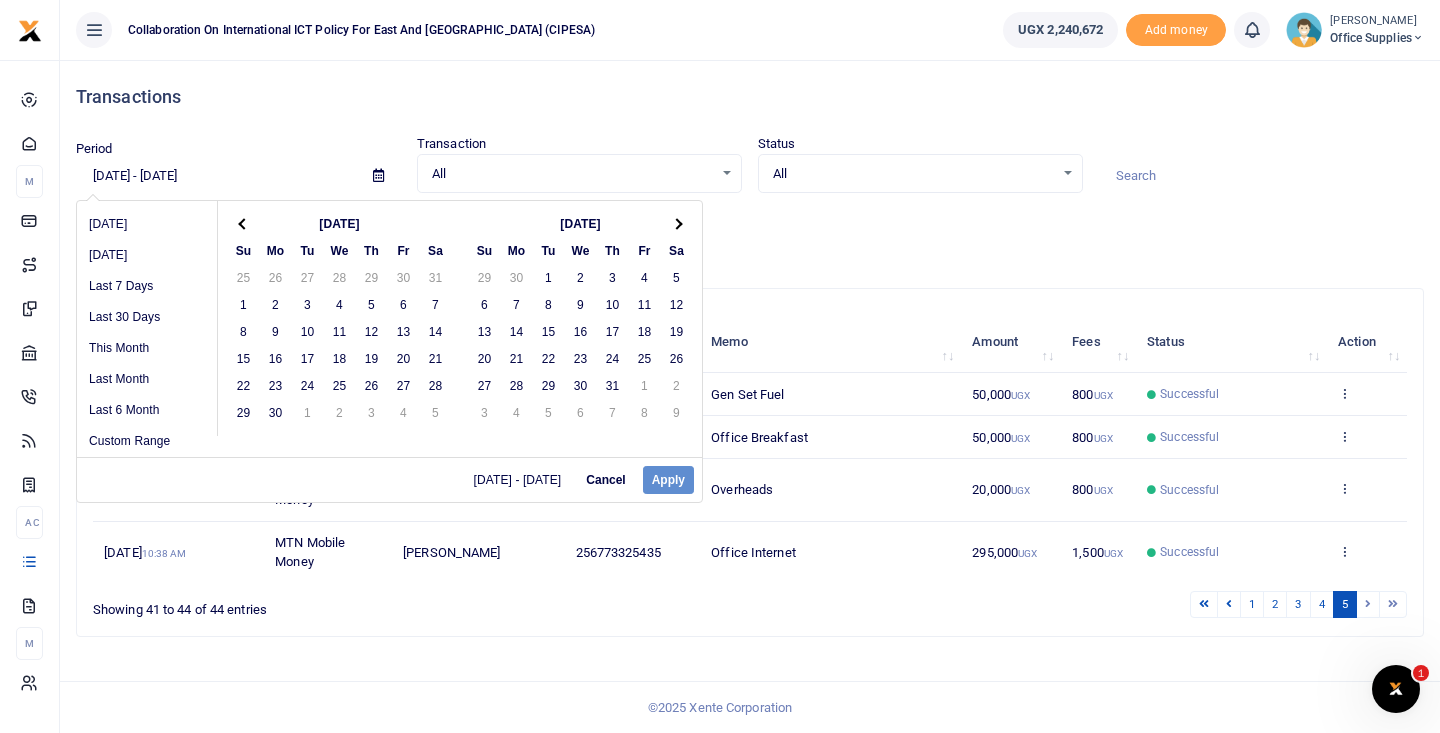 click at bounding box center (676, 223) 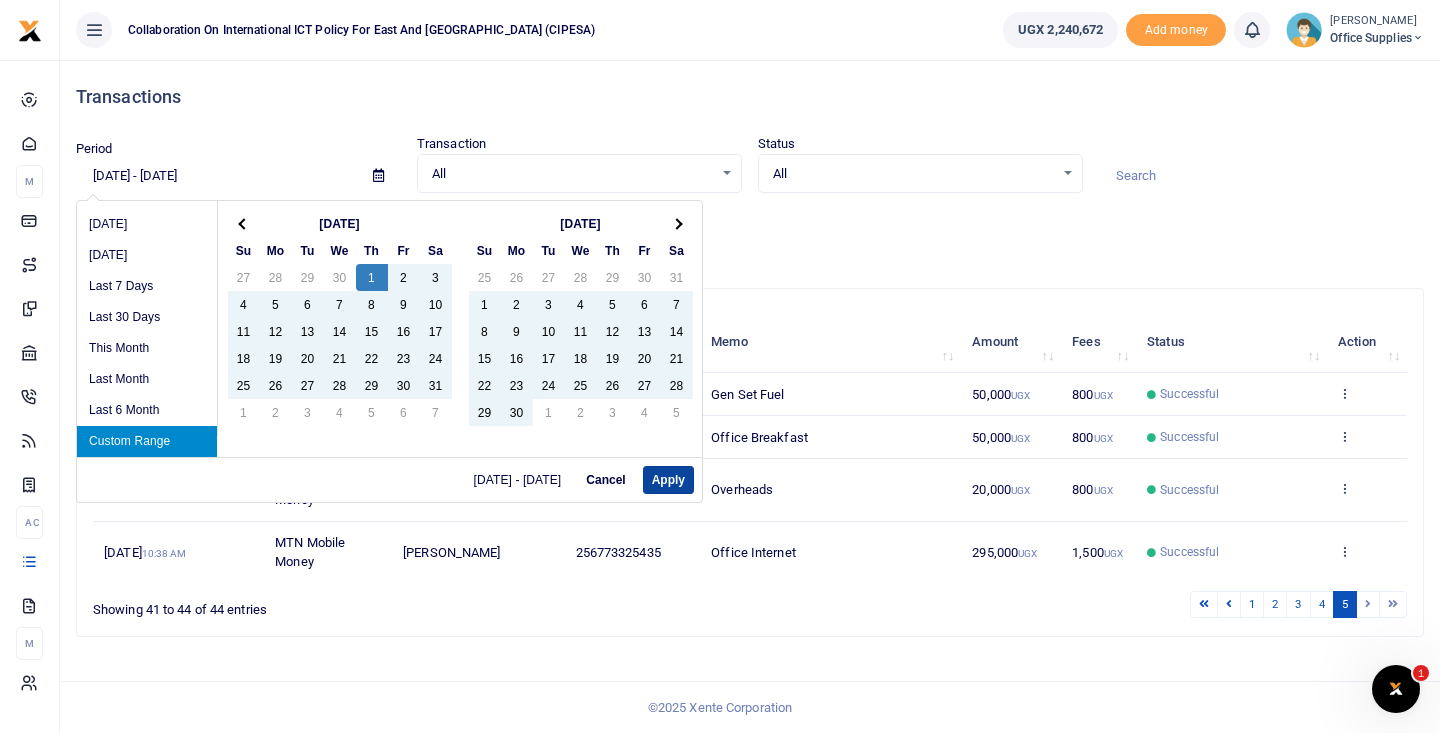 click on "Apply" at bounding box center [668, 480] 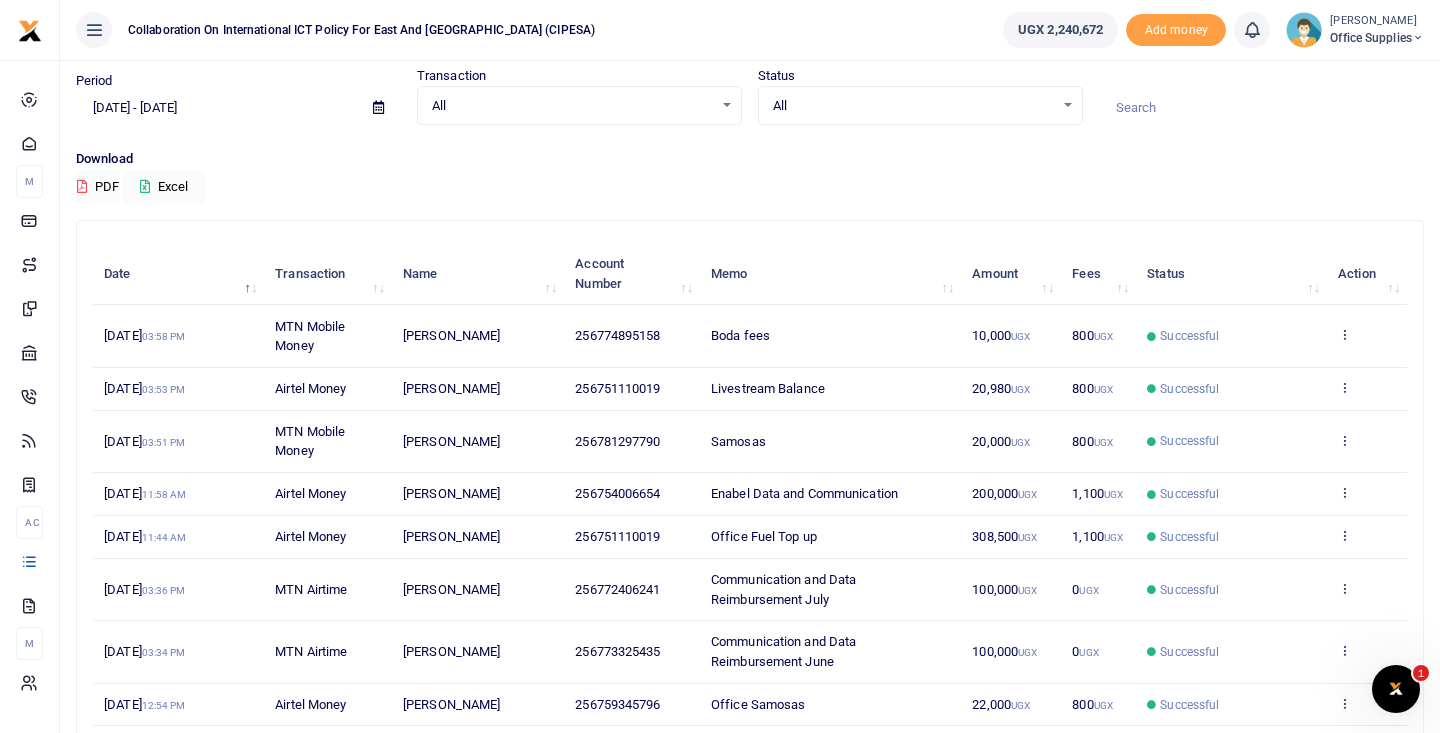 scroll, scrollTop: 323, scrollLeft: 0, axis: vertical 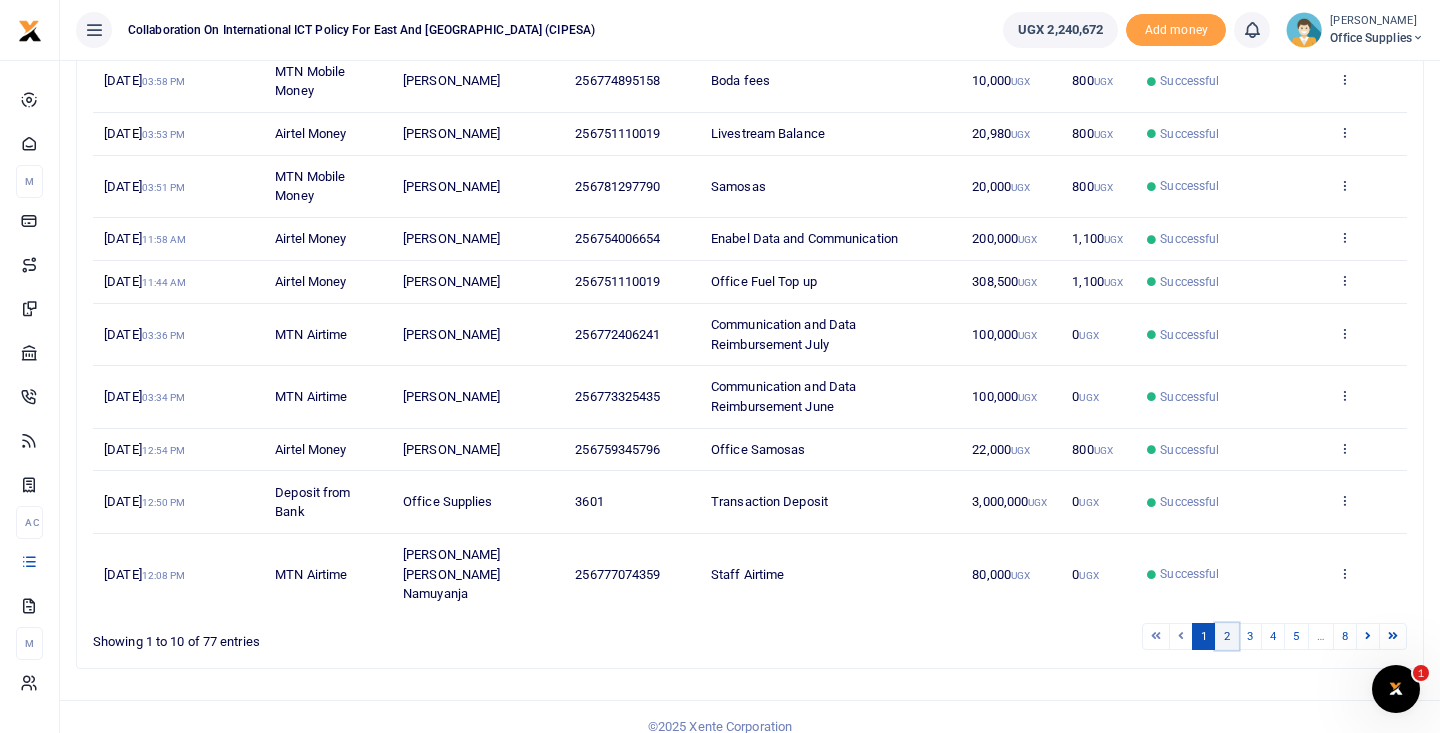 click on "2" at bounding box center (1227, 636) 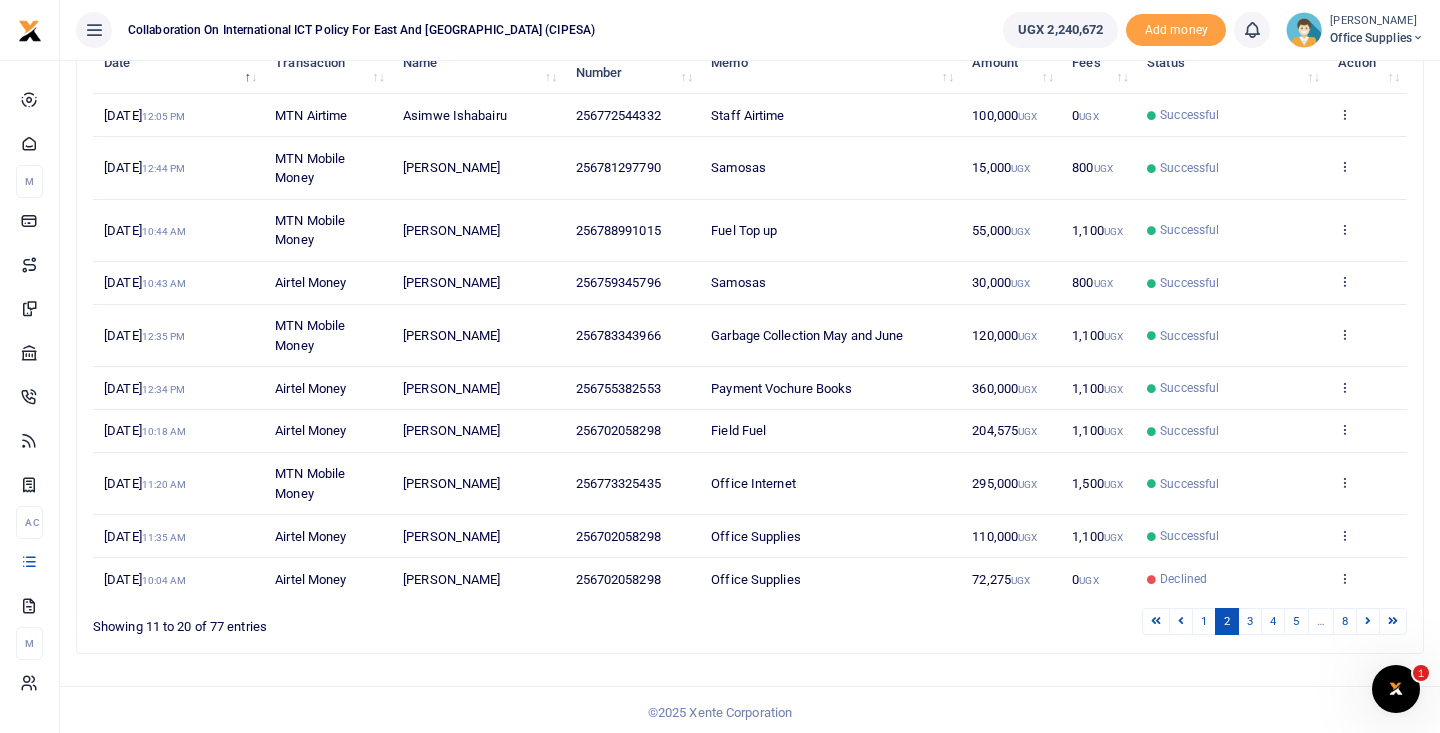 scroll, scrollTop: 284, scrollLeft: 0, axis: vertical 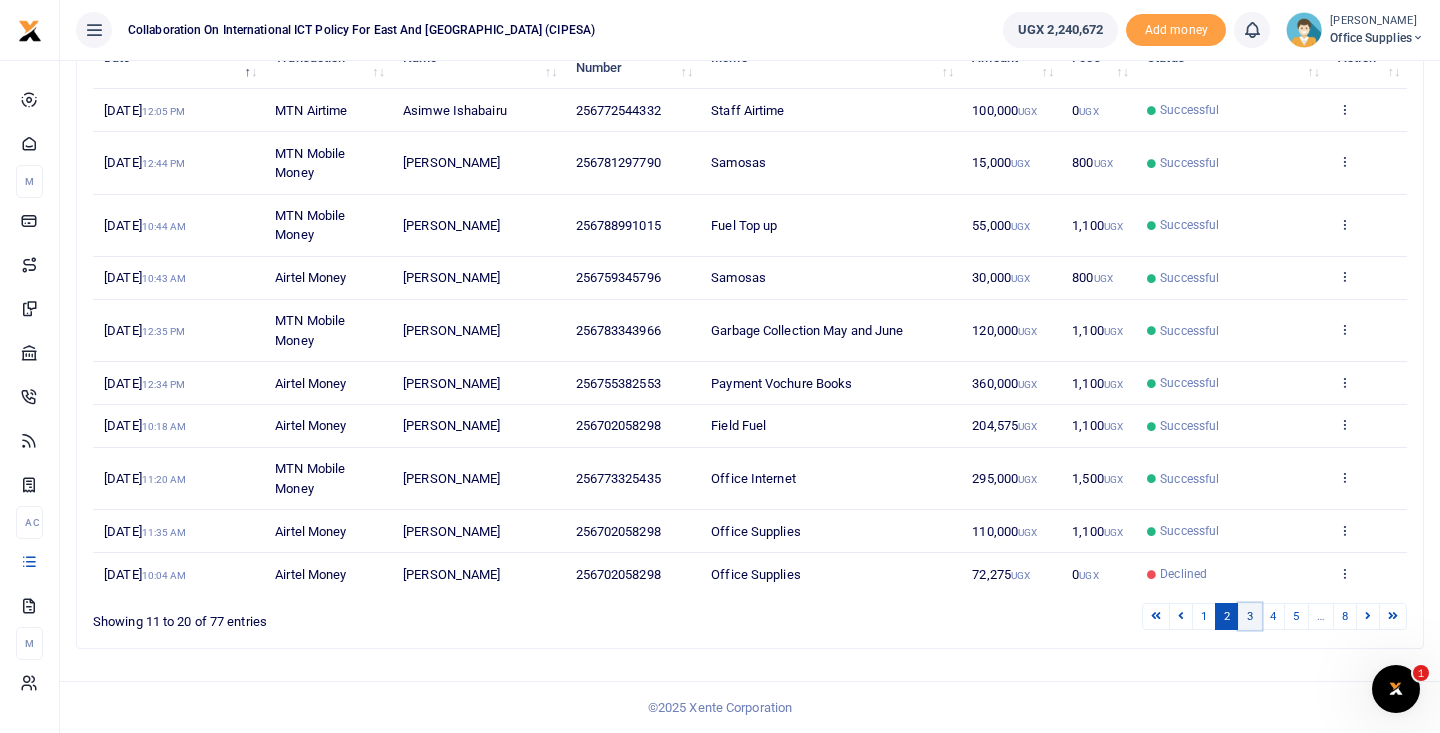 click on "3" at bounding box center (1250, 616) 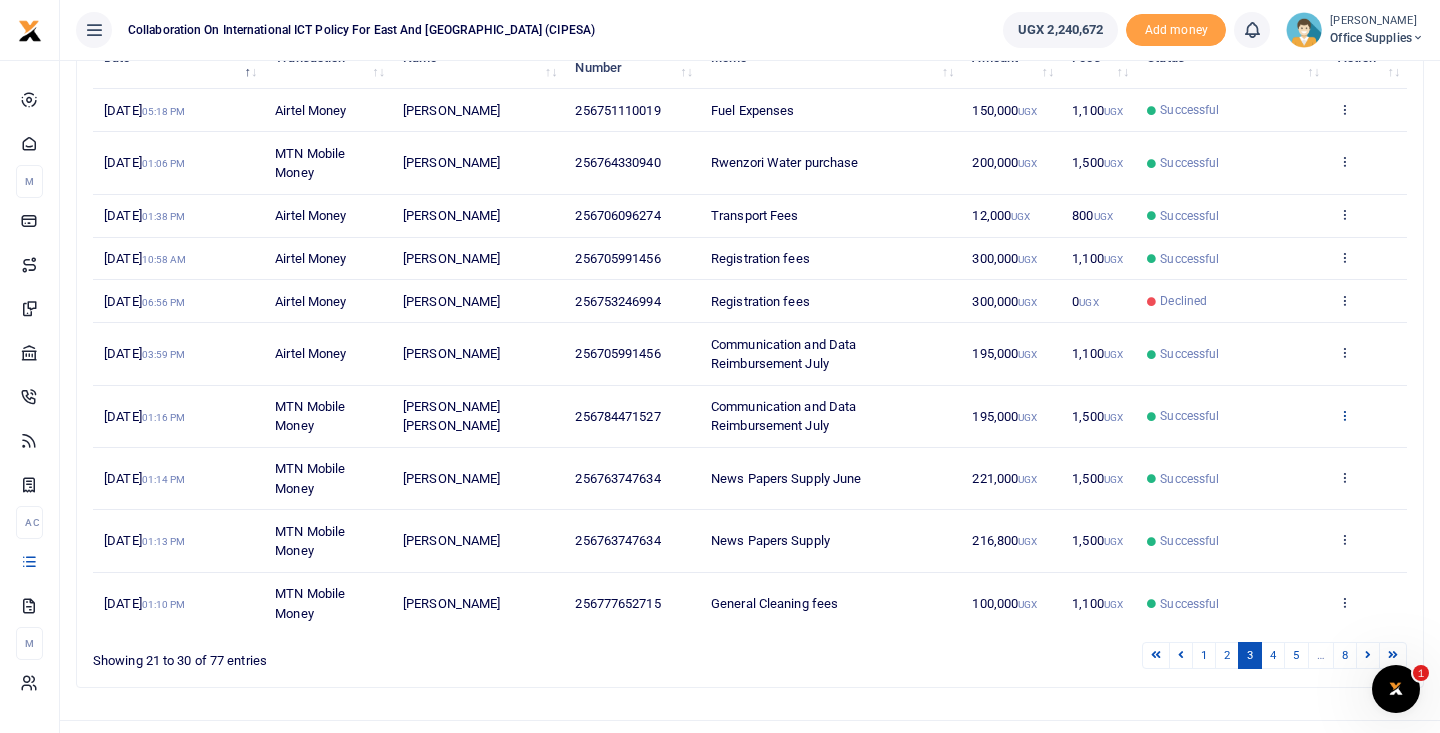 click at bounding box center [1344, 415] 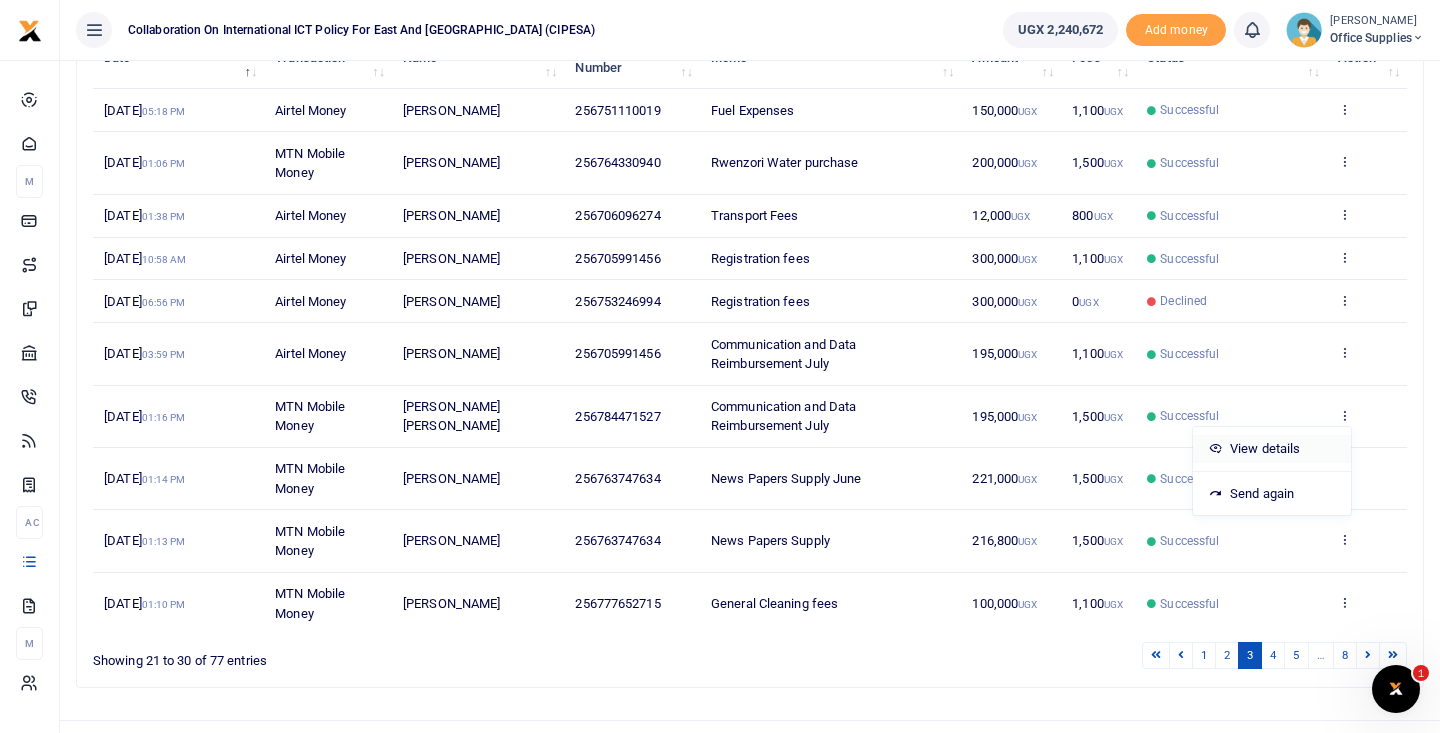 click on "View details" at bounding box center [1272, 449] 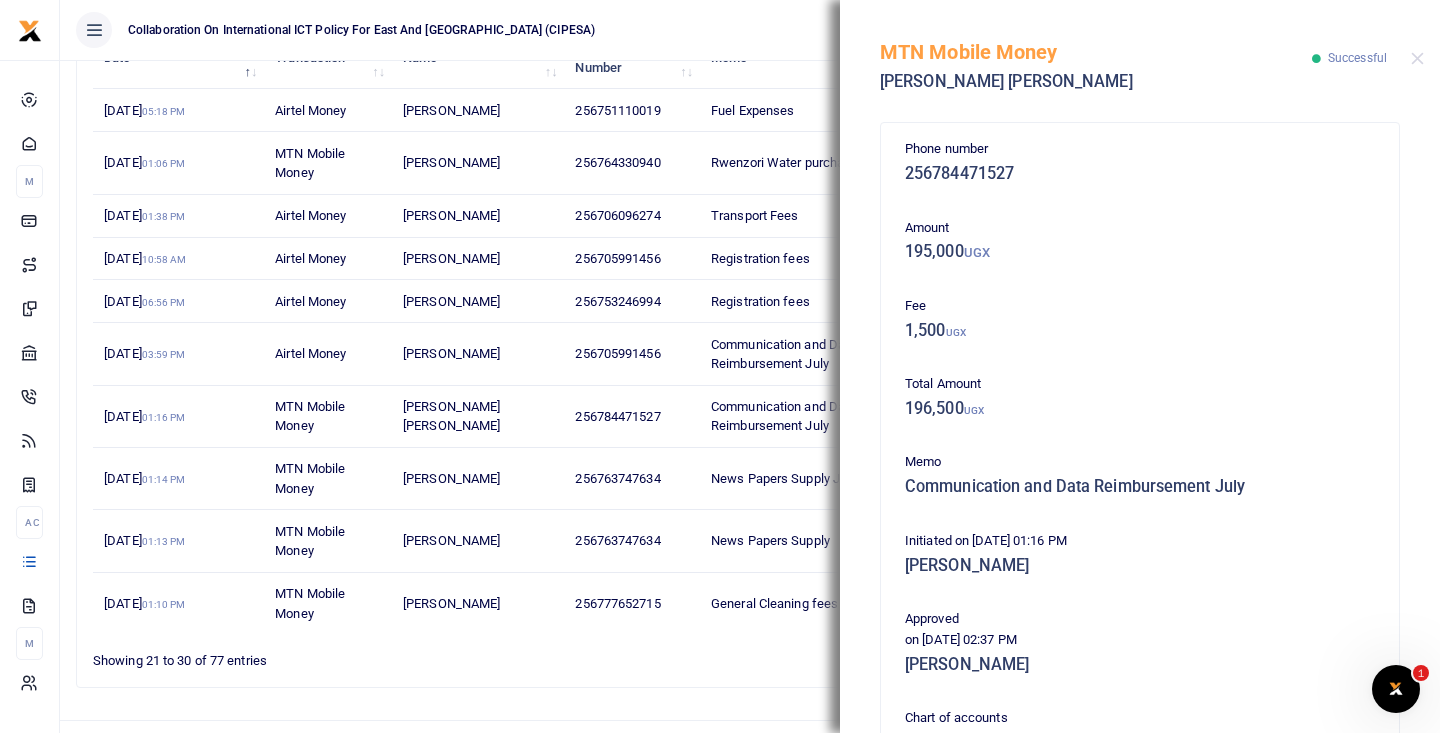 scroll, scrollTop: 408, scrollLeft: 0, axis: vertical 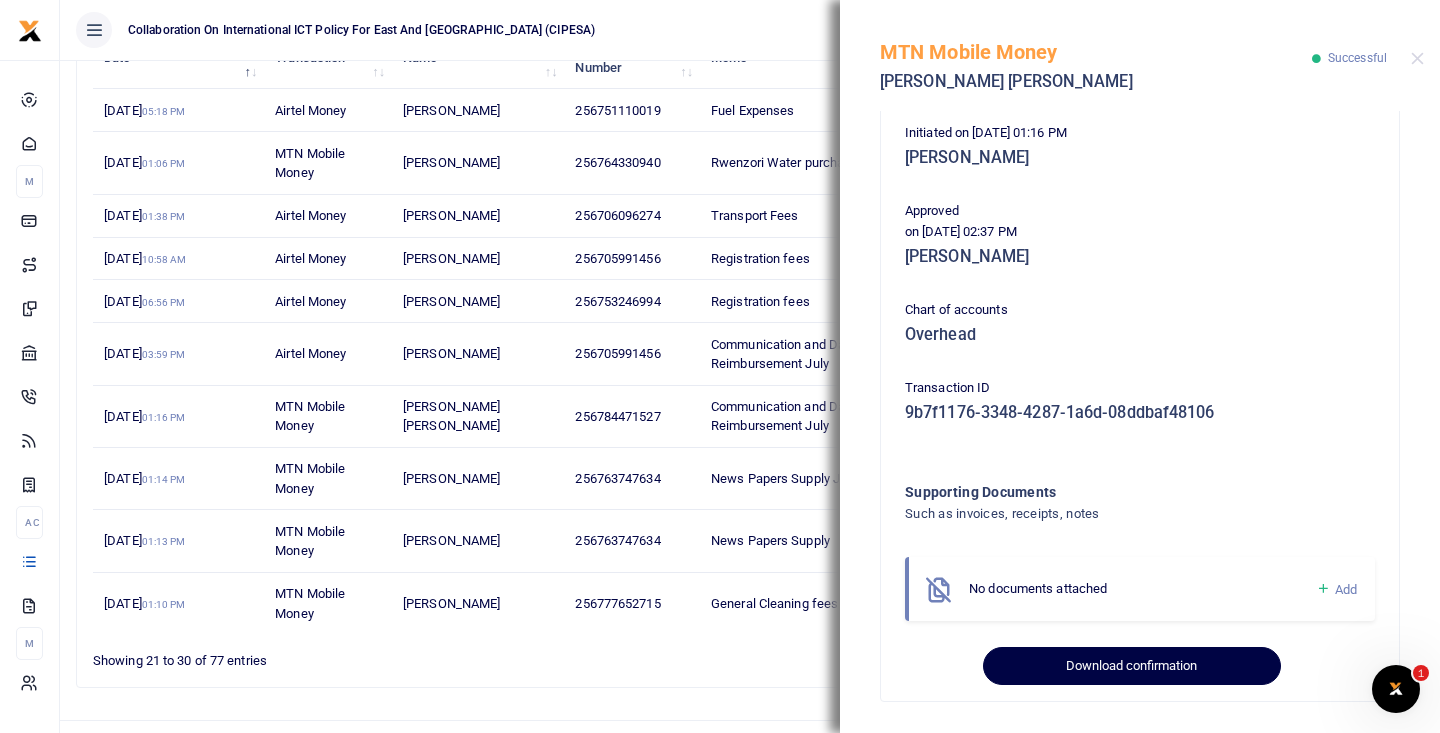 click on "Download confirmation" at bounding box center [1131, 666] 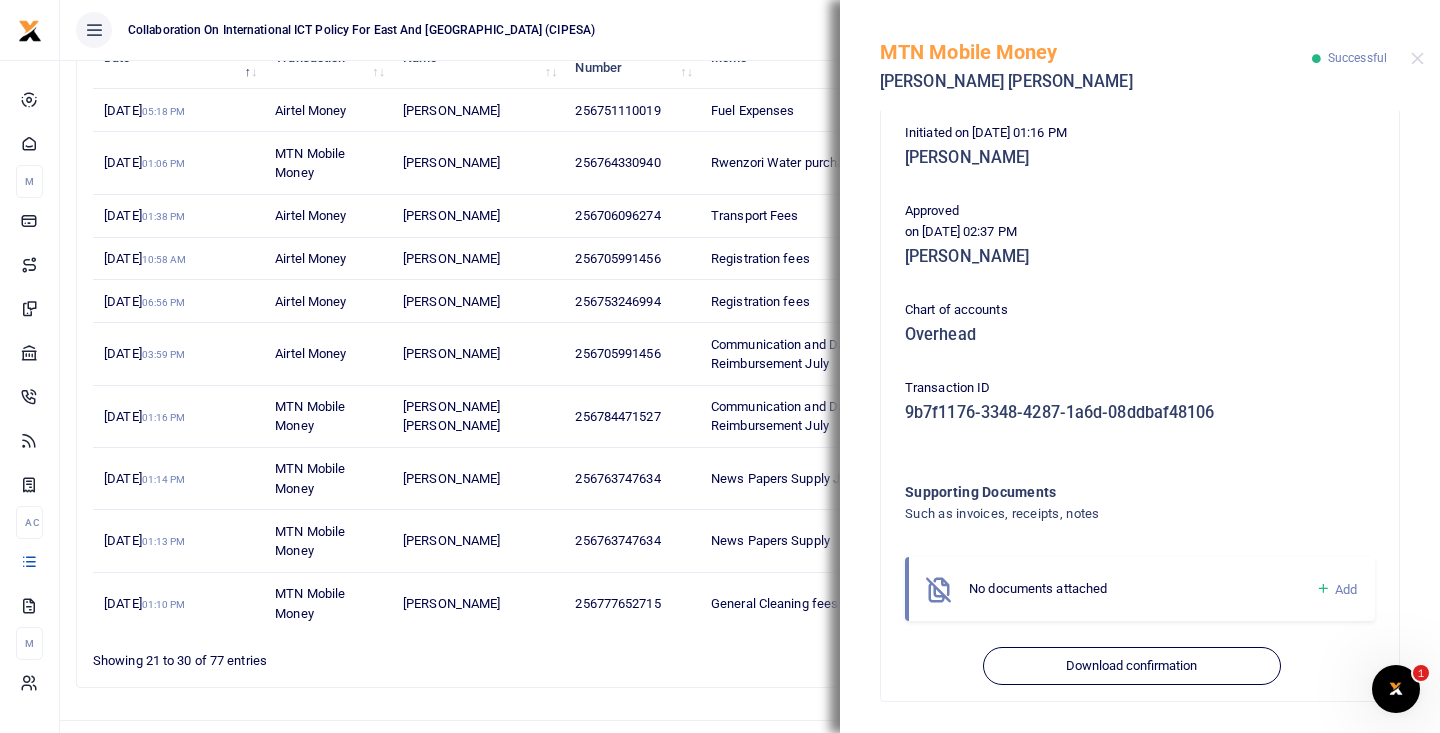 click on "Showing 21 to 30 of 77 entries" at bounding box center (363, 655) 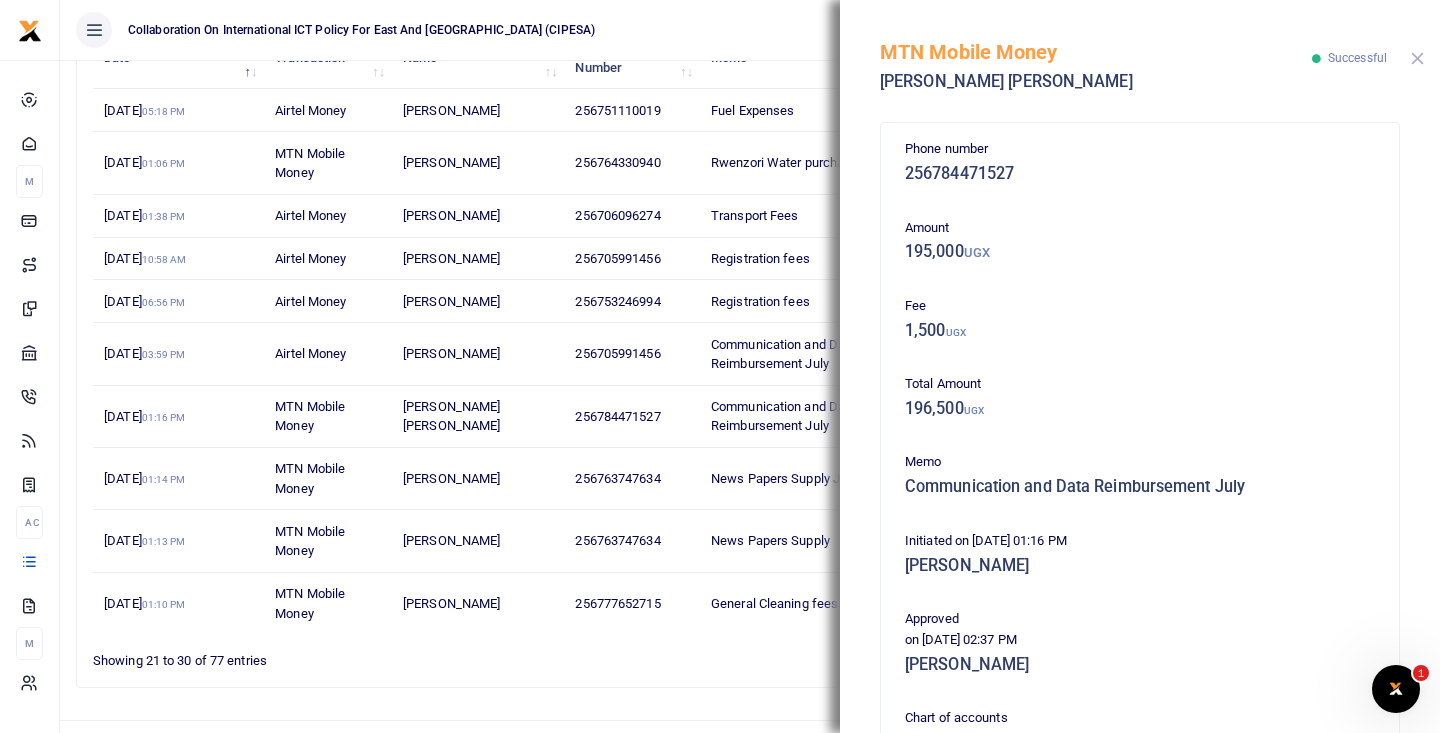 click at bounding box center [1417, 58] 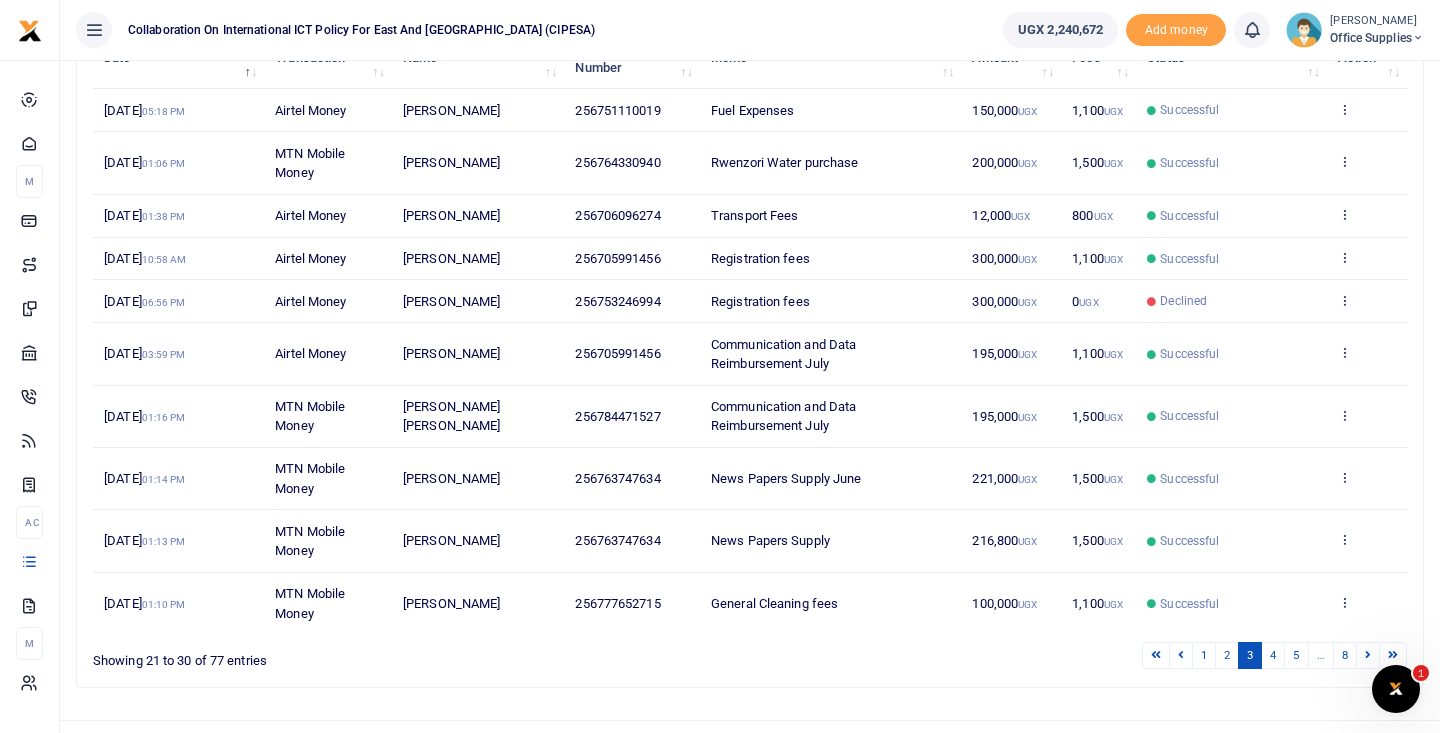 scroll, scrollTop: 323, scrollLeft: 0, axis: vertical 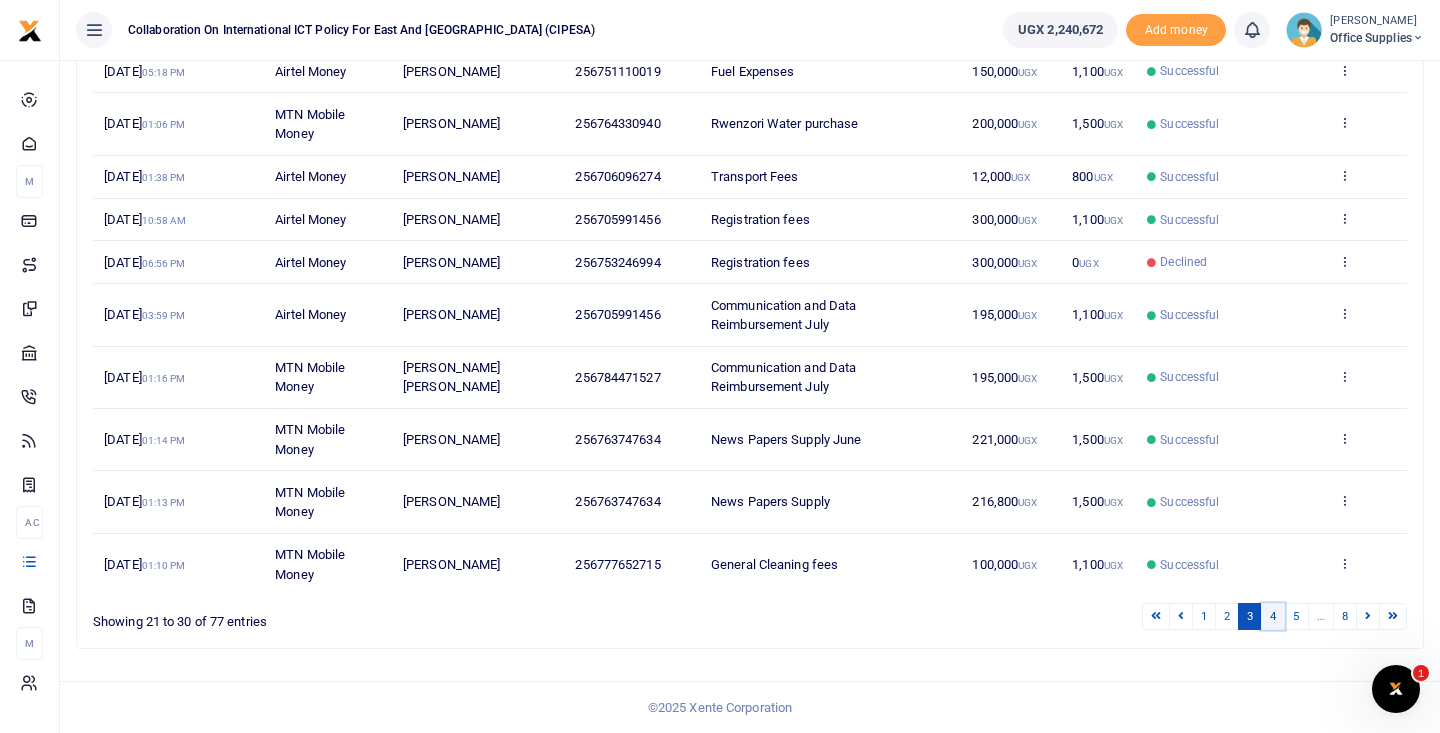 click on "4" at bounding box center (1273, 616) 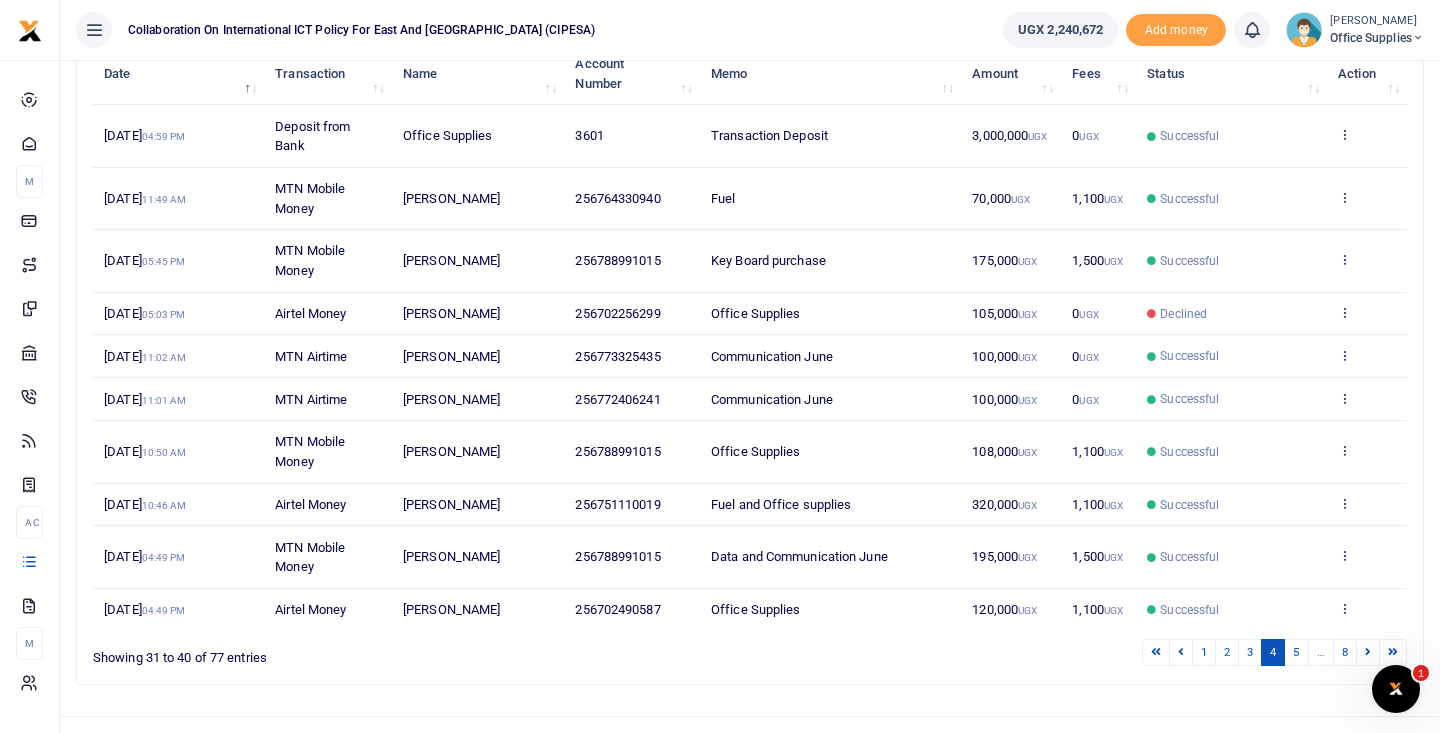 scroll, scrollTop: 304, scrollLeft: 0, axis: vertical 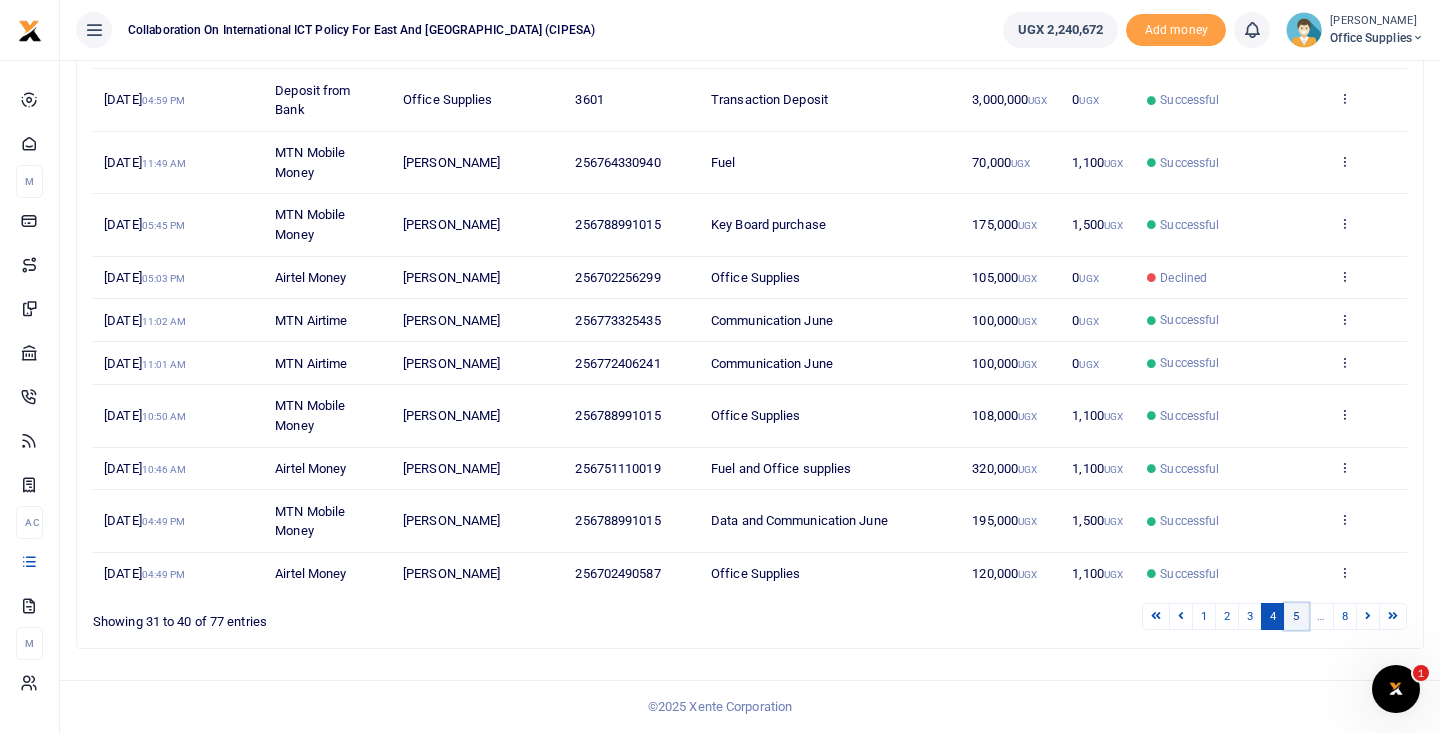 click on "5" at bounding box center [1296, 616] 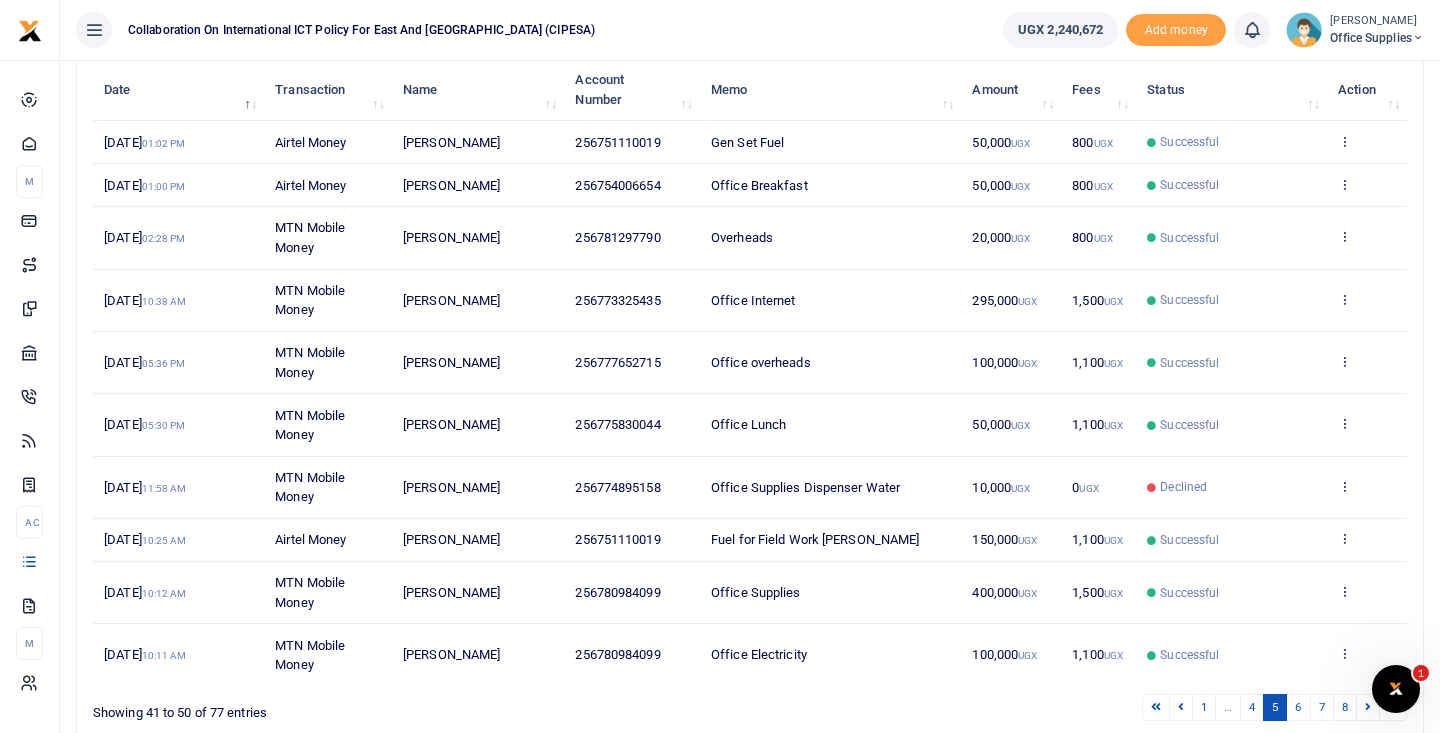 scroll, scrollTop: 343, scrollLeft: 0, axis: vertical 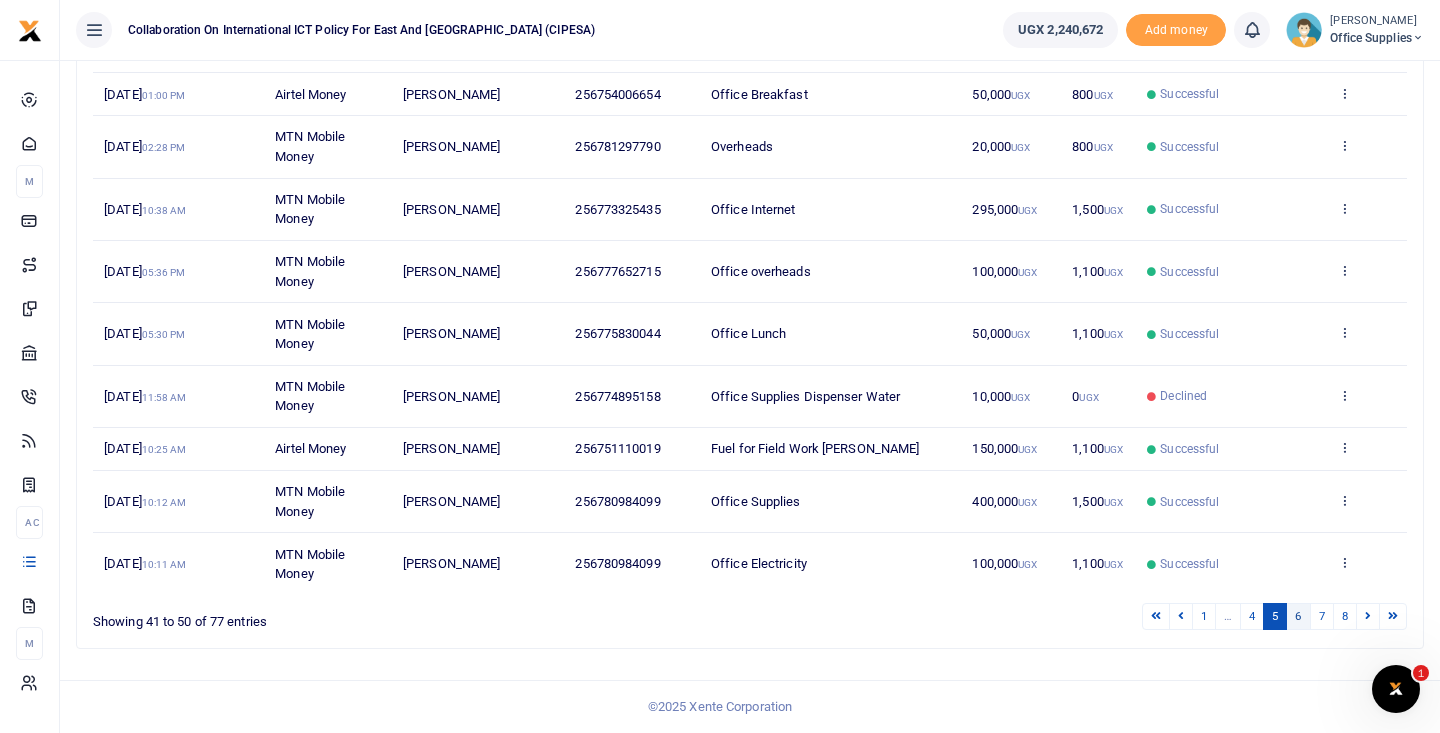 click on "6" at bounding box center (1298, 616) 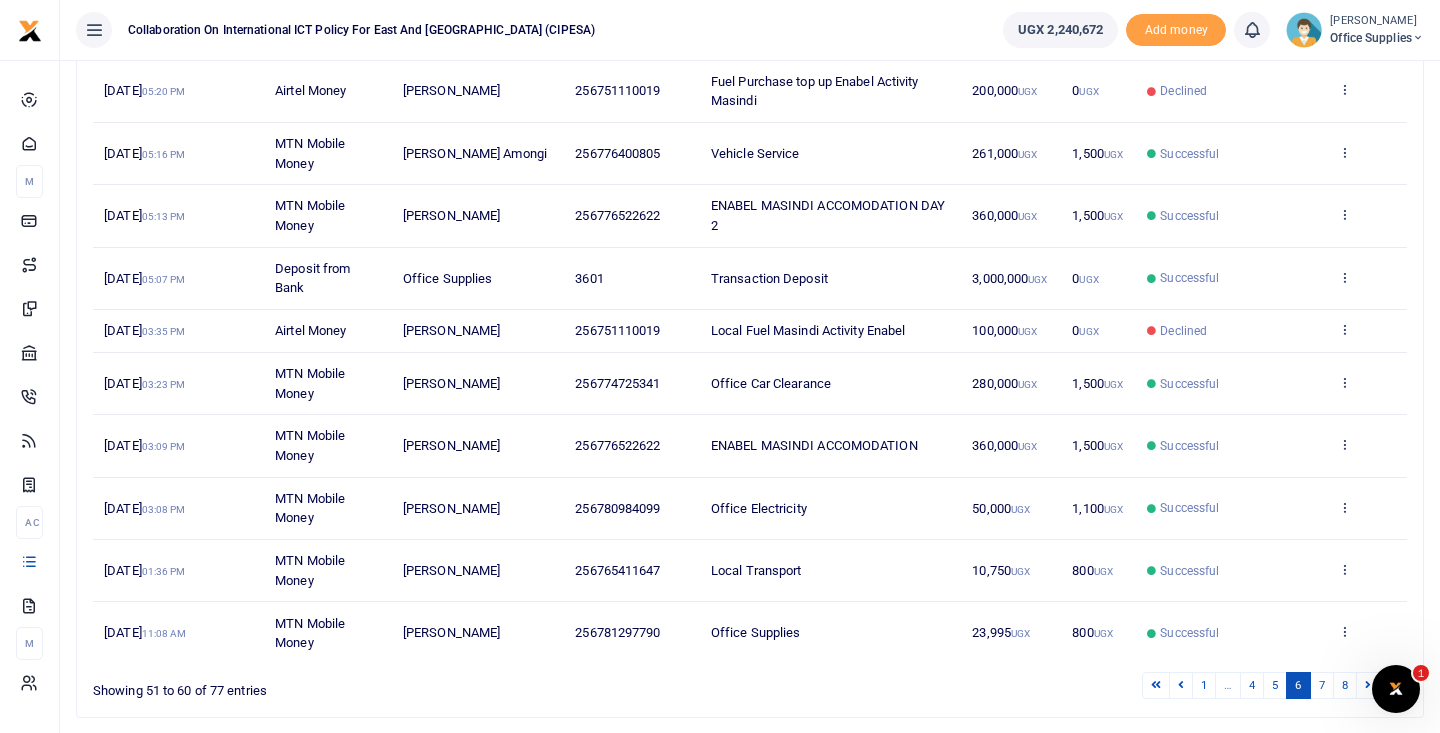 scroll, scrollTop: 382, scrollLeft: 0, axis: vertical 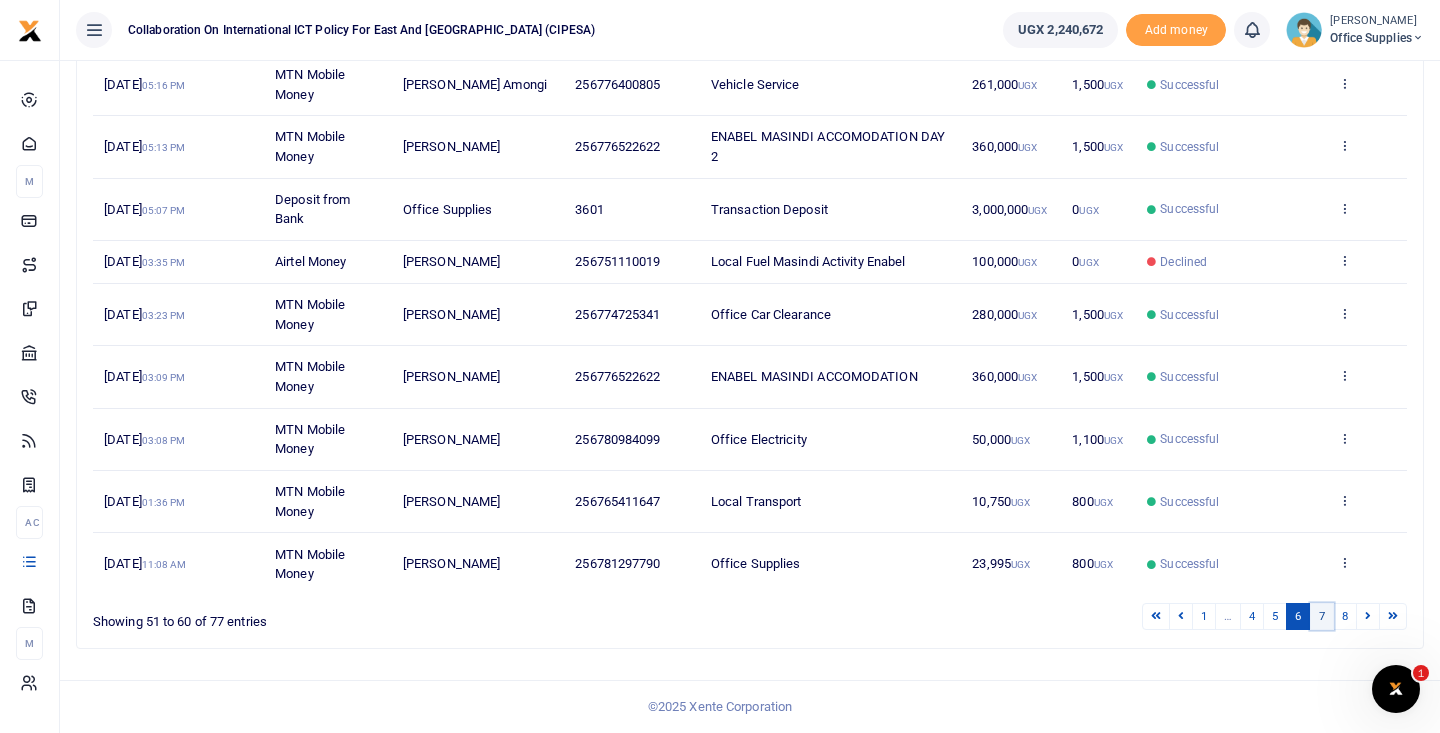 click on "7" at bounding box center [1322, 616] 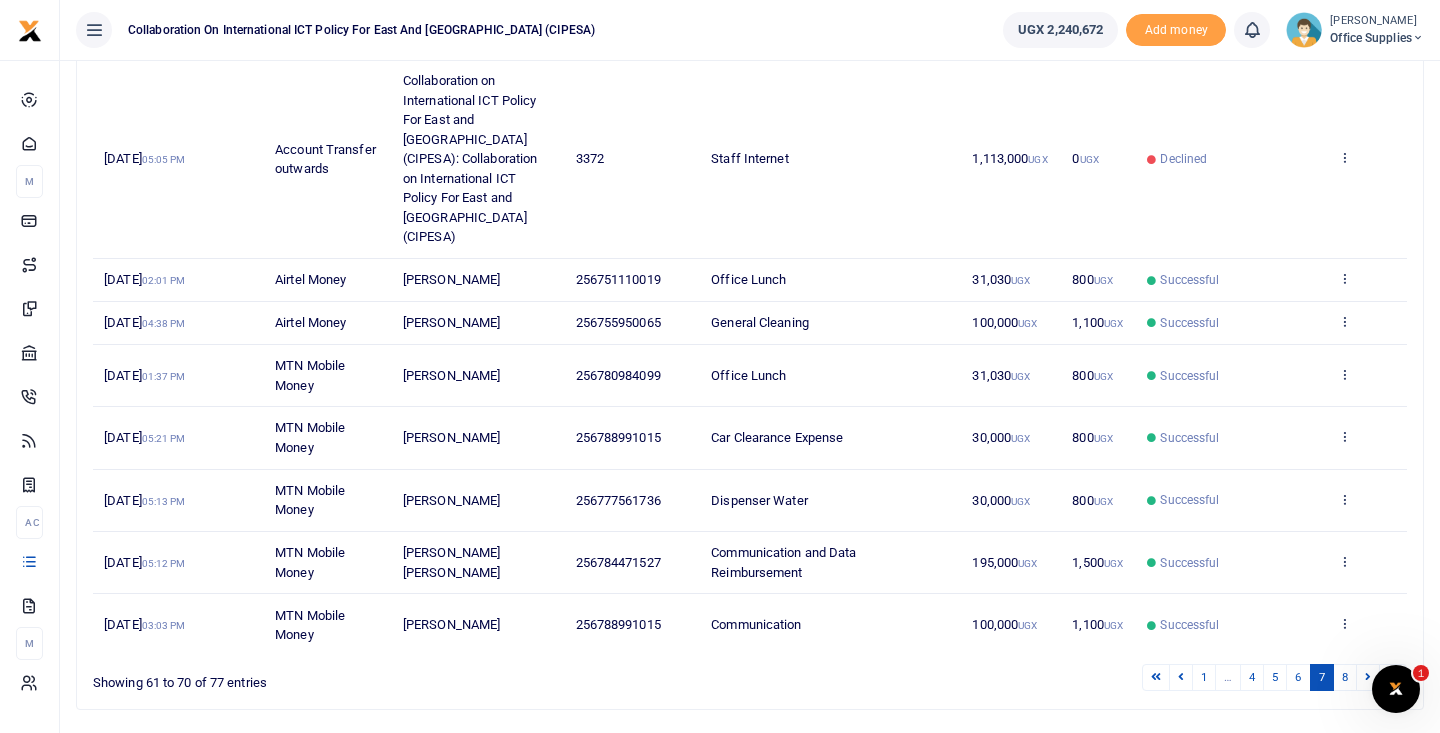 scroll, scrollTop: 499, scrollLeft: 0, axis: vertical 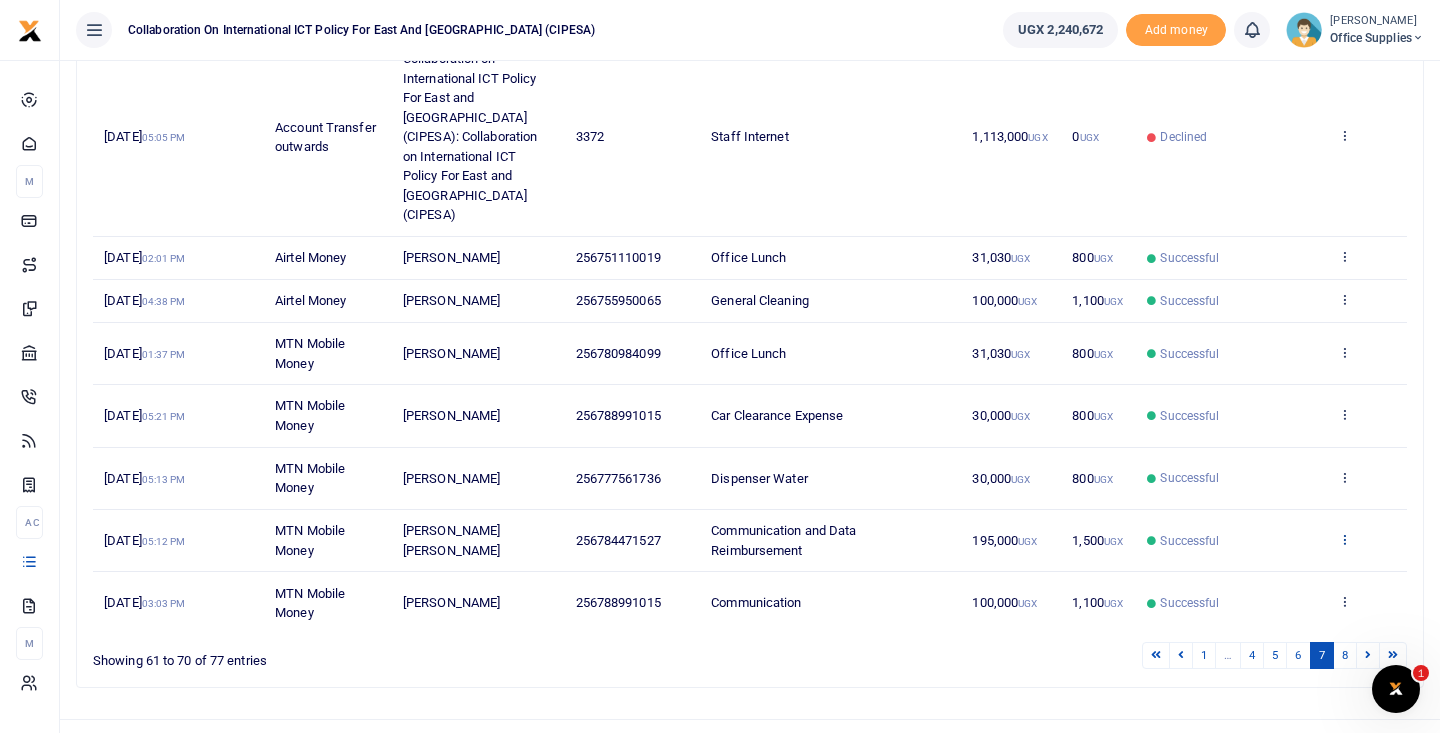 click at bounding box center (1344, 539) 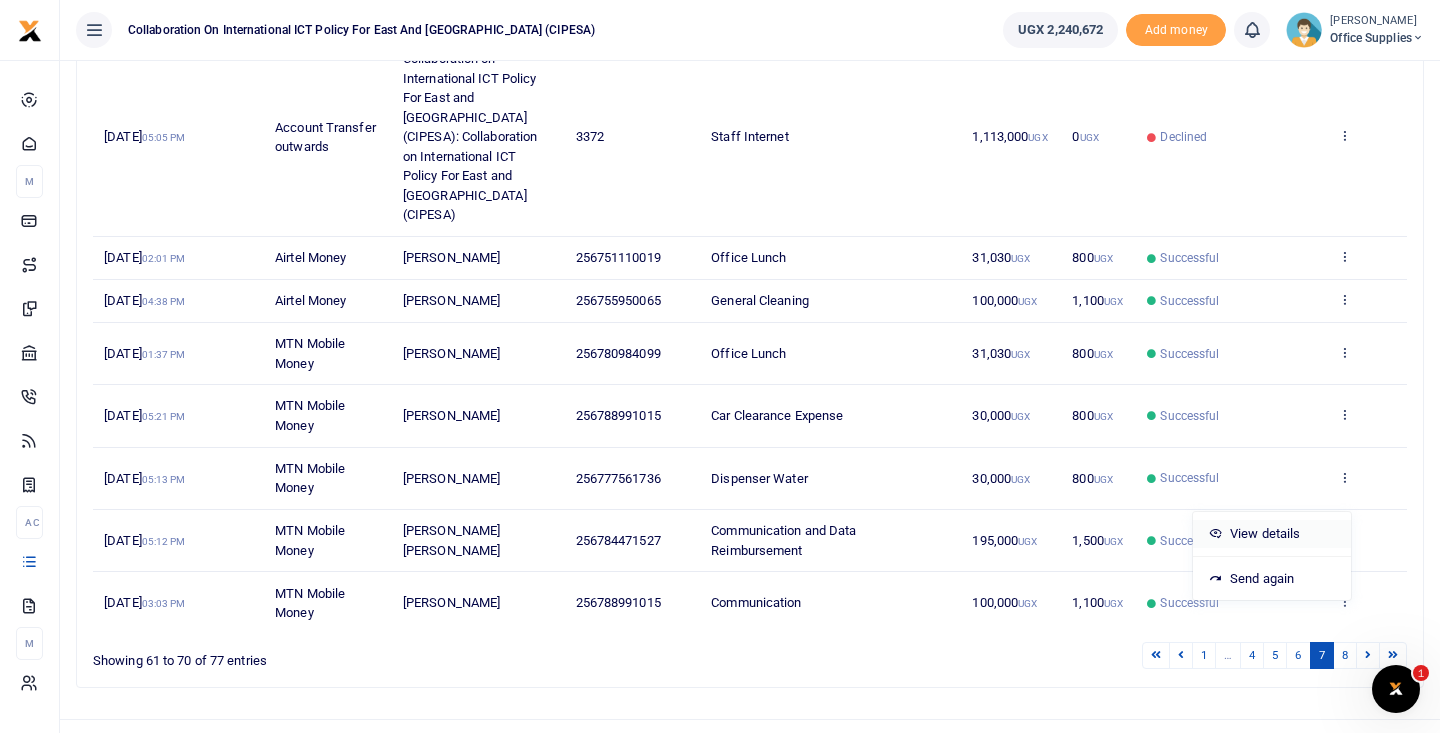 click on "View details" at bounding box center (1272, 534) 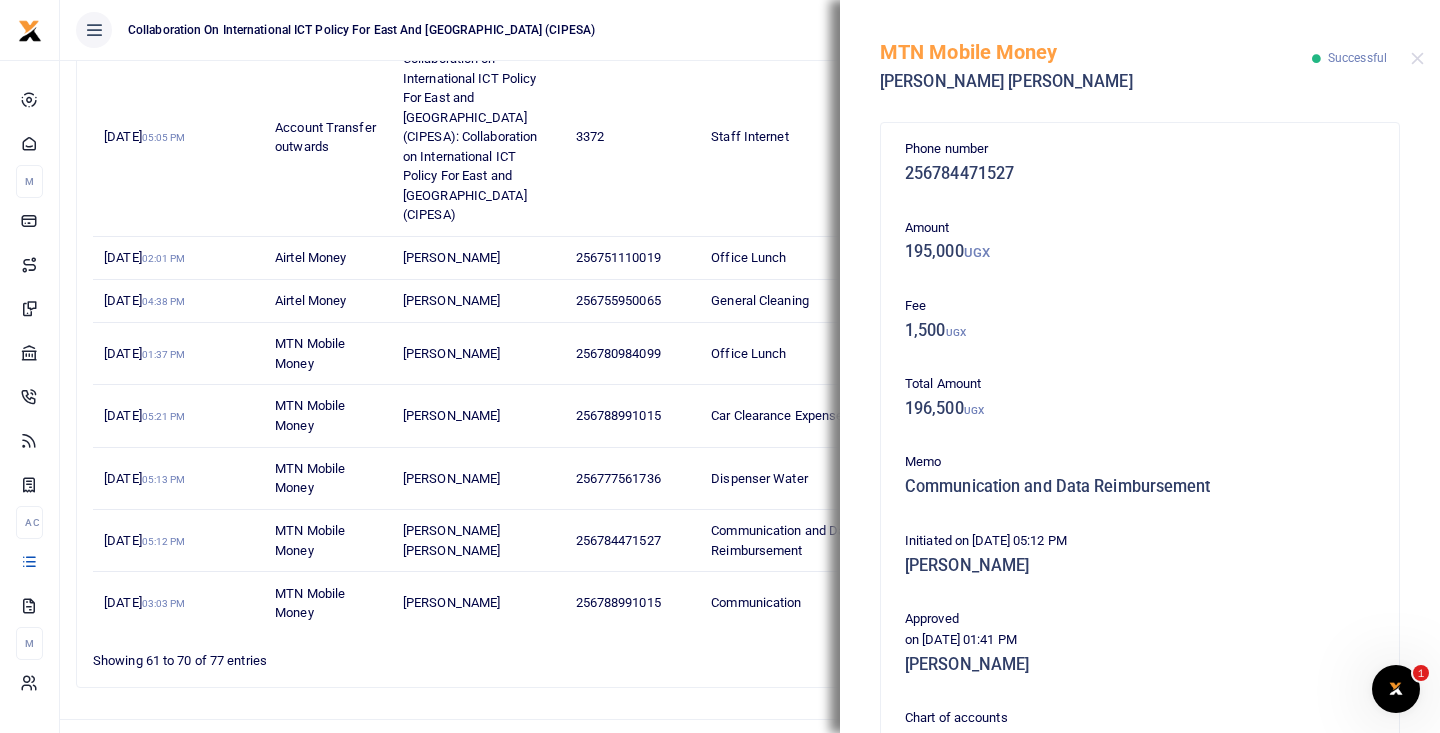 scroll, scrollTop: 408, scrollLeft: 0, axis: vertical 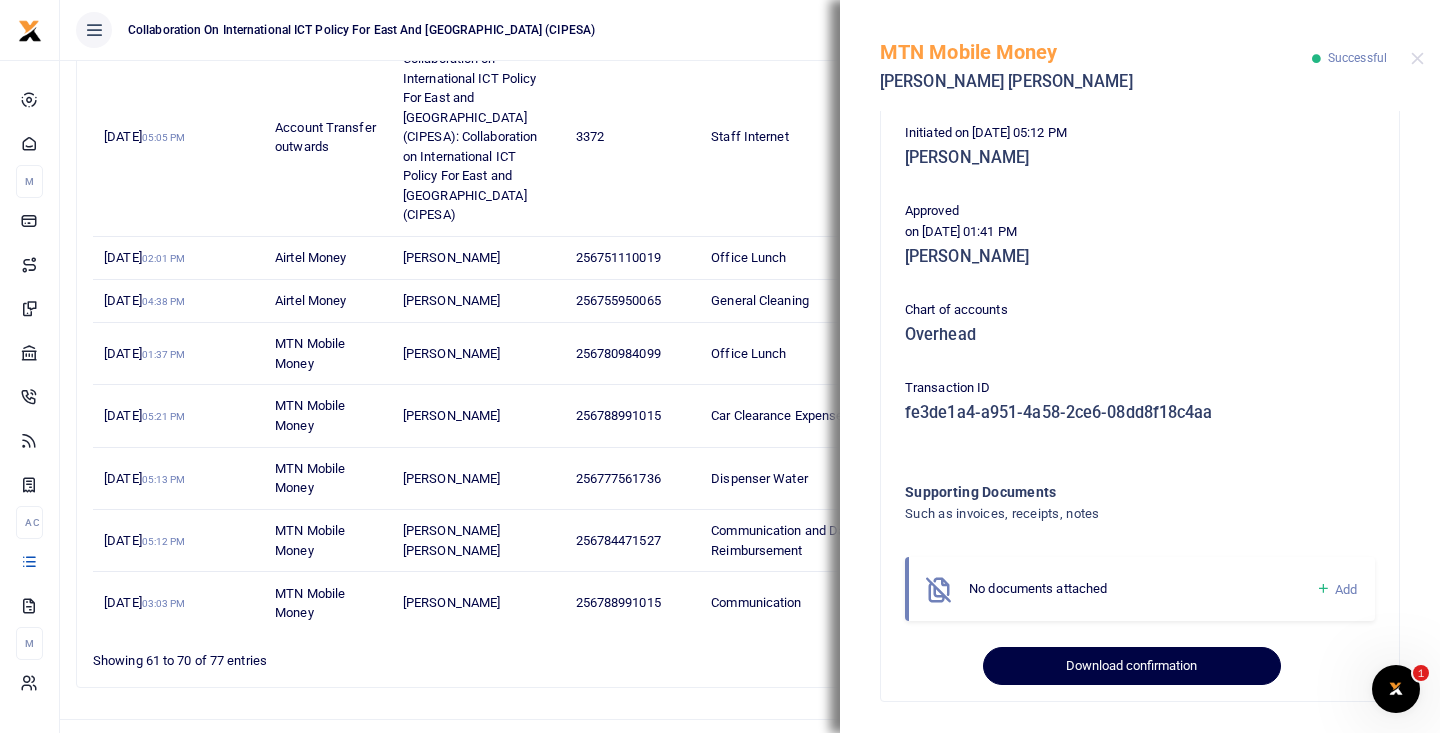 click on "Download confirmation" at bounding box center [1131, 666] 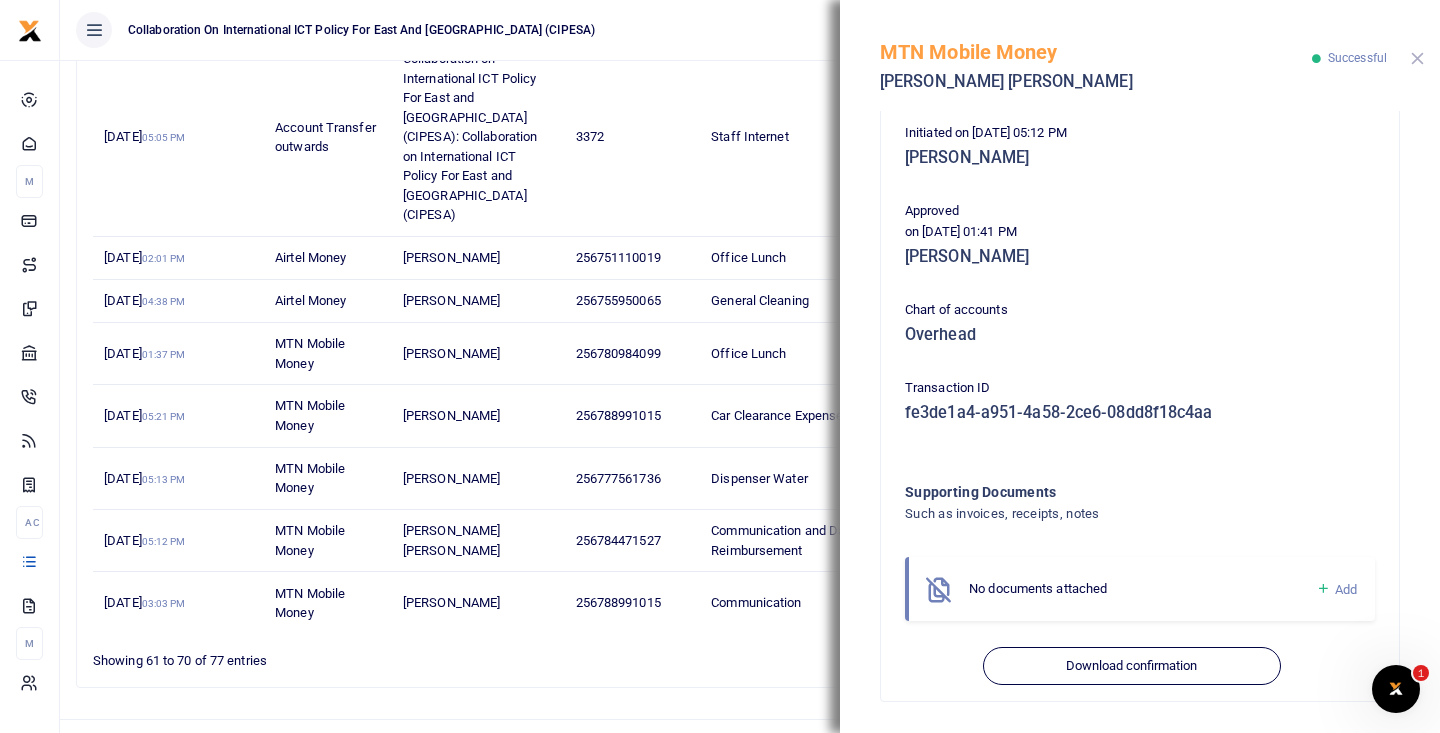 click at bounding box center (1417, 58) 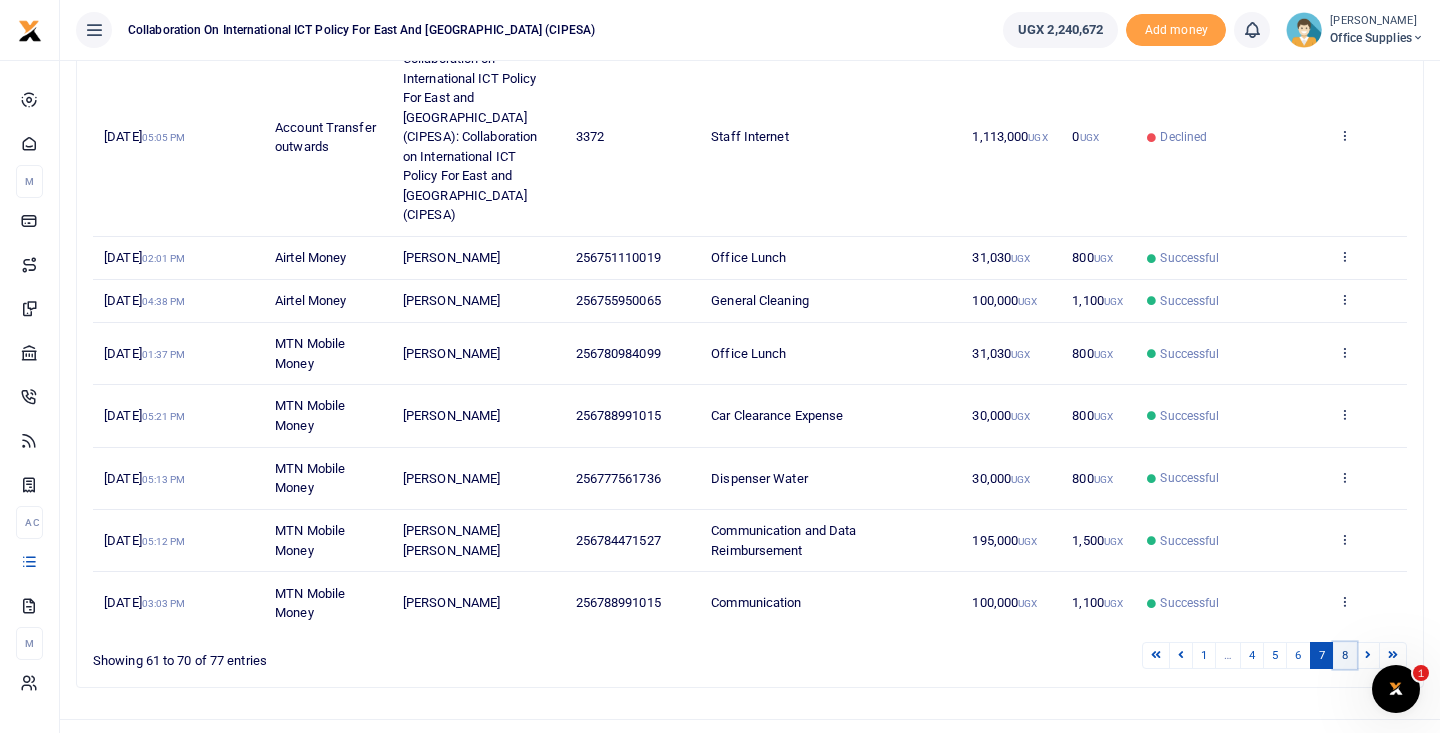click on "8" at bounding box center (1345, 655) 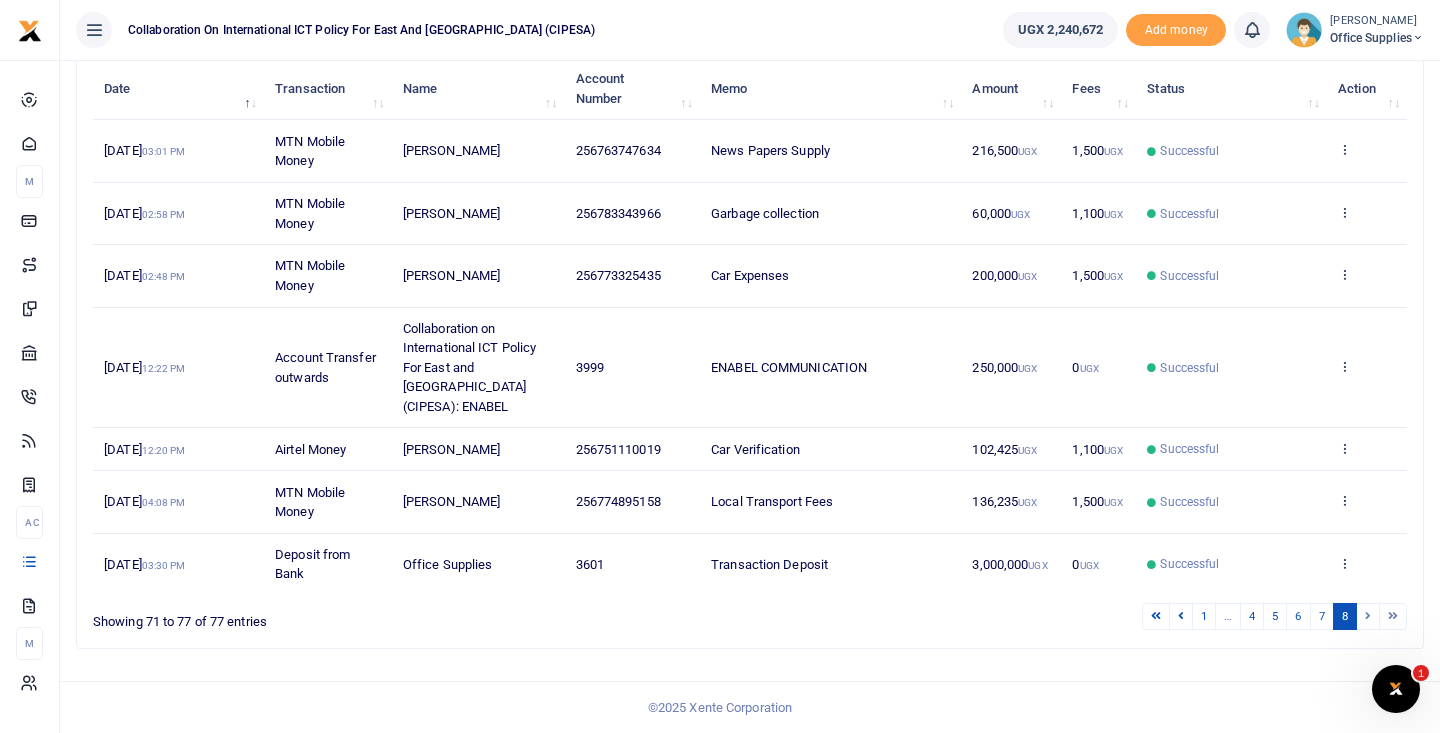 scroll, scrollTop: 234, scrollLeft: 0, axis: vertical 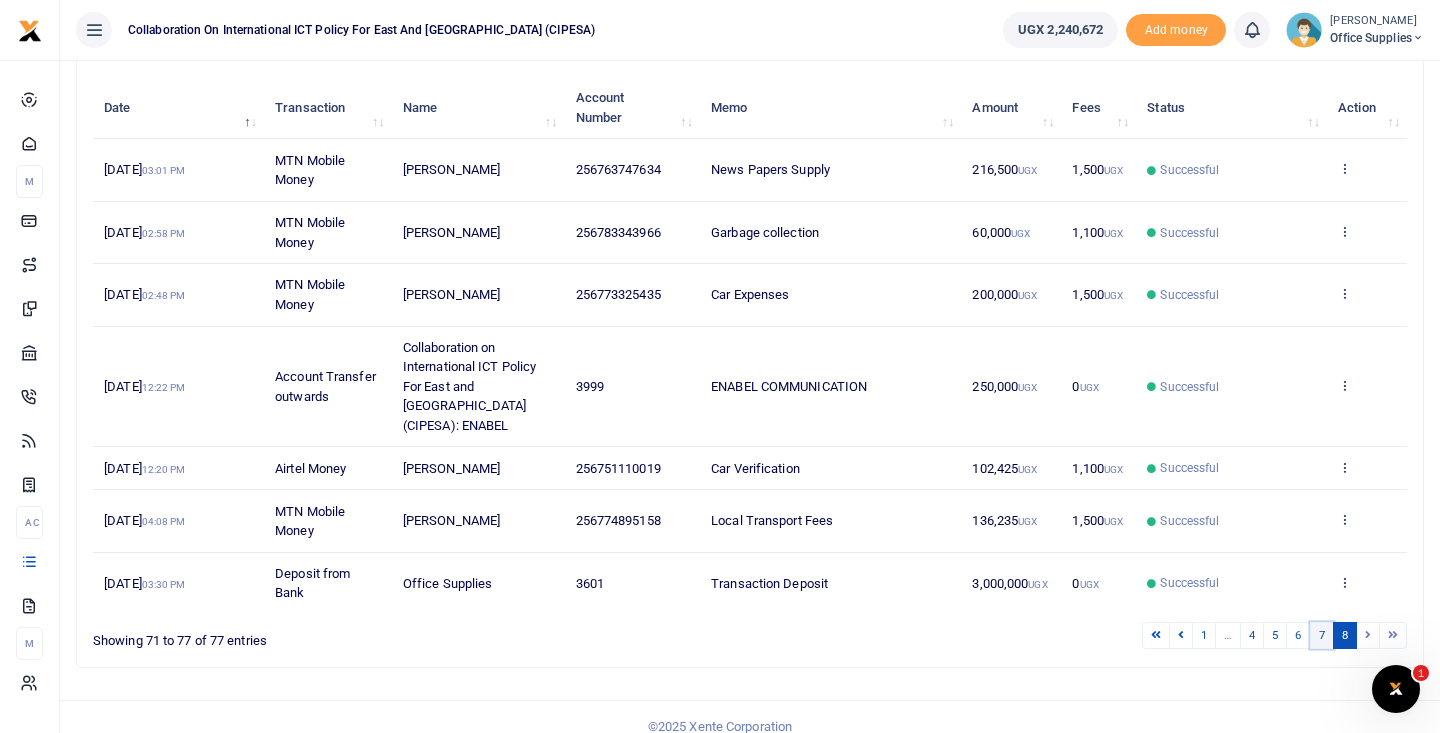 click on "7" at bounding box center (1322, 635) 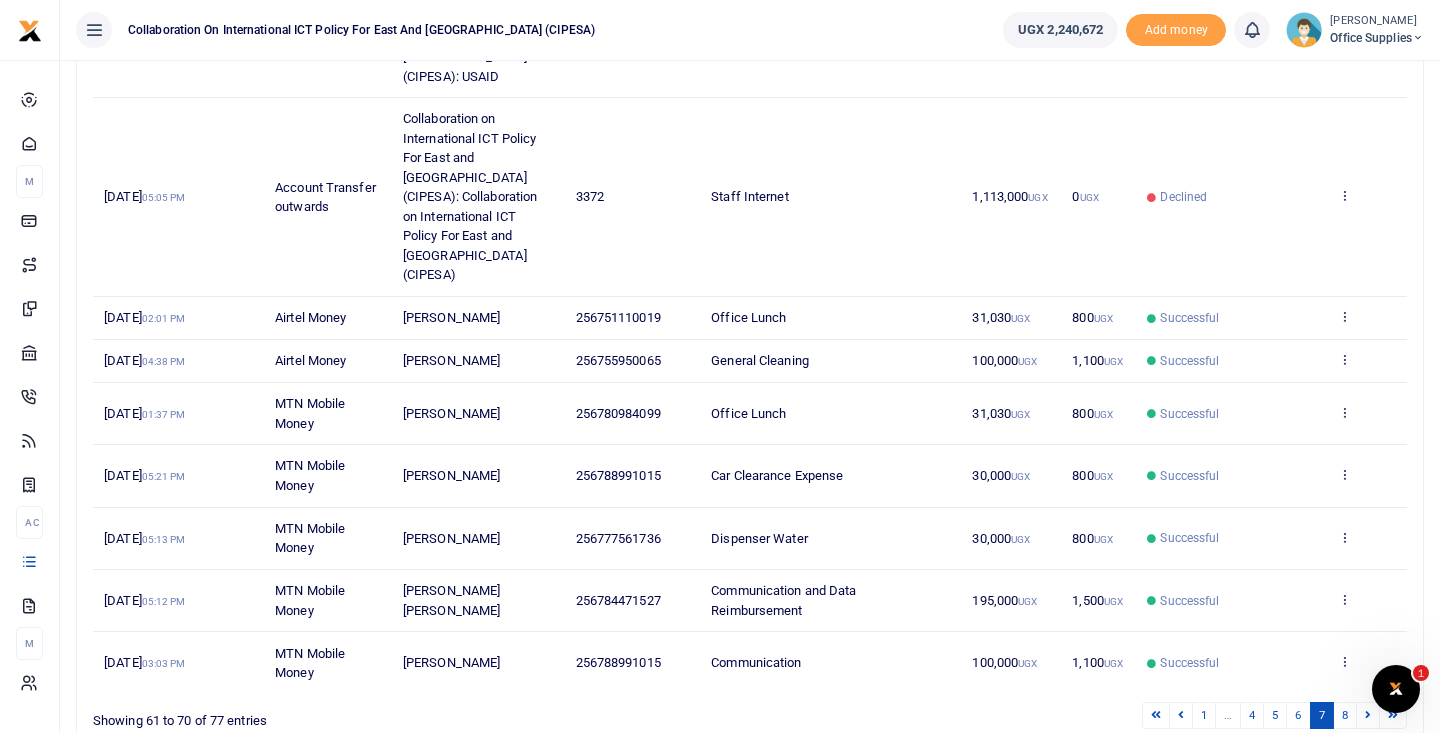 scroll, scrollTop: 499, scrollLeft: 0, axis: vertical 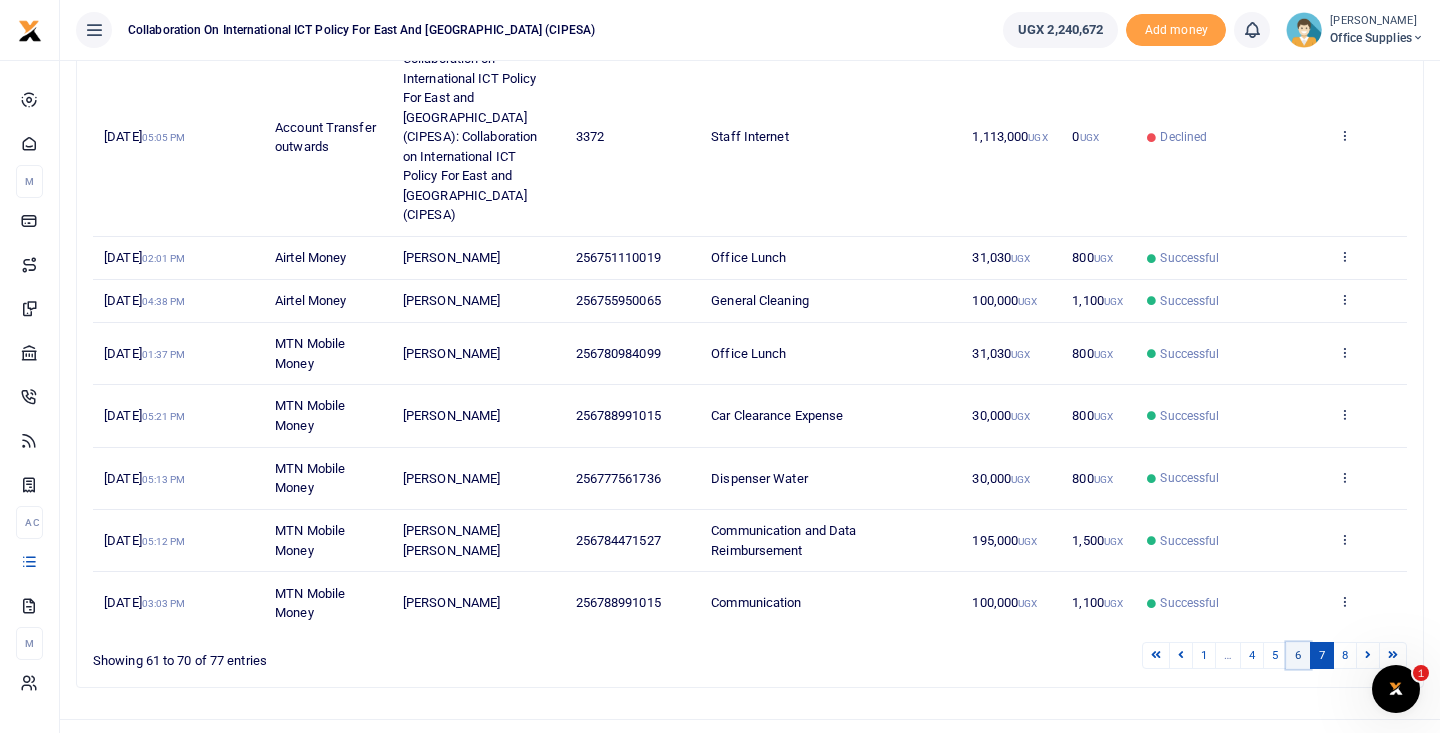click on "6" at bounding box center [1298, 655] 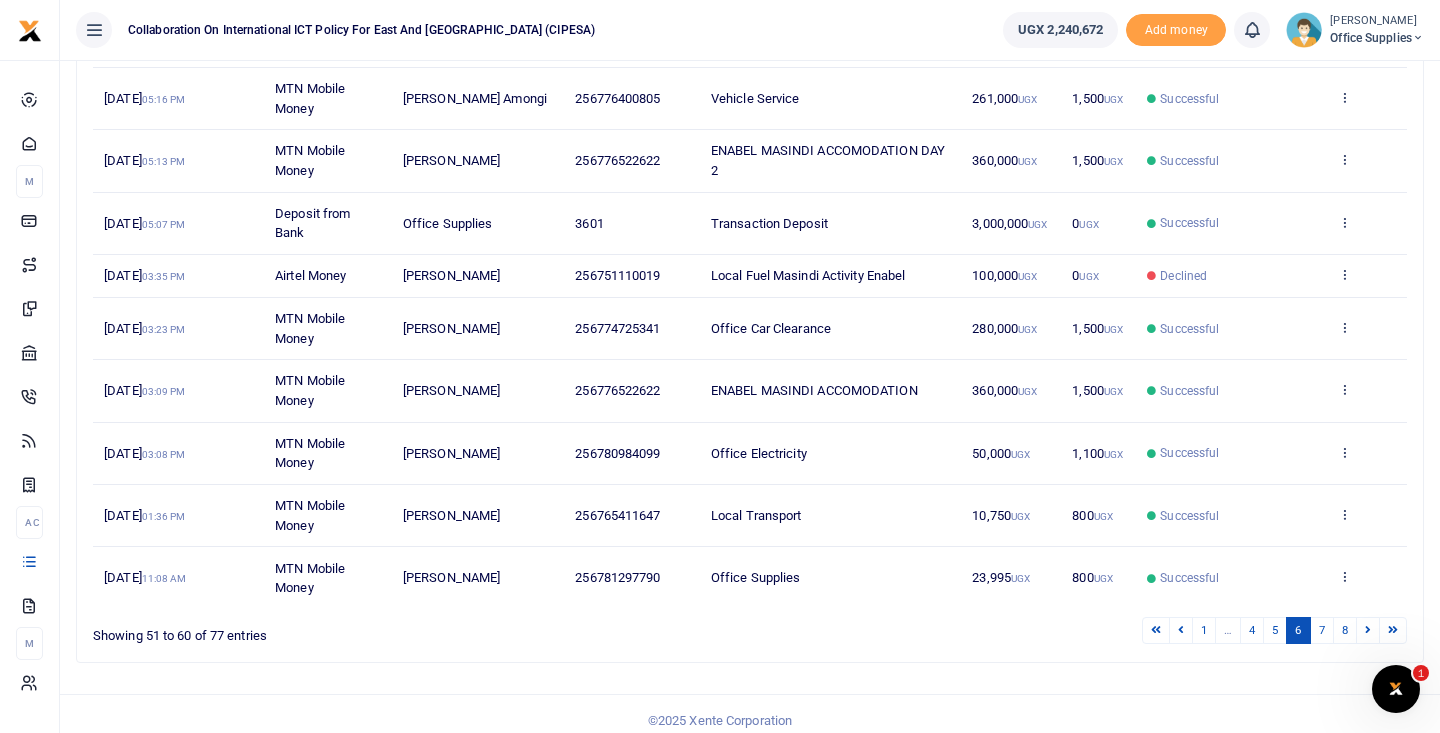 scroll, scrollTop: 382, scrollLeft: 0, axis: vertical 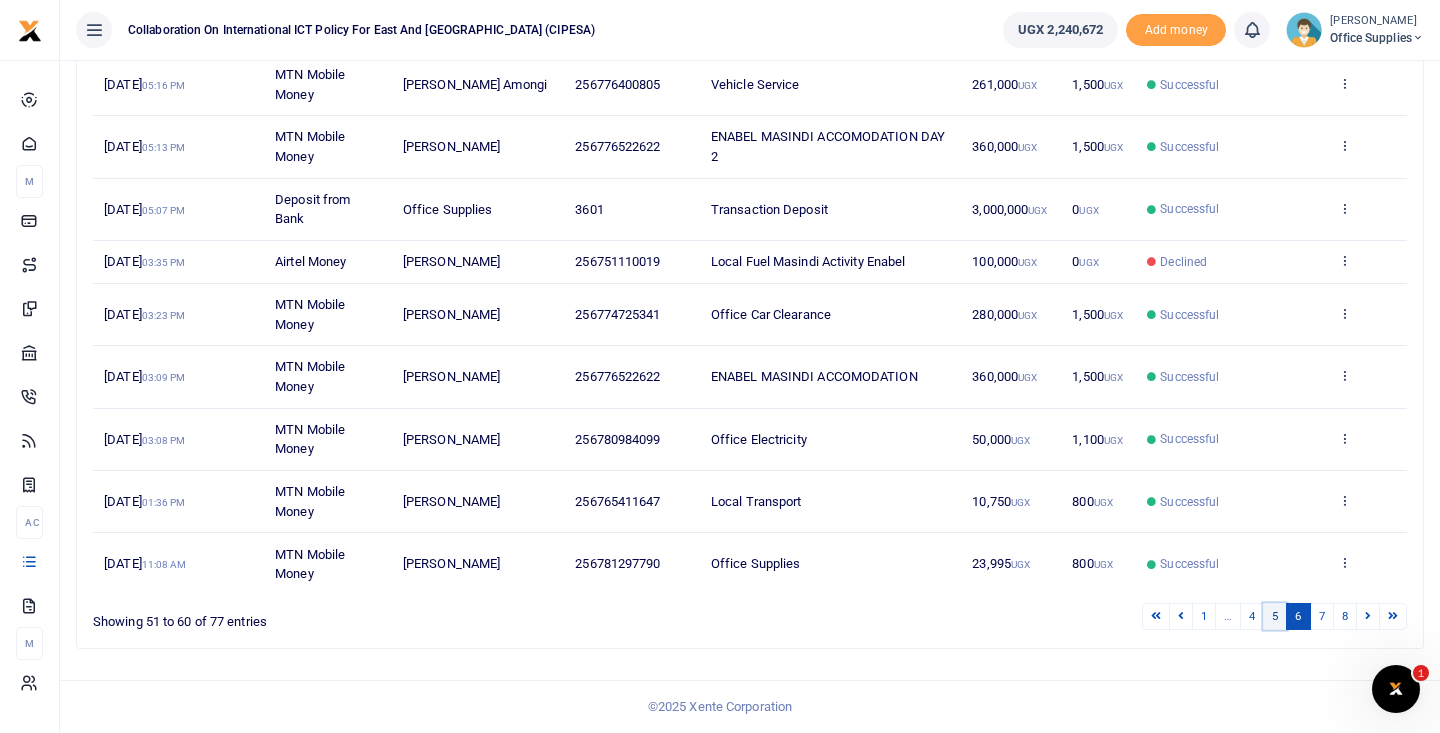 click on "5" at bounding box center [1275, 616] 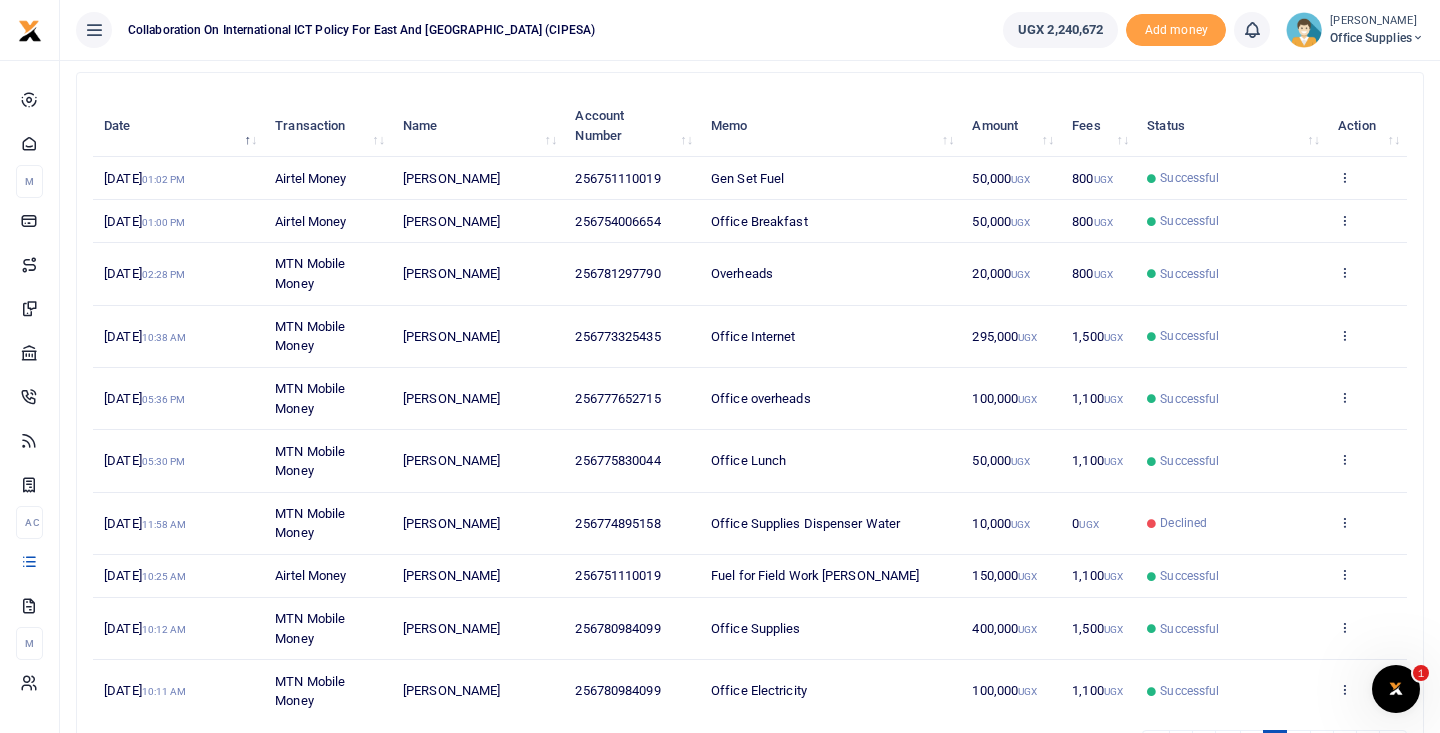 scroll, scrollTop: 343, scrollLeft: 0, axis: vertical 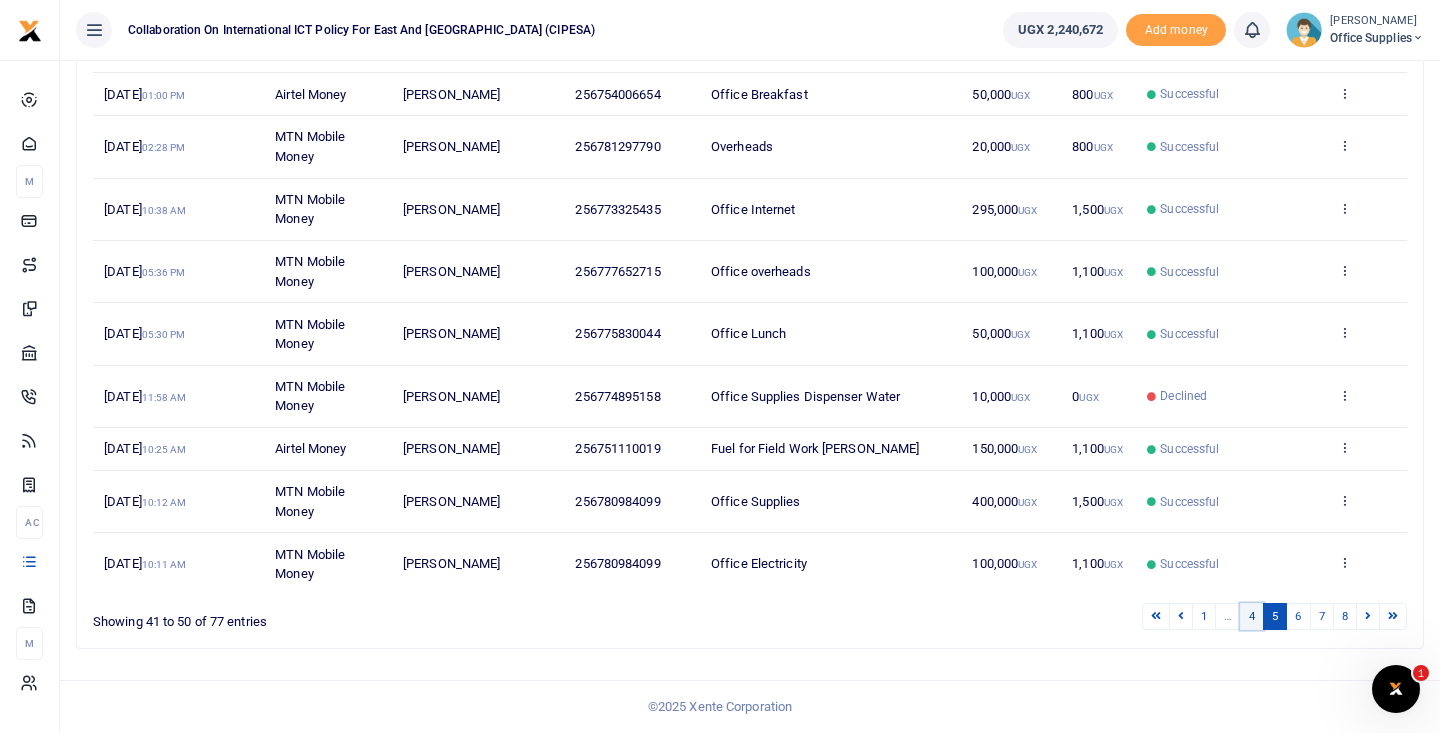 click on "4" at bounding box center [1252, 616] 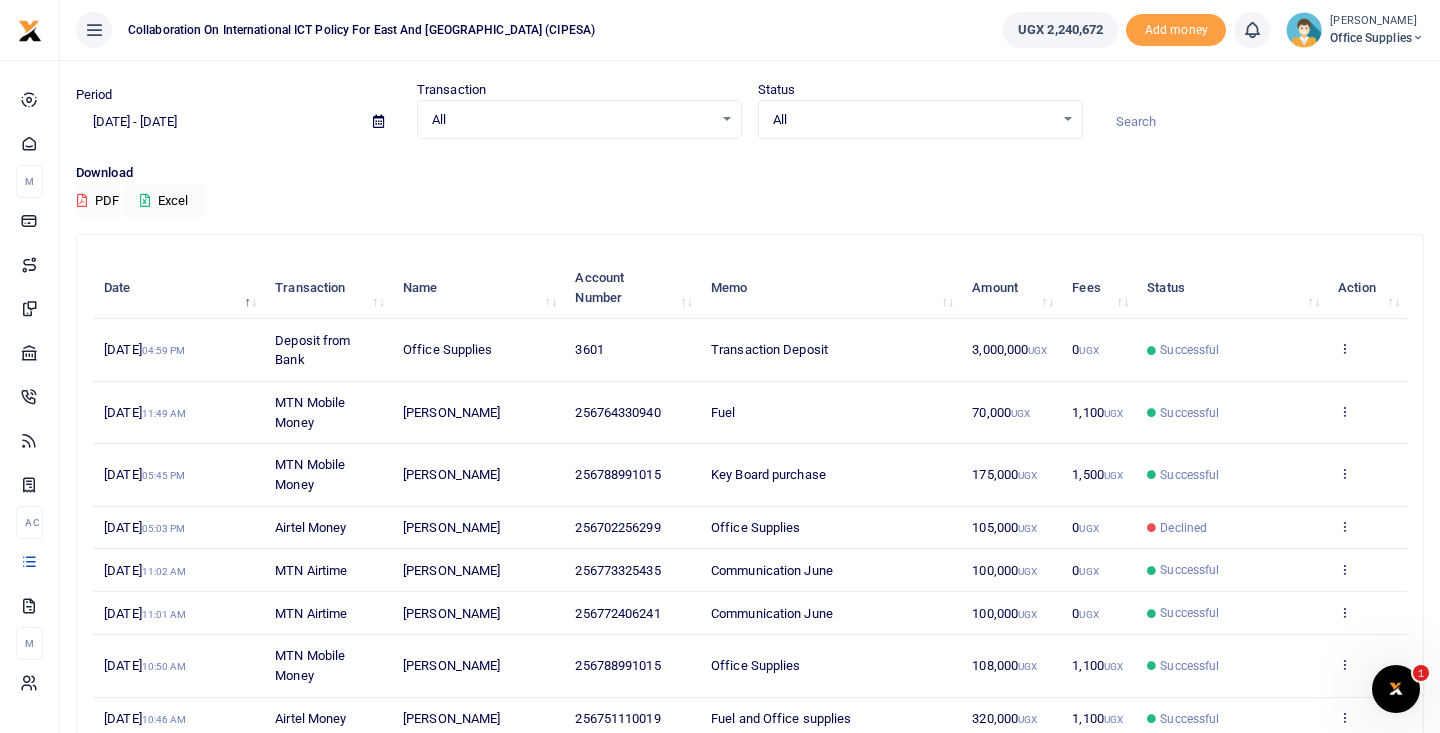 scroll, scrollTop: 304, scrollLeft: 0, axis: vertical 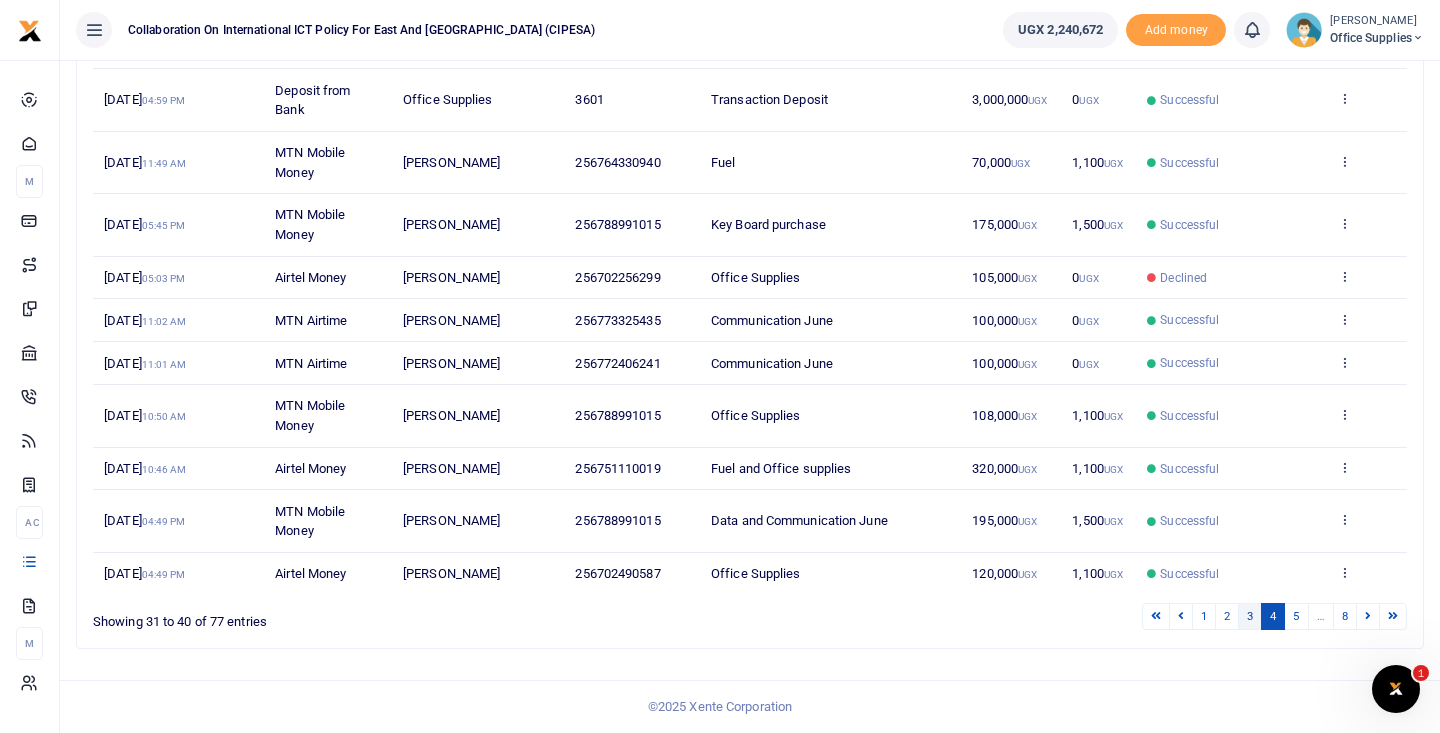 click on "3" at bounding box center [1250, 616] 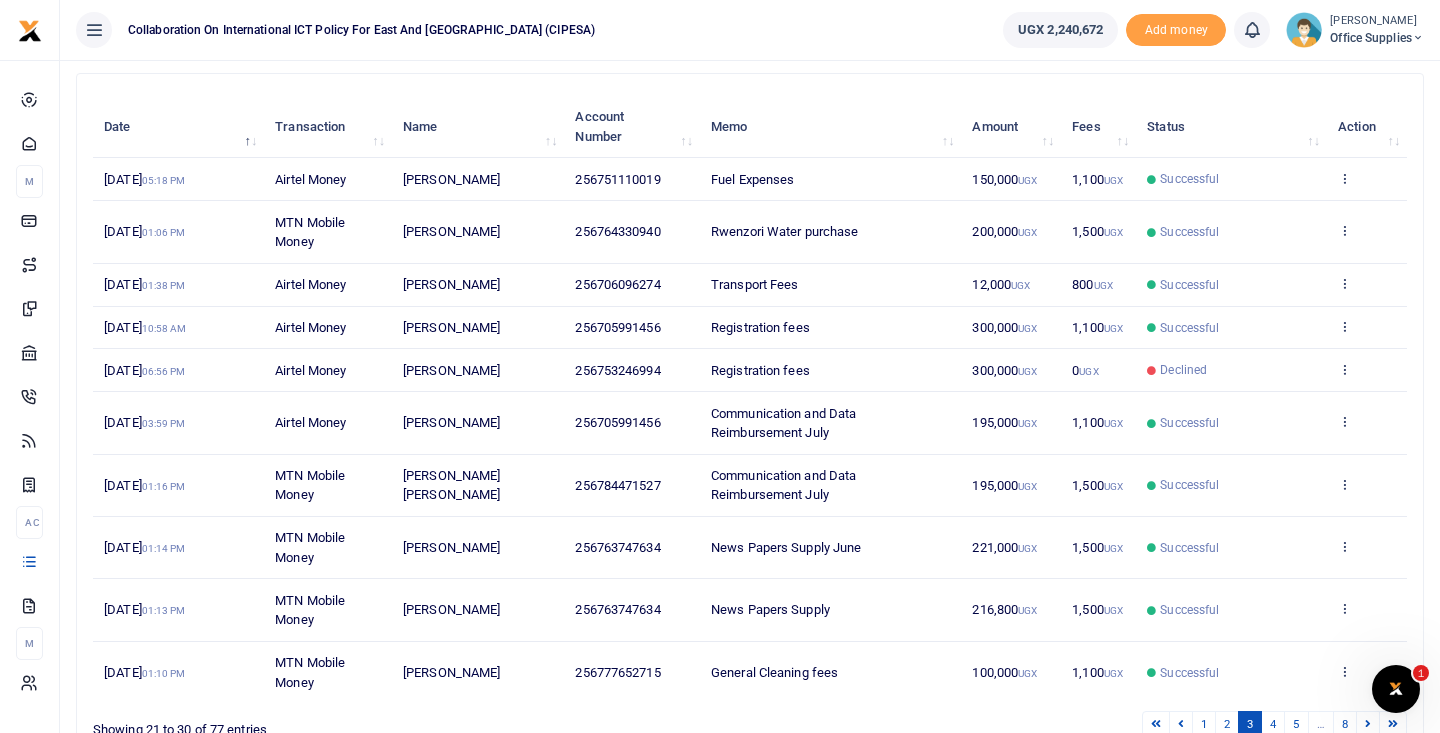 scroll, scrollTop: 323, scrollLeft: 0, axis: vertical 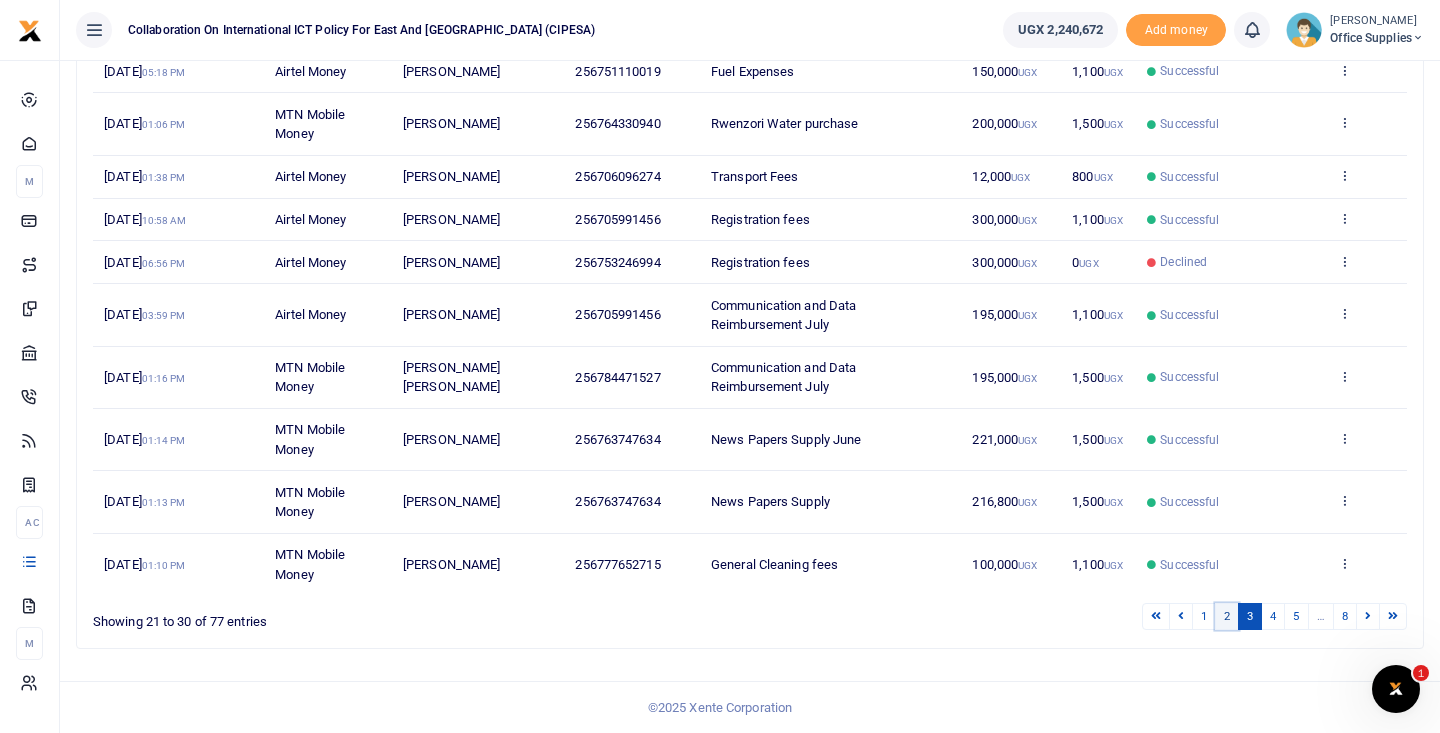 click on "2" at bounding box center [1227, 616] 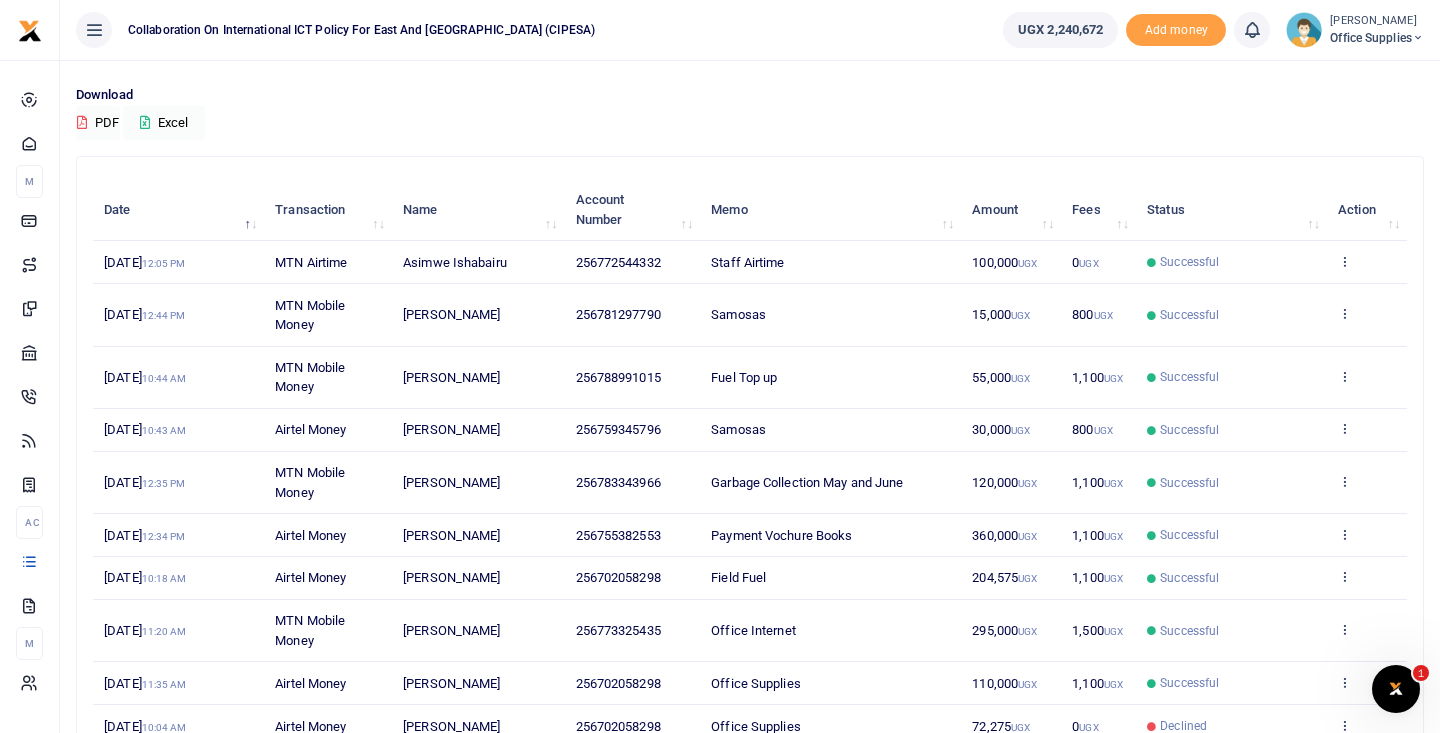 scroll, scrollTop: 284, scrollLeft: 0, axis: vertical 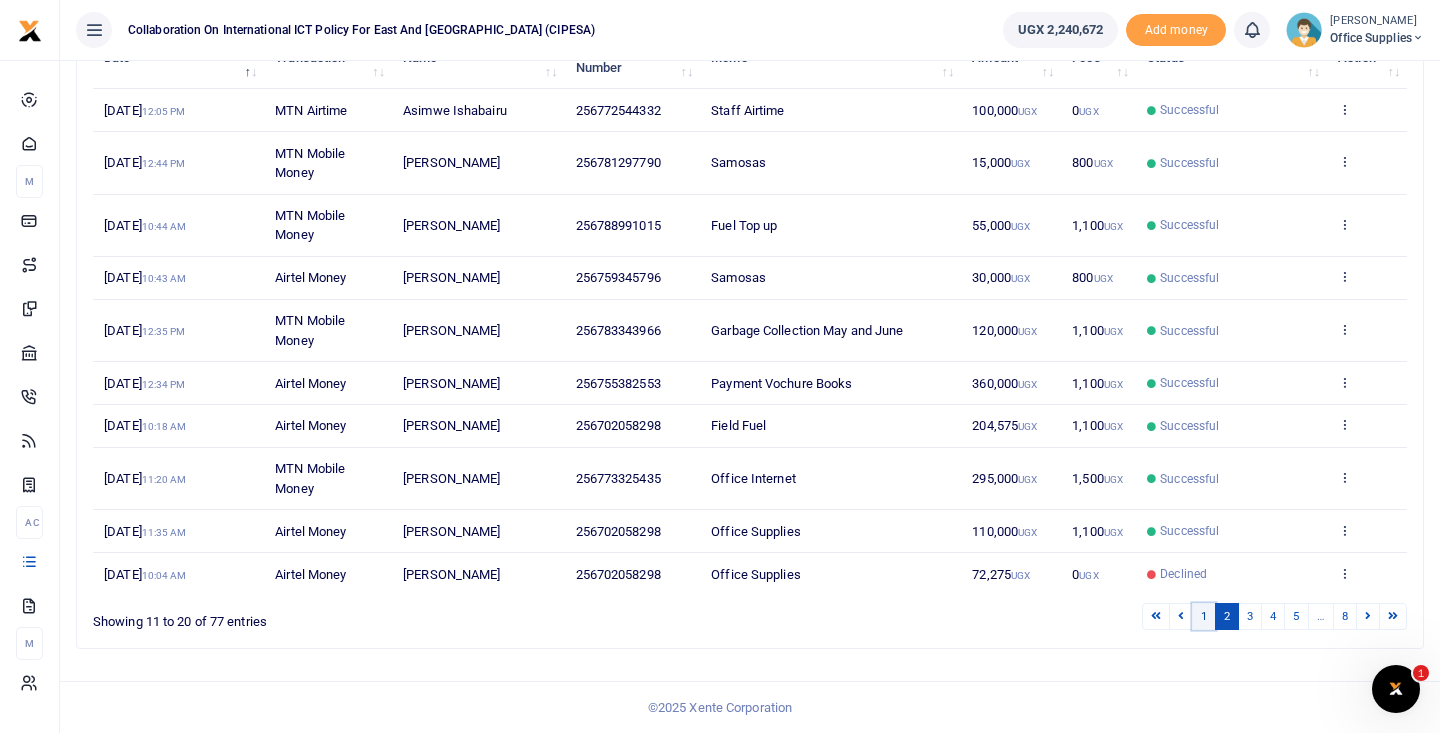 click on "1" at bounding box center (1204, 616) 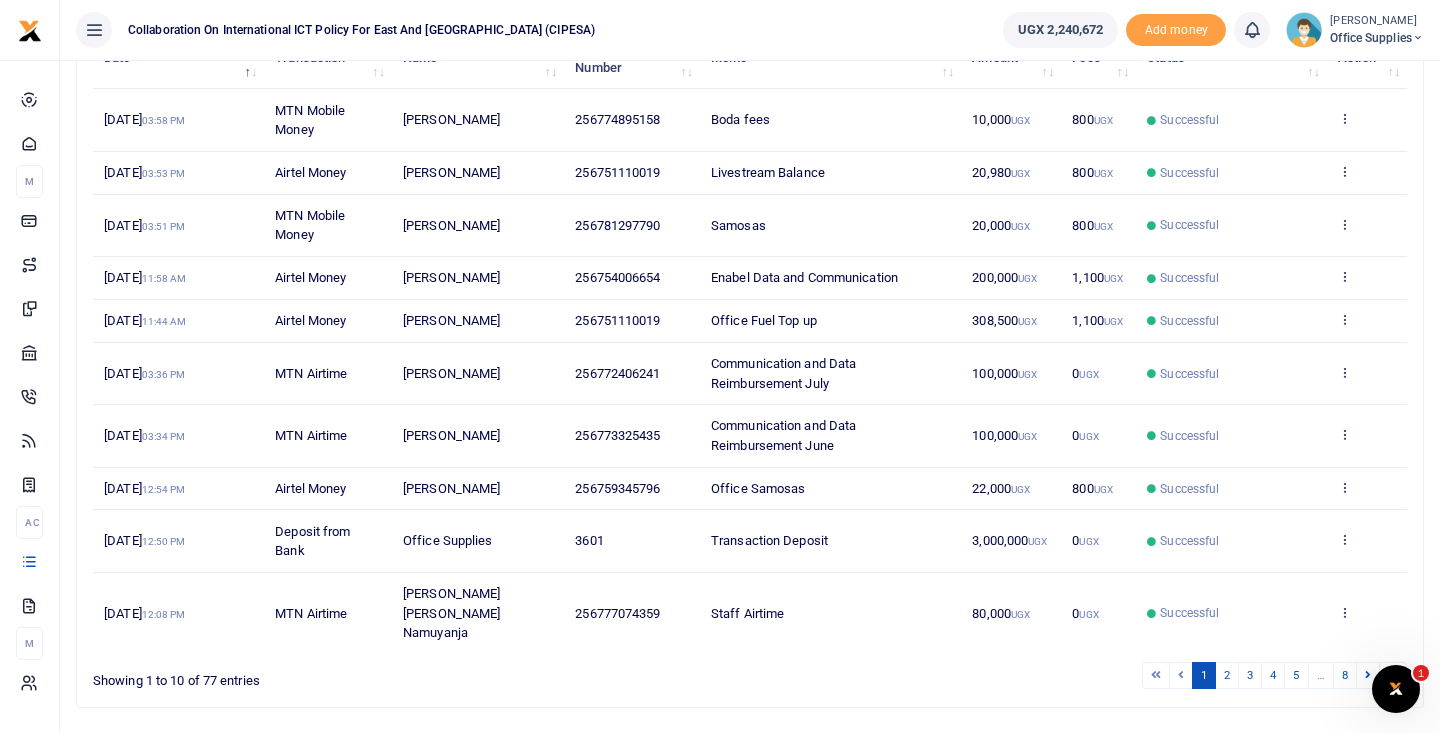 scroll, scrollTop: 0, scrollLeft: 0, axis: both 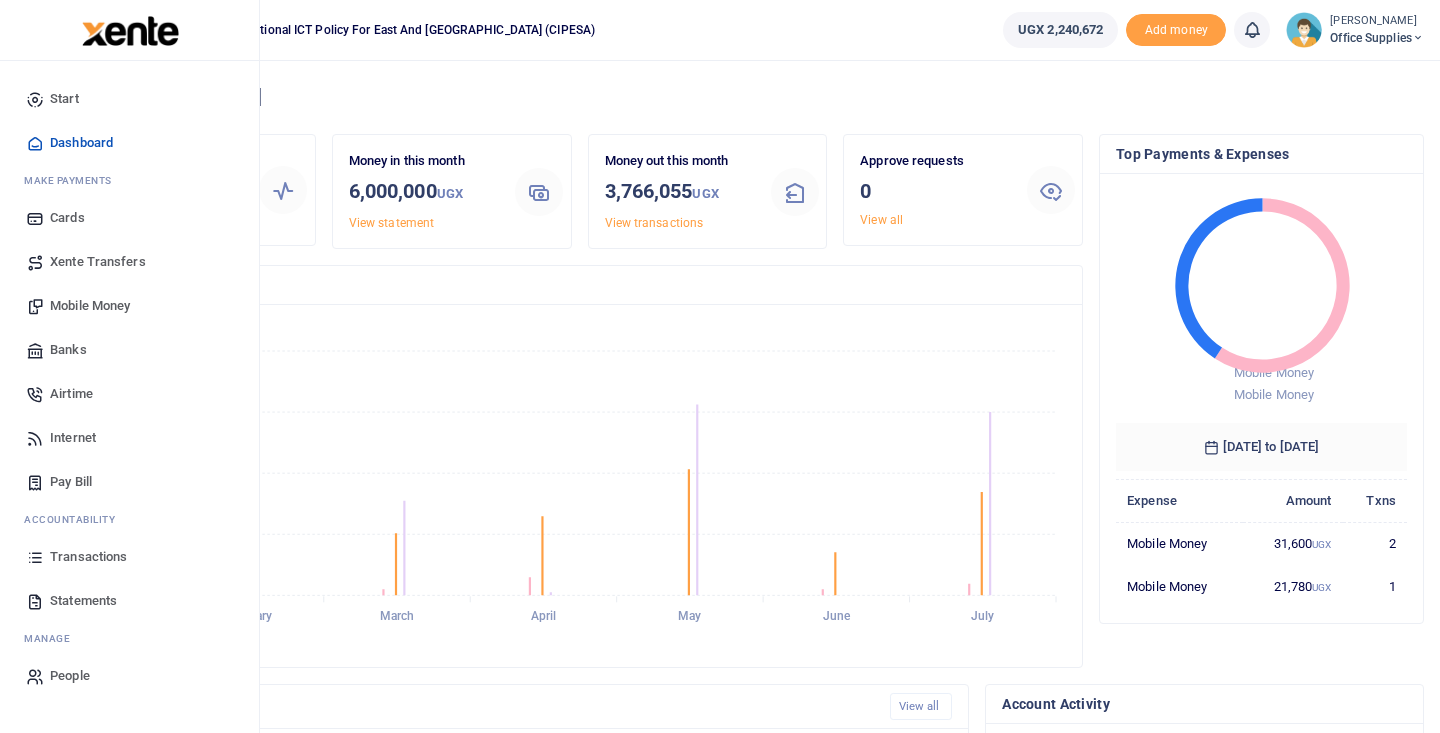 click on "Transactions" at bounding box center (88, 557) 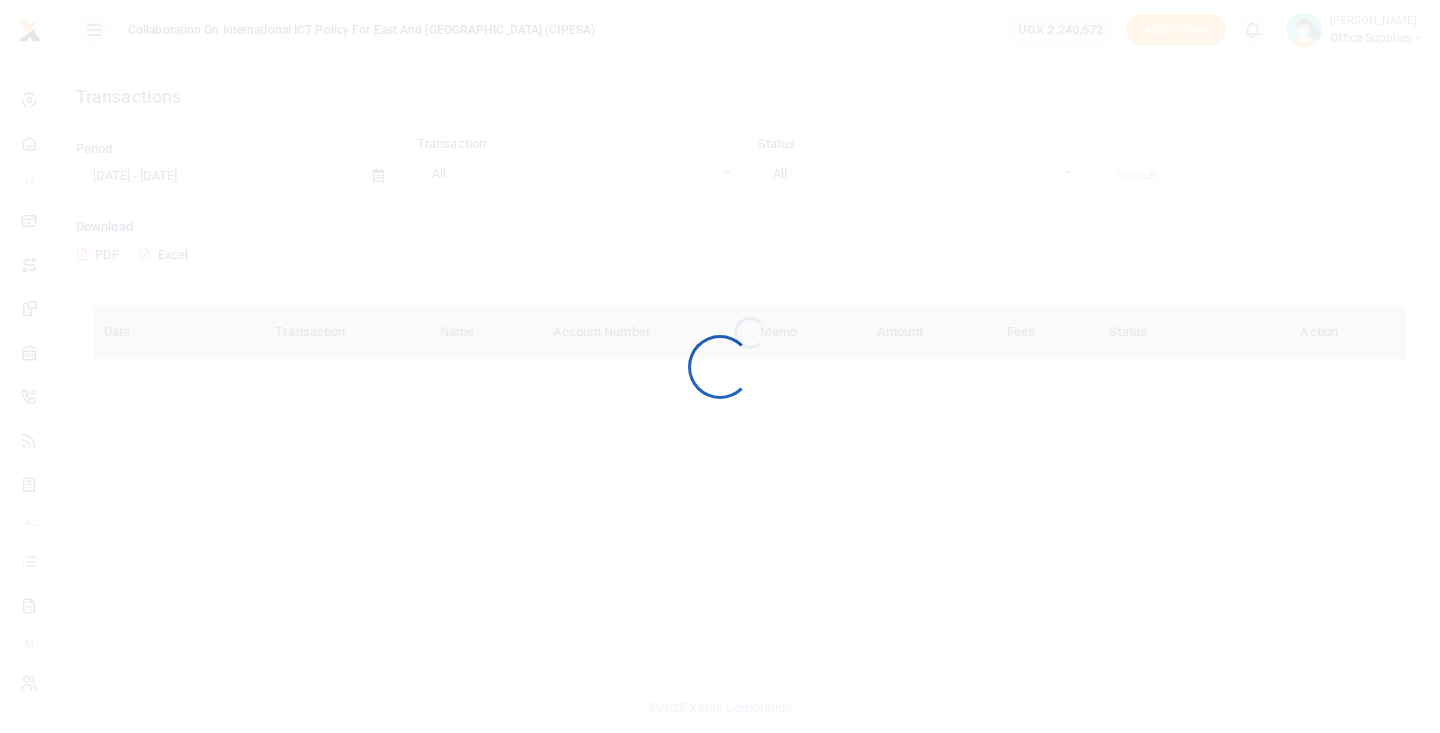 scroll, scrollTop: 0, scrollLeft: 0, axis: both 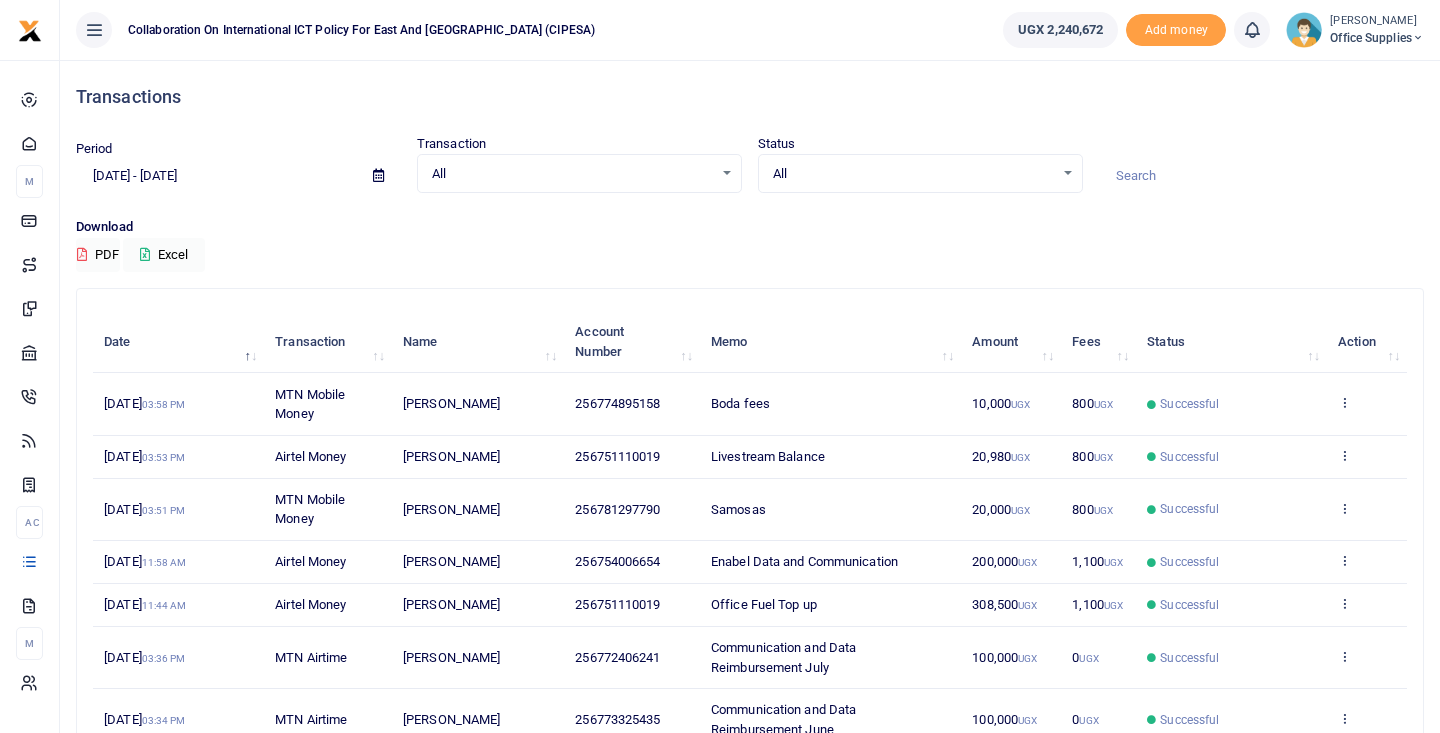 click at bounding box center (378, 175) 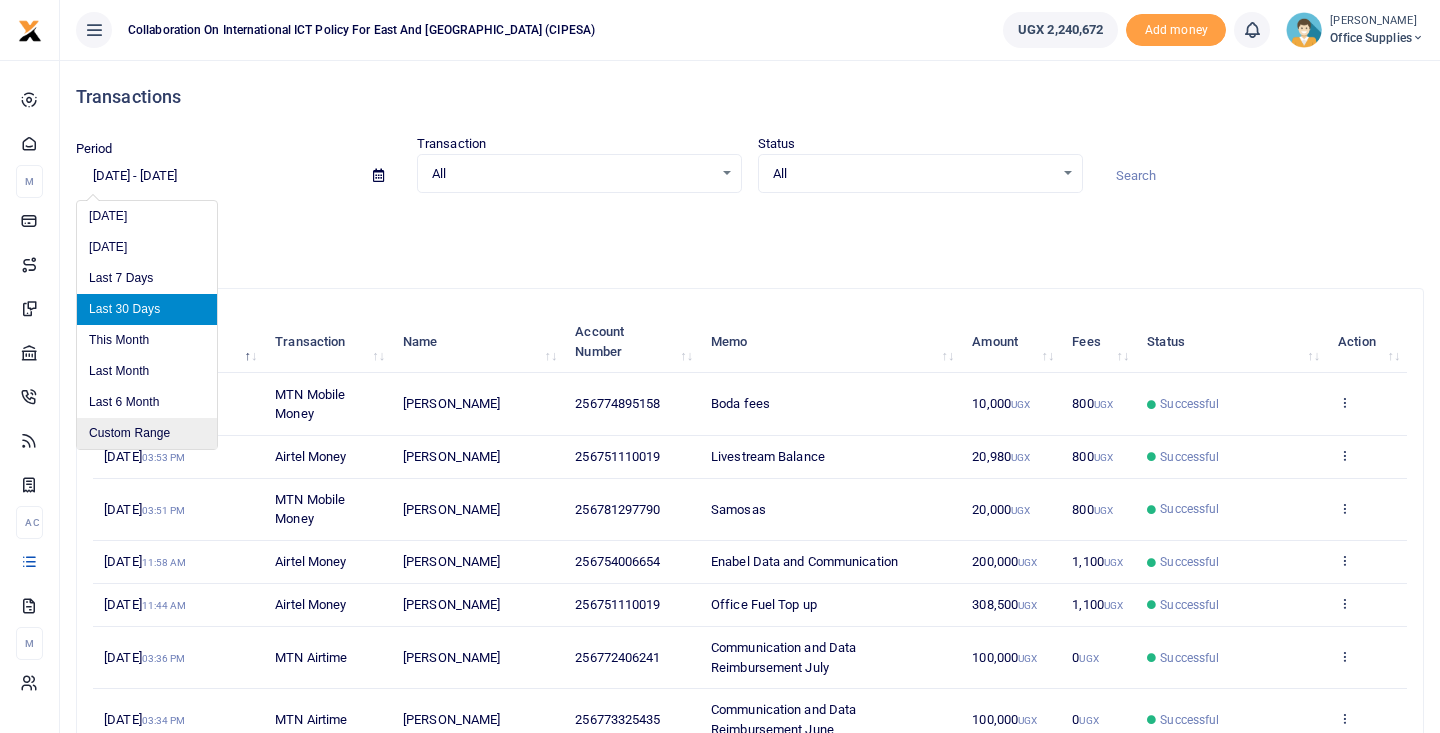 click on "Custom Range" at bounding box center [147, 433] 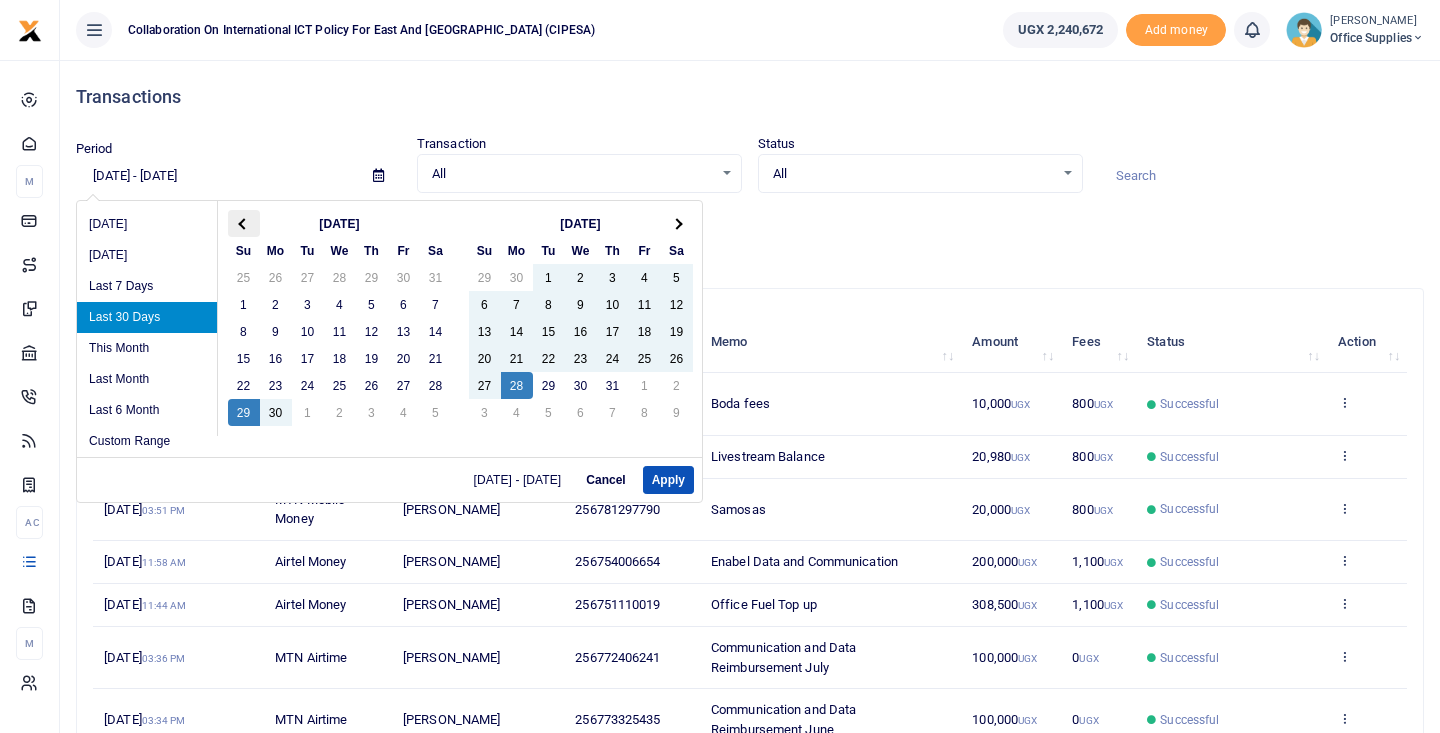 click at bounding box center [243, 223] 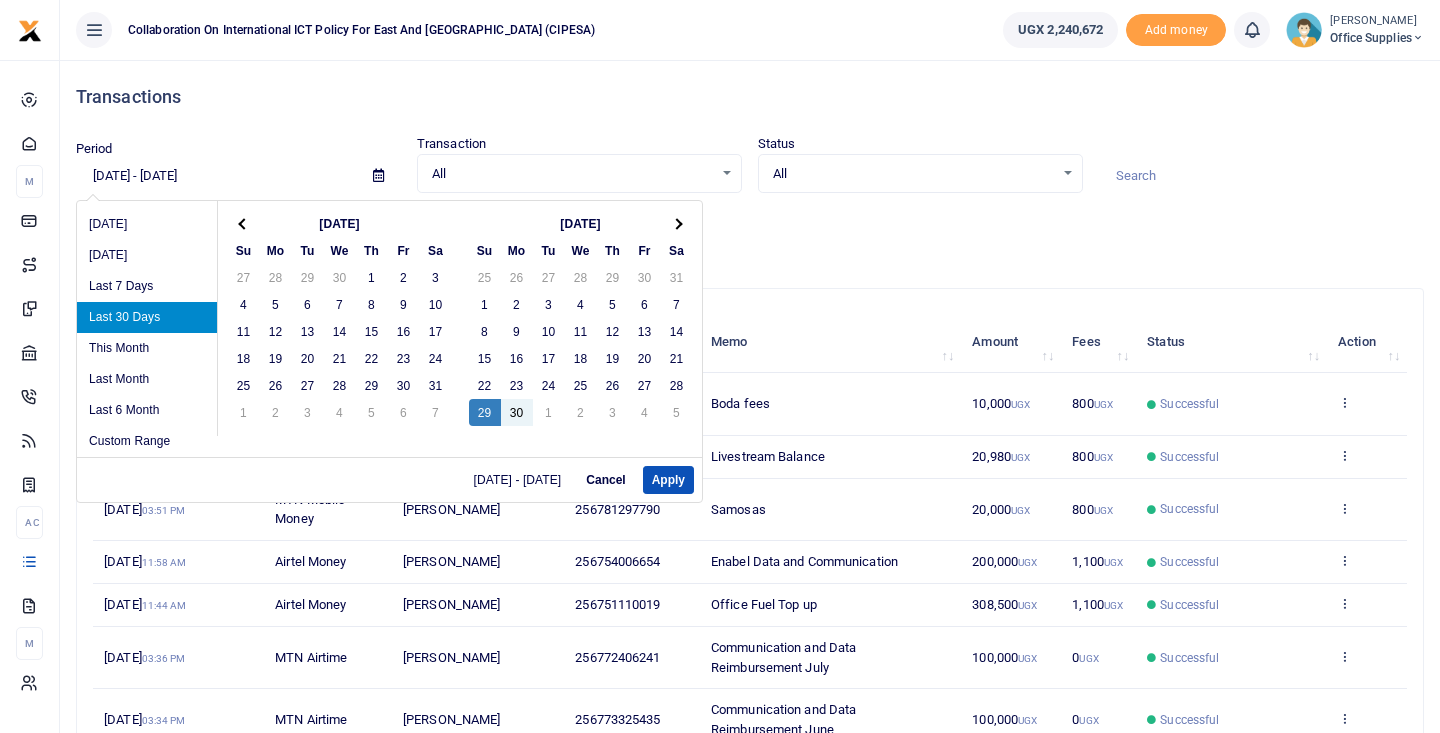 click at bounding box center (243, 223) 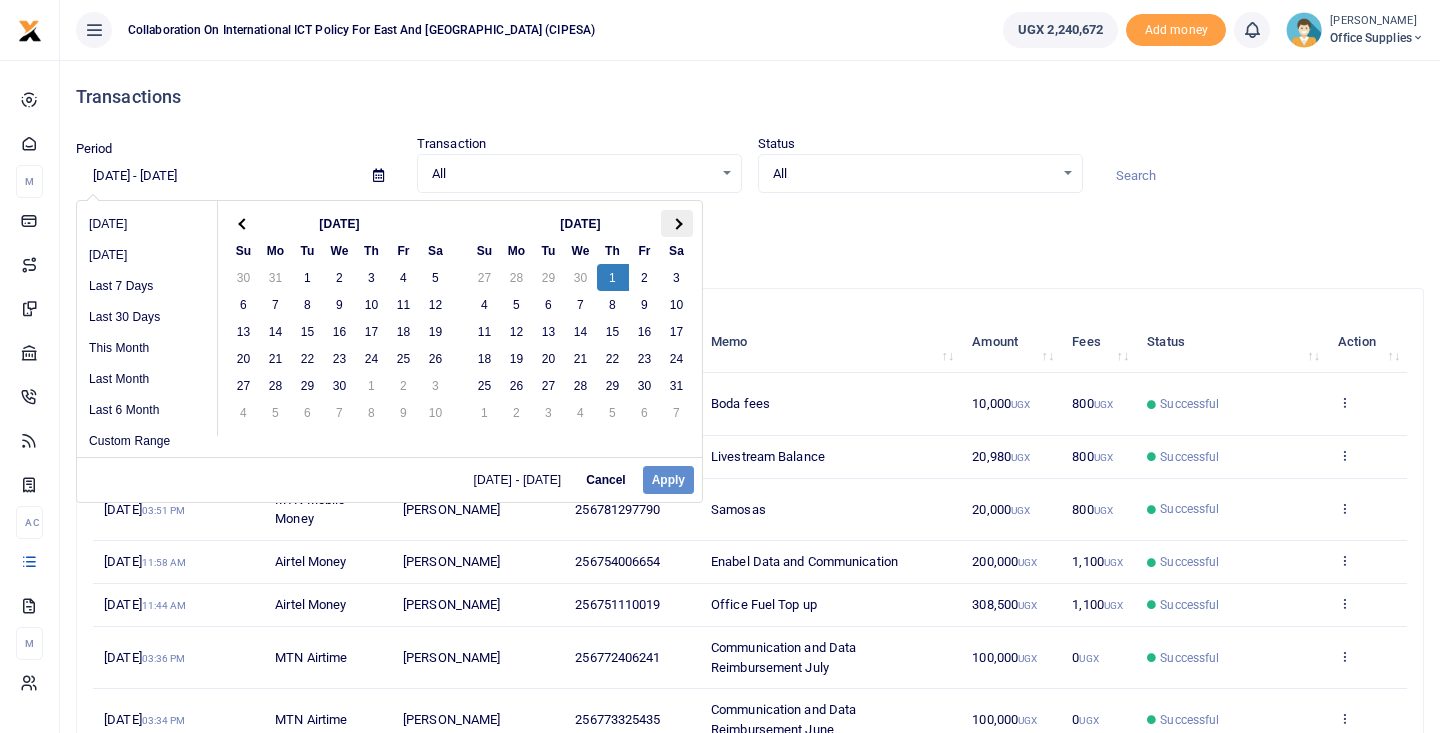 click at bounding box center [677, 223] 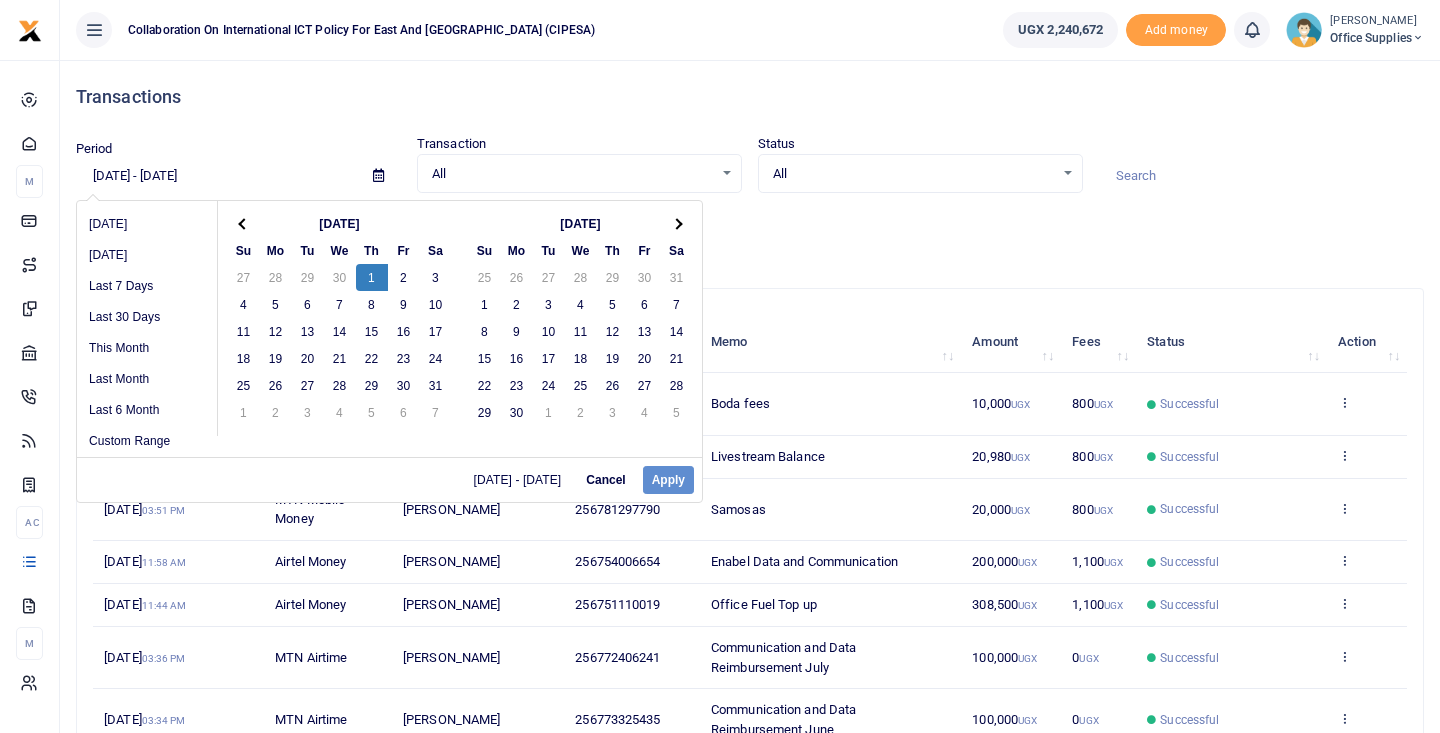 click at bounding box center [677, 223] 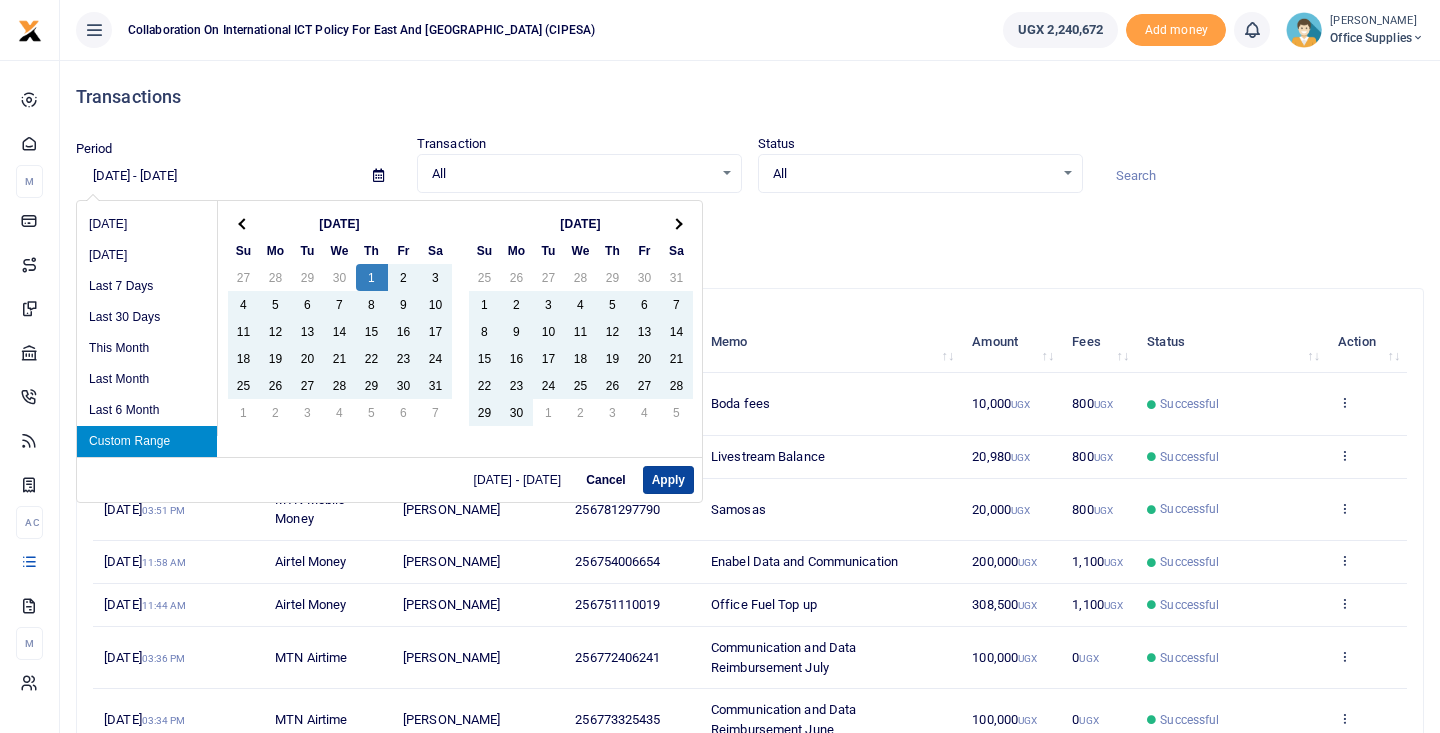 click on "Apply" at bounding box center [668, 480] 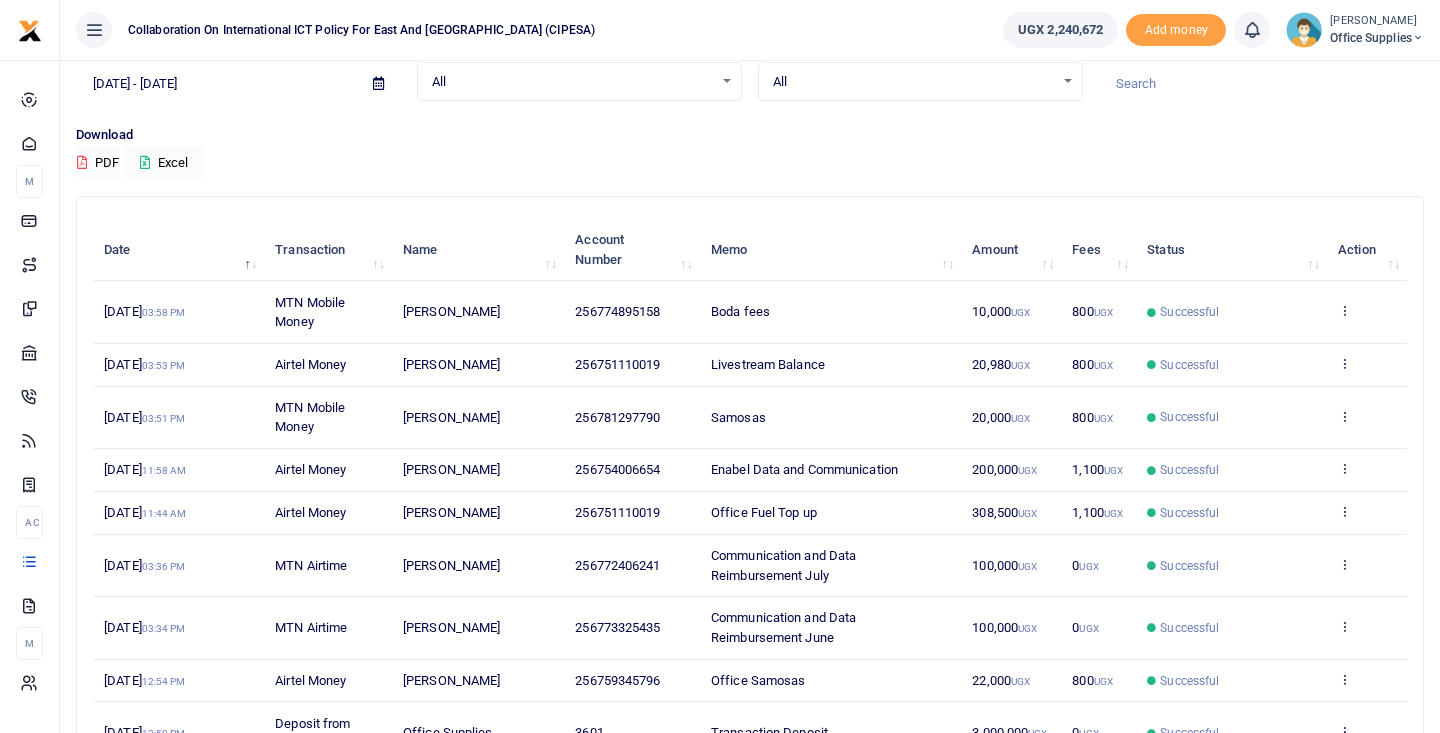 scroll, scrollTop: 323, scrollLeft: 0, axis: vertical 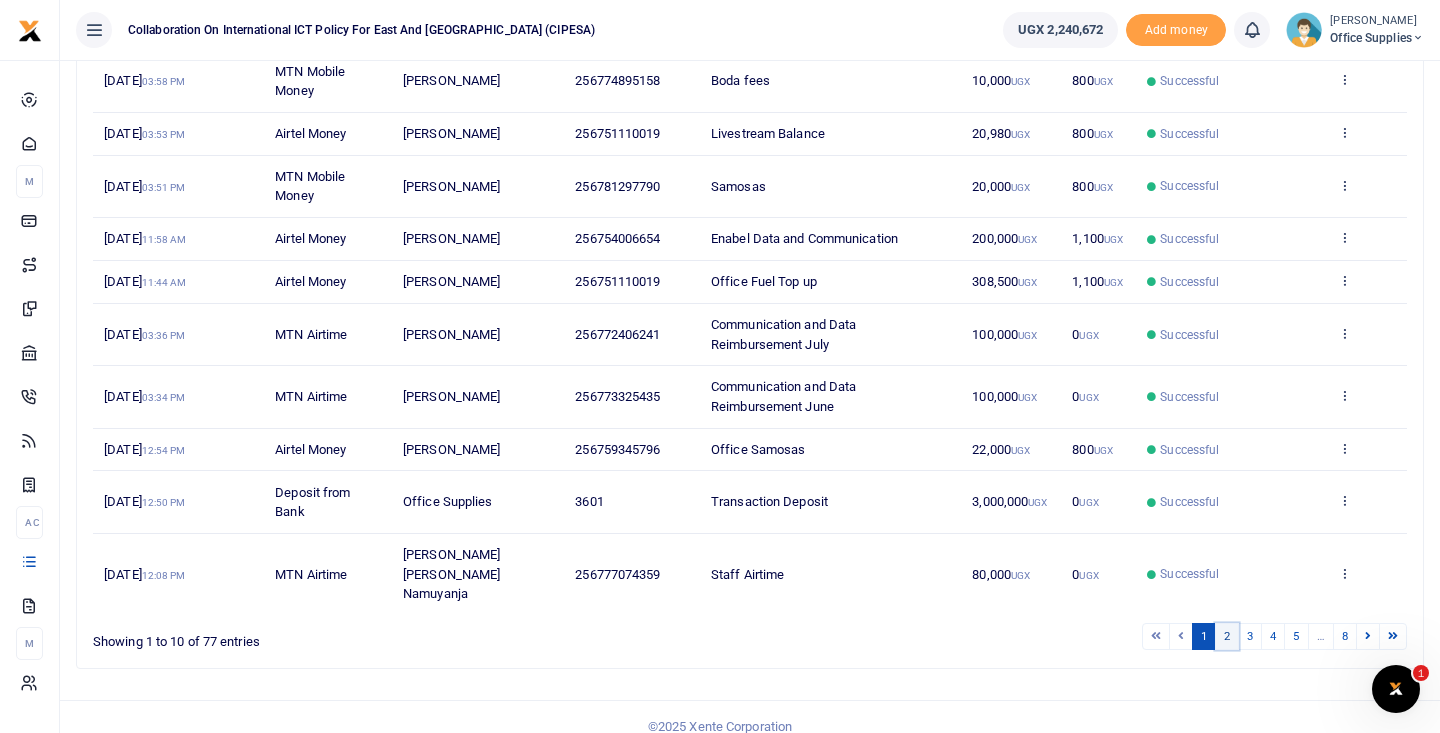 click on "2" at bounding box center [1227, 636] 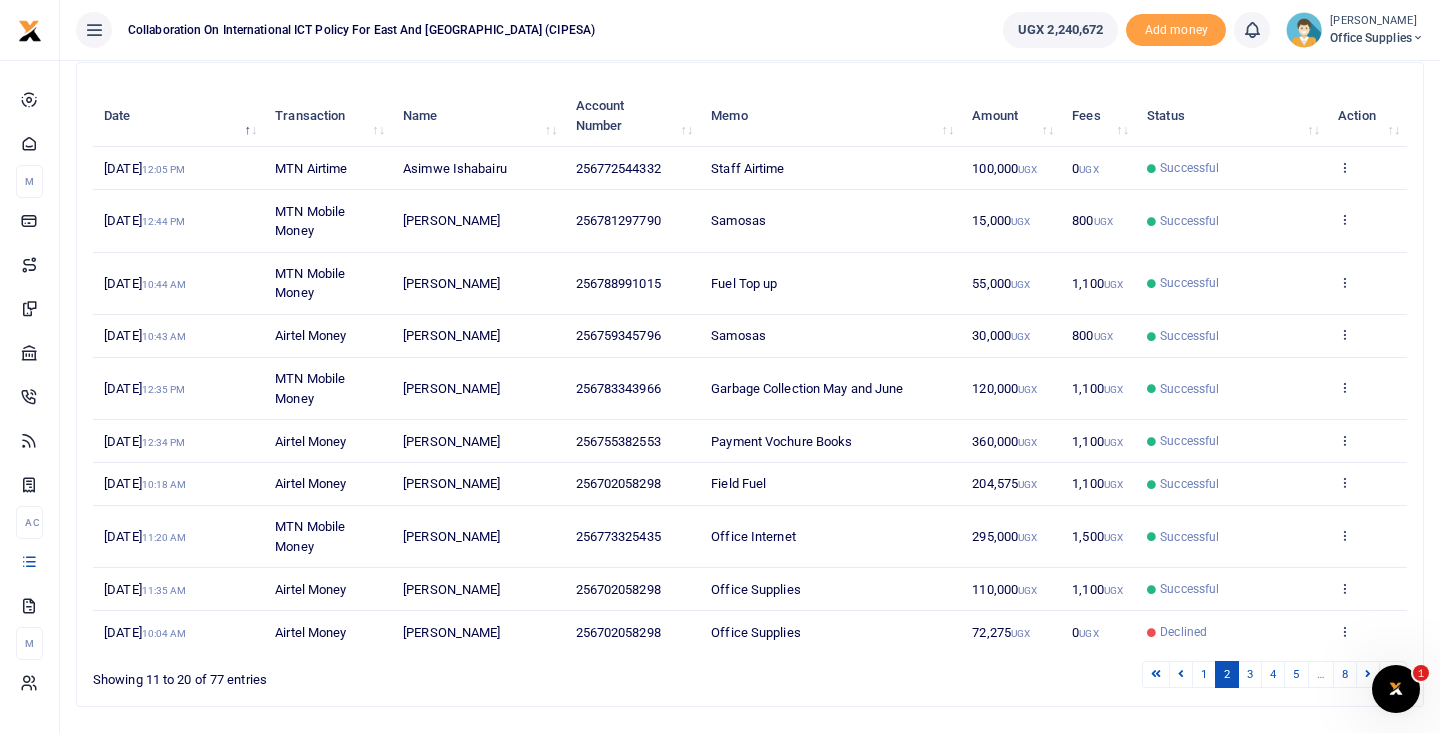 scroll, scrollTop: 284, scrollLeft: 0, axis: vertical 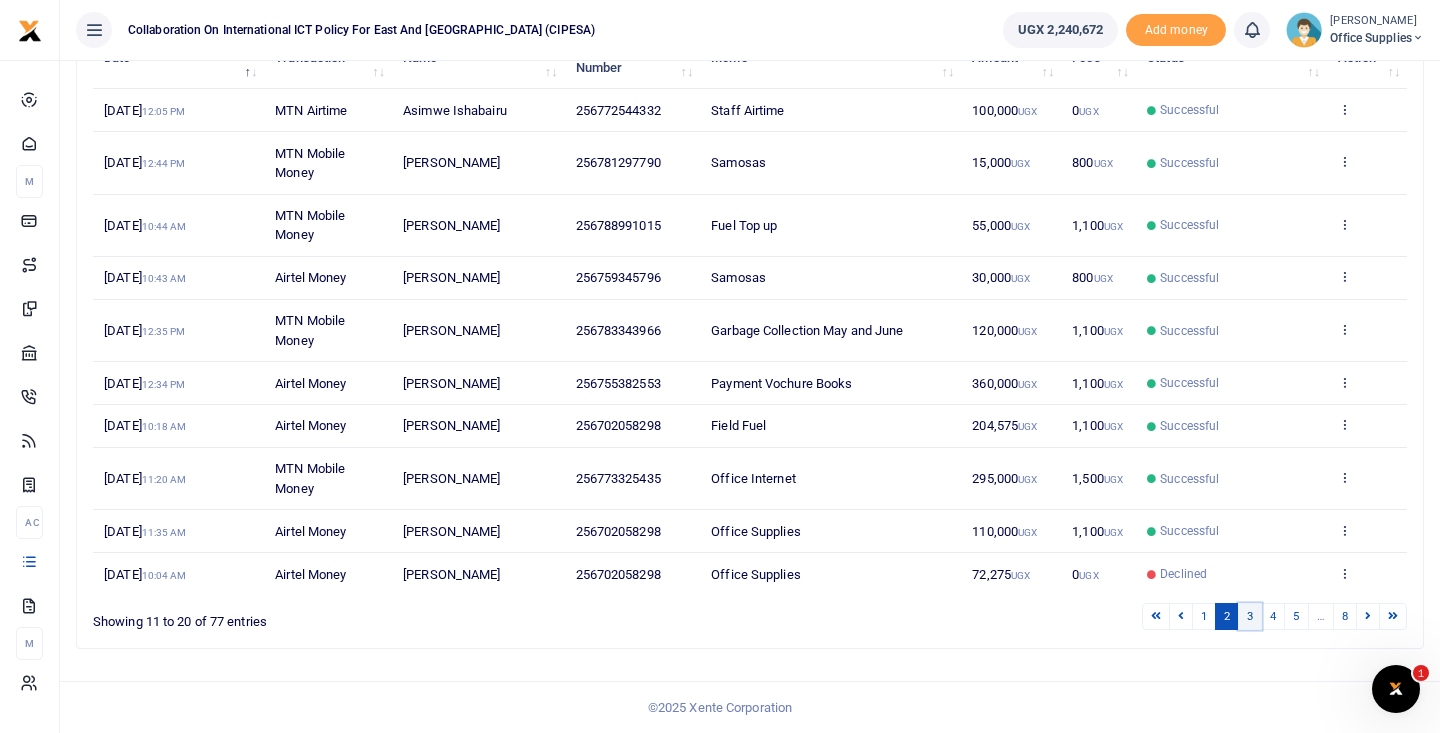 click on "3" at bounding box center (1250, 616) 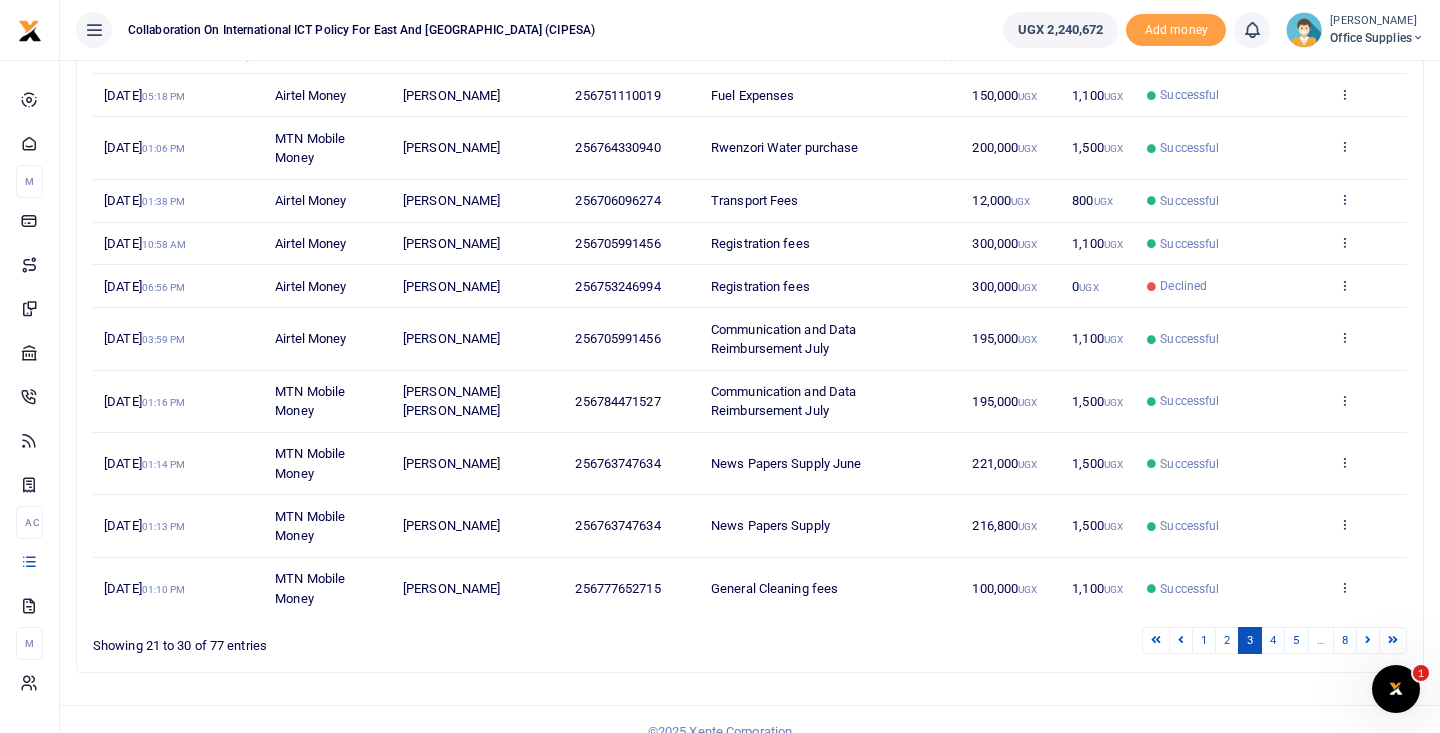 scroll, scrollTop: 323, scrollLeft: 0, axis: vertical 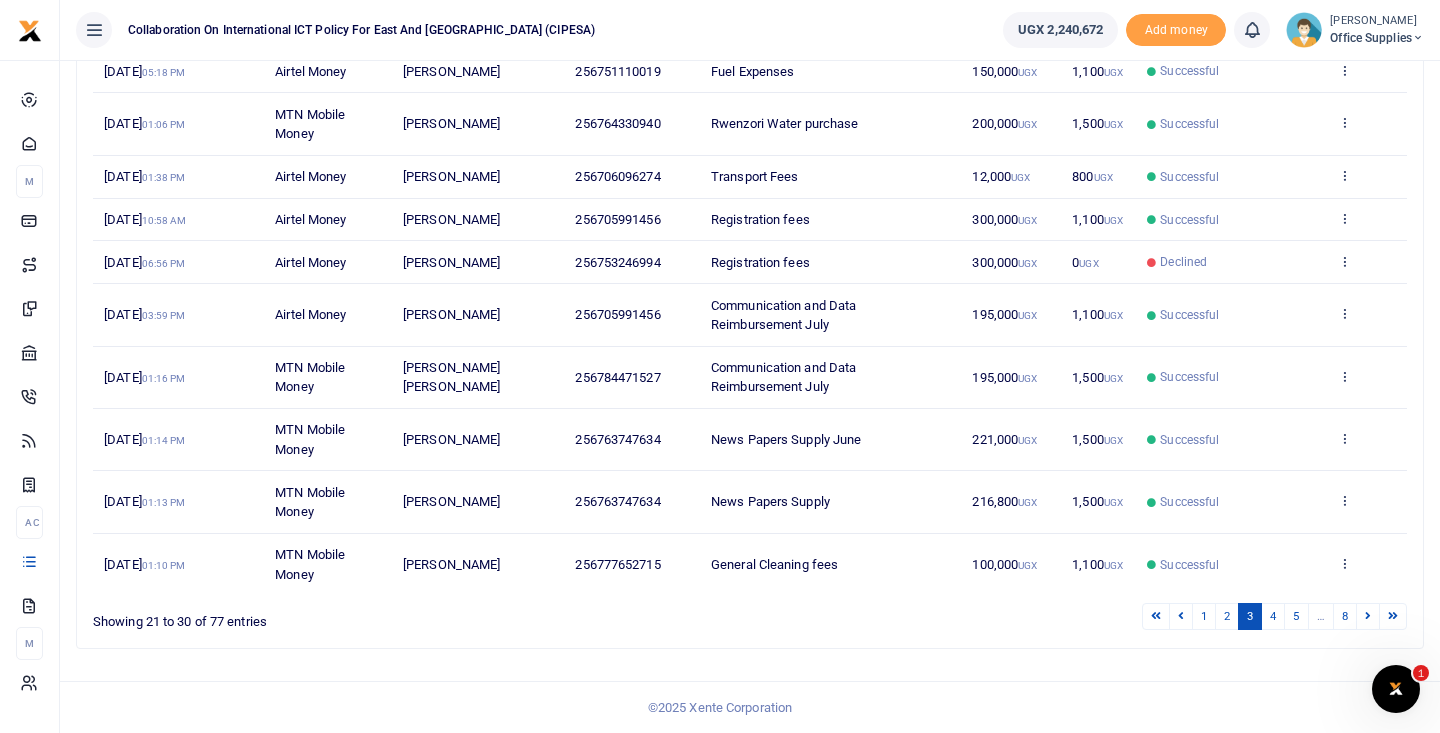 click on "Successful" at bounding box center [1231, 378] 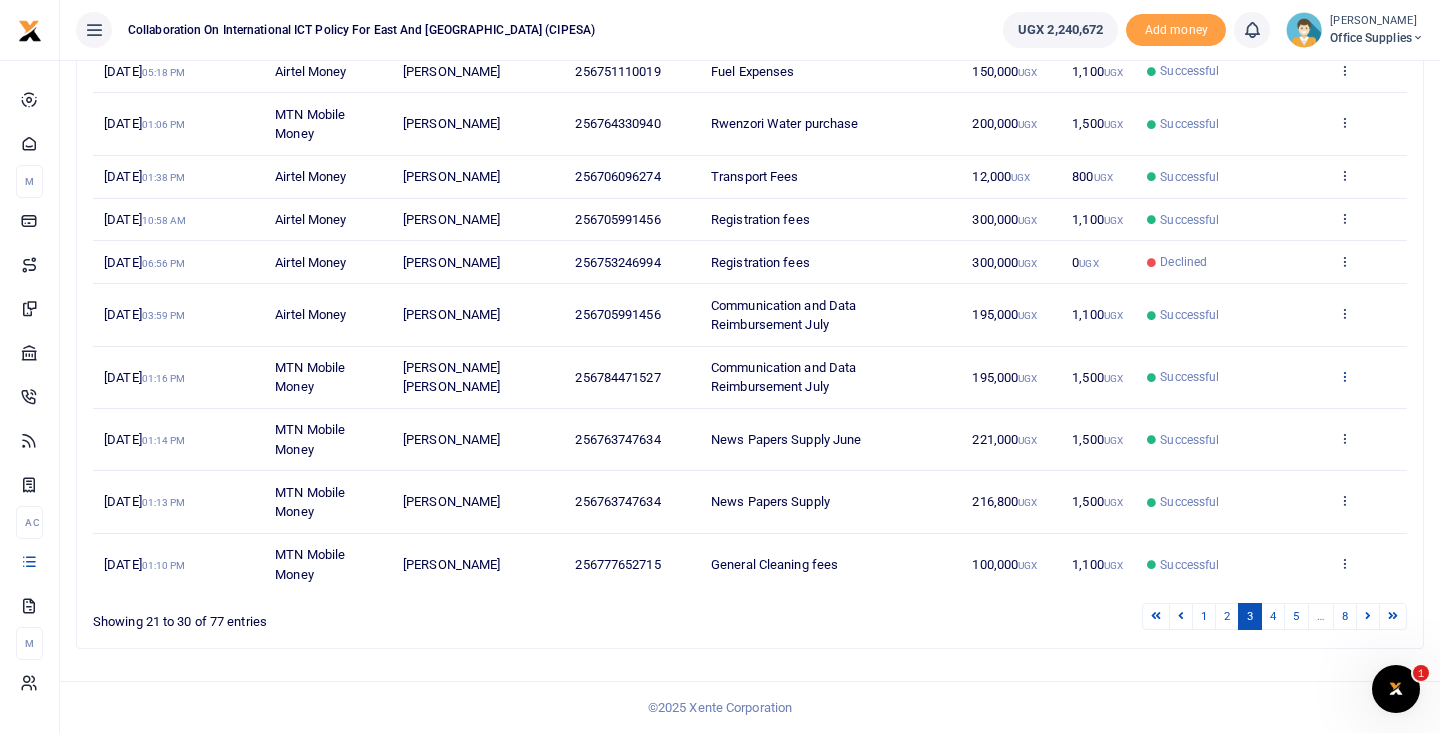 click at bounding box center (1344, 376) 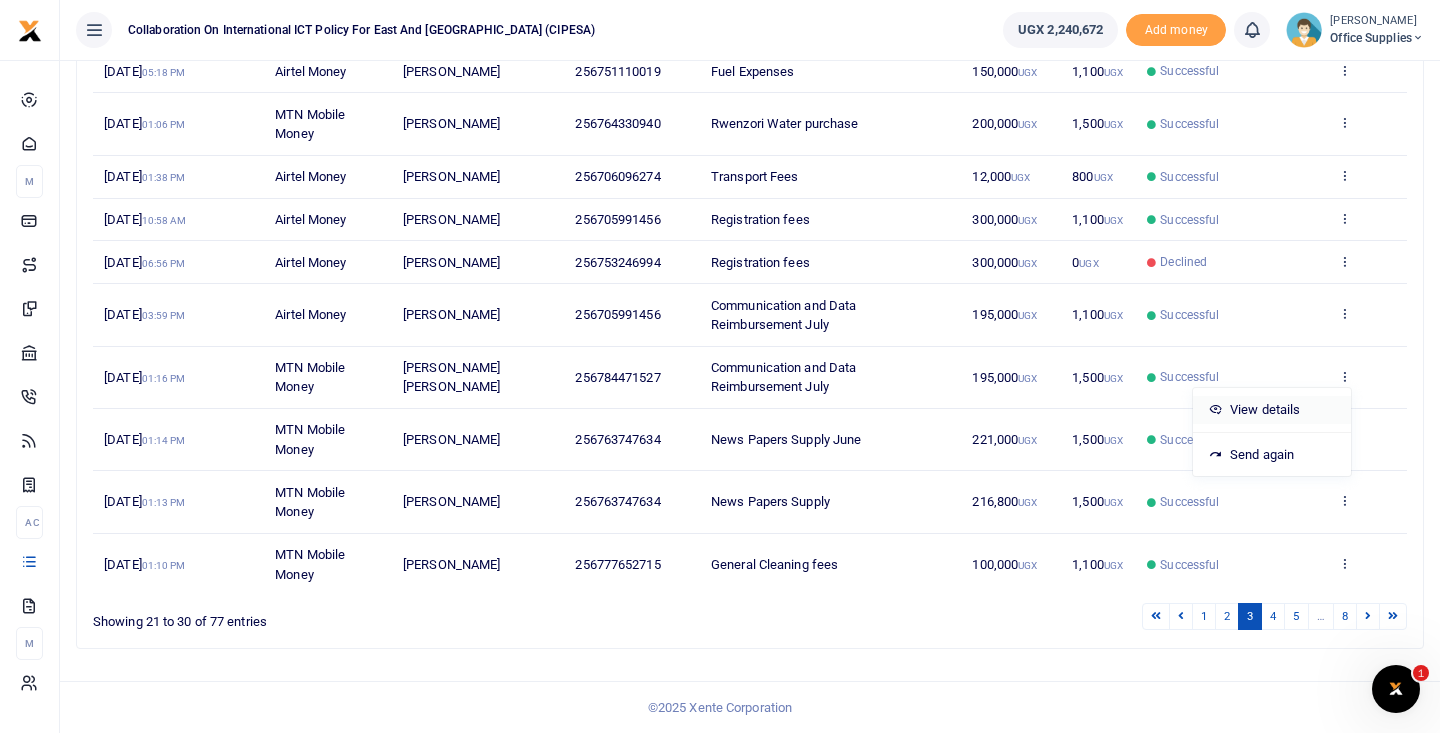 click on "View details" at bounding box center [1272, 410] 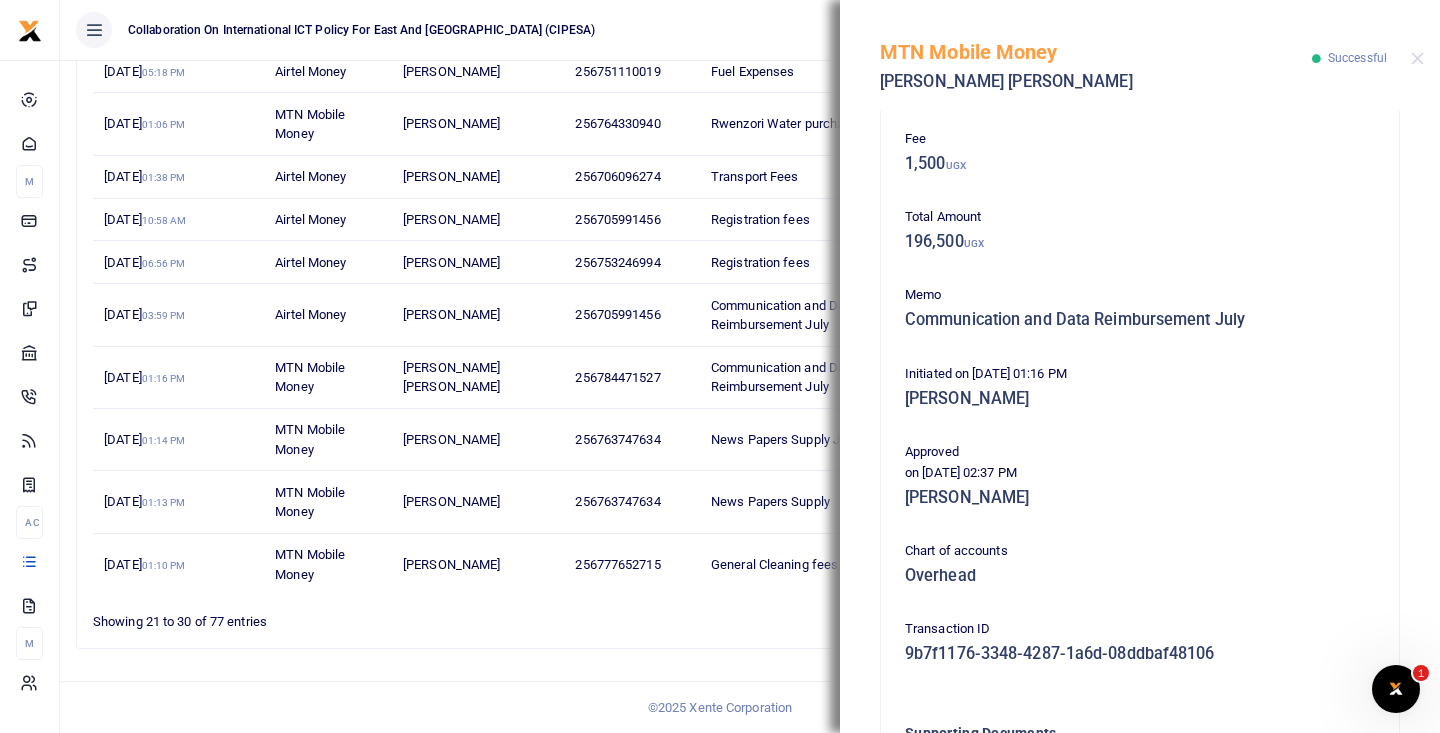 scroll, scrollTop: 408, scrollLeft: 0, axis: vertical 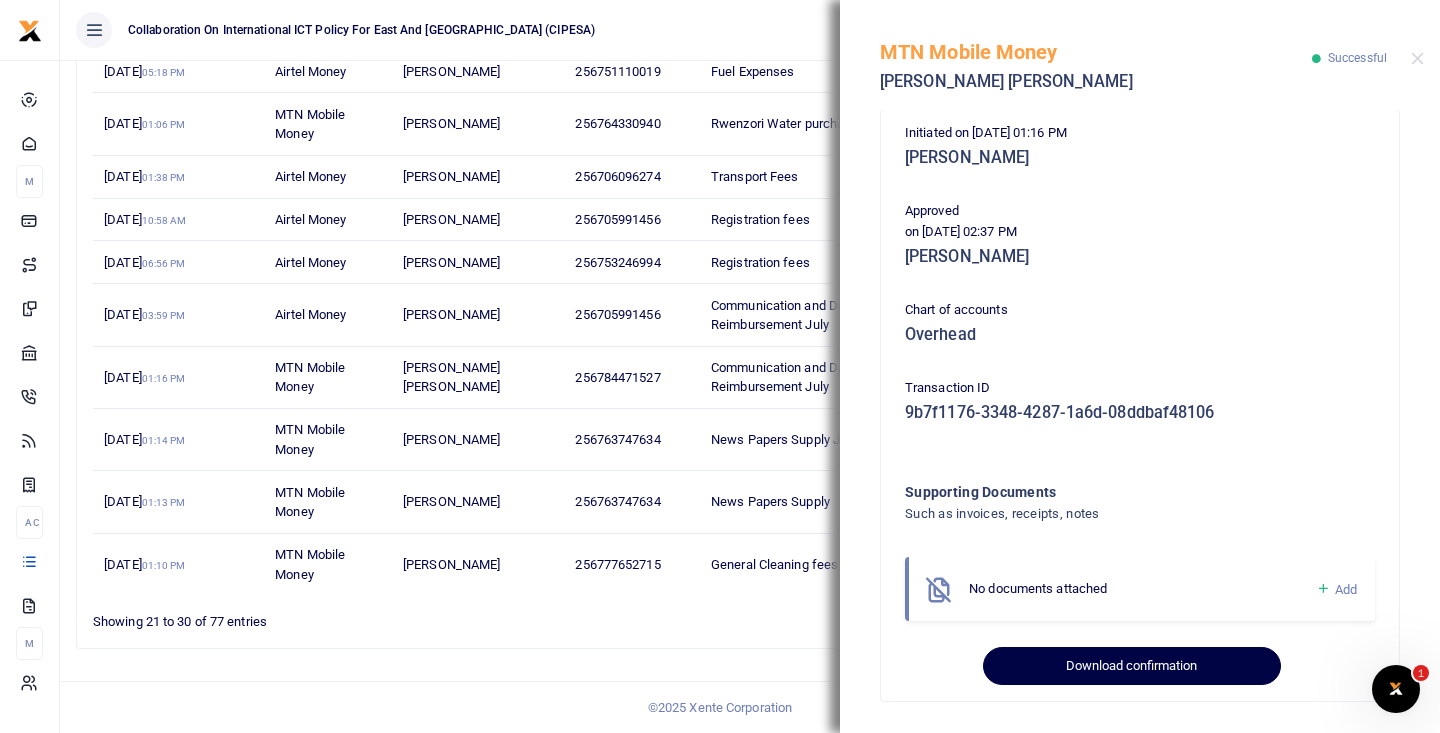 click on "Download confirmation" at bounding box center (1131, 666) 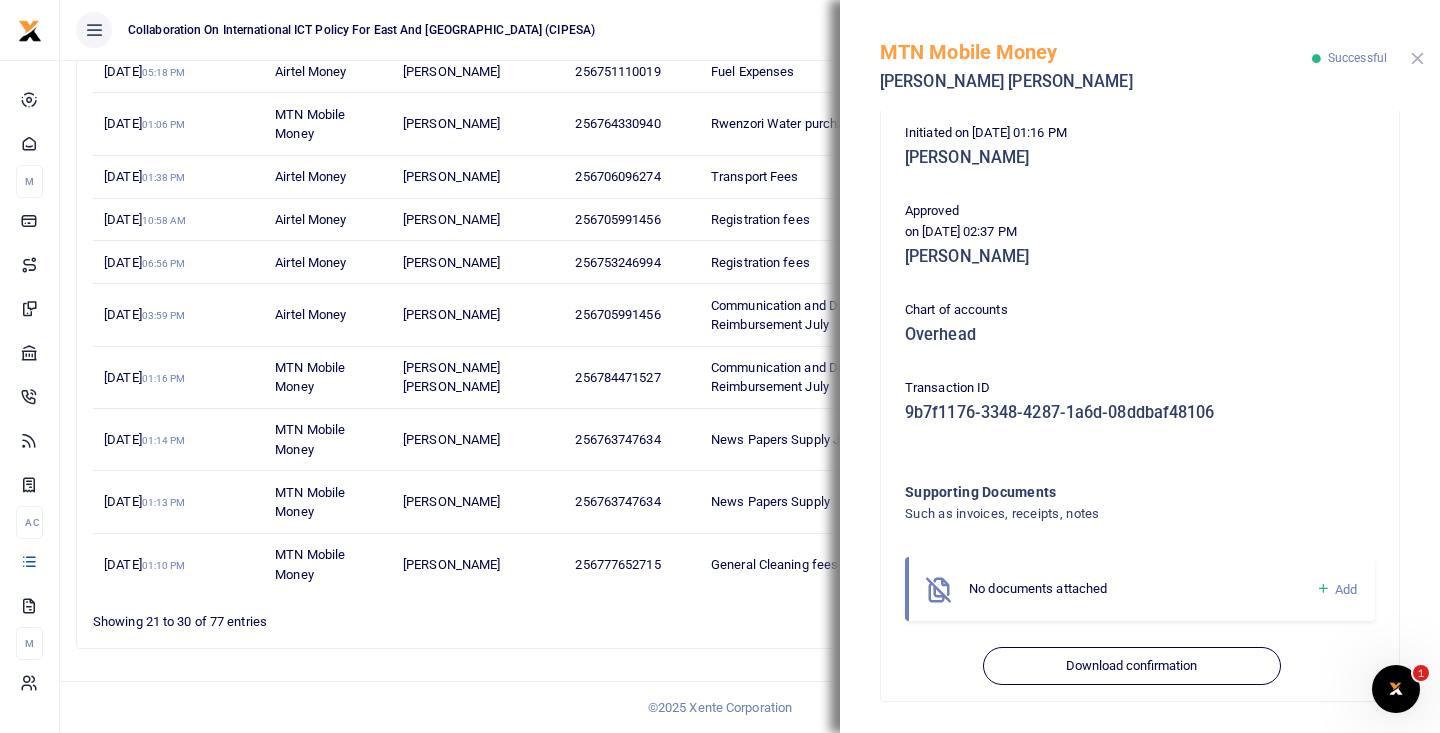 click at bounding box center (1417, 58) 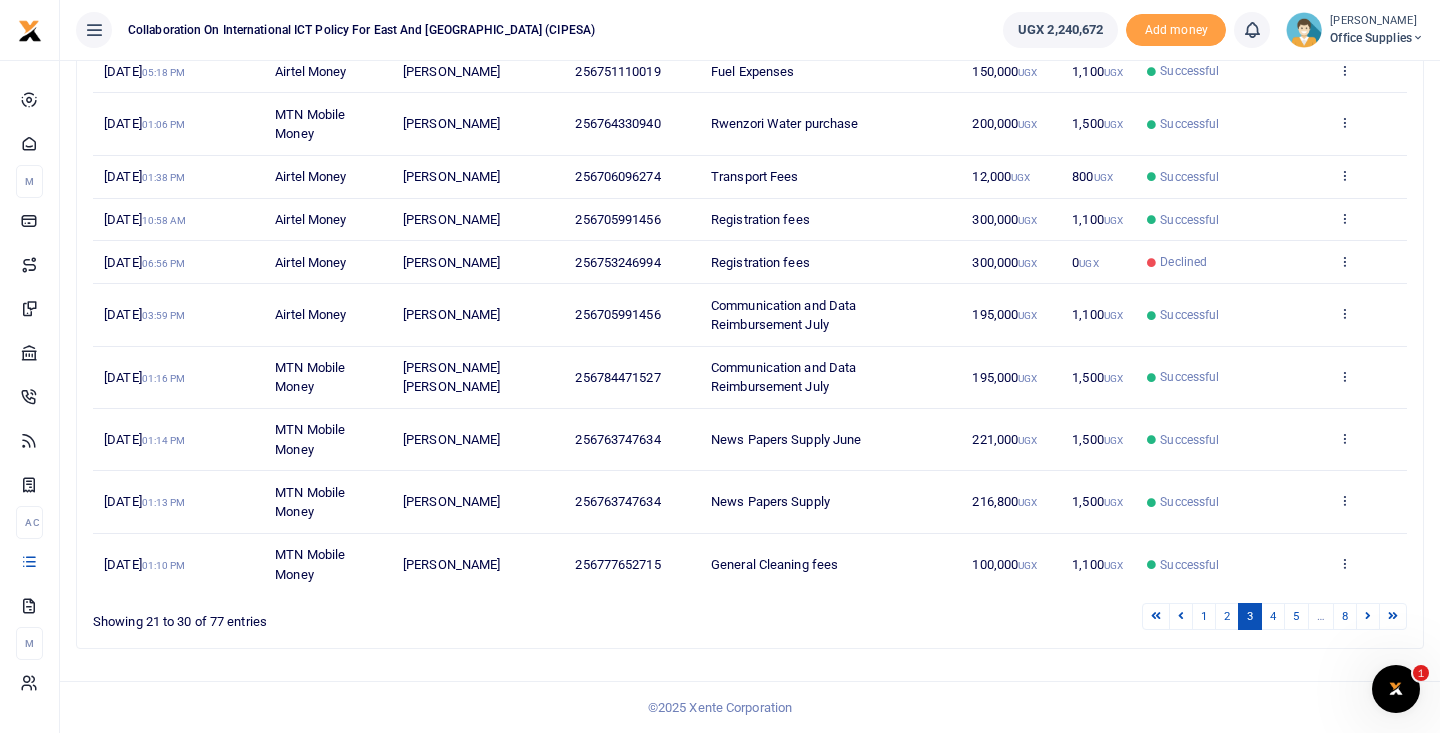 click on "Mwesige  Peter Geoffrey" at bounding box center (451, 377) 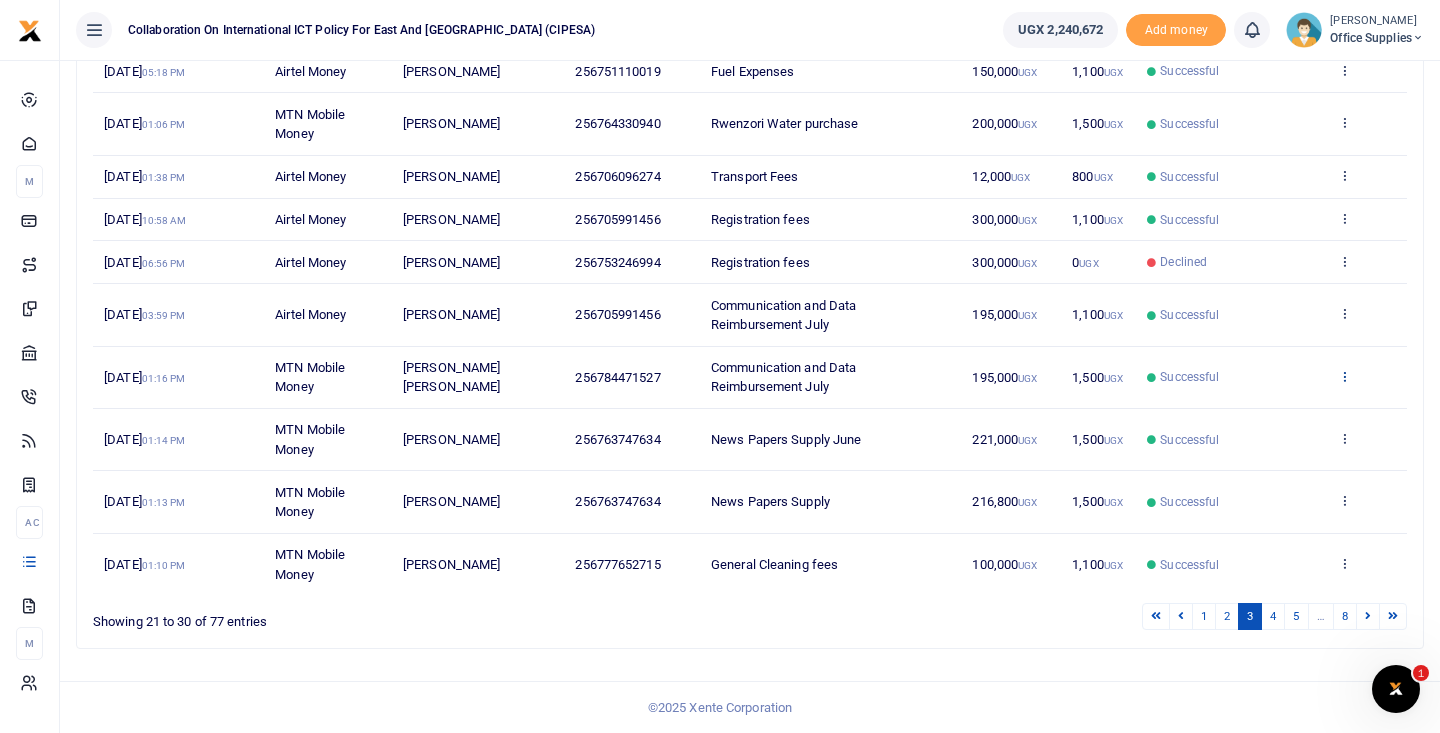 click at bounding box center [1344, 376] 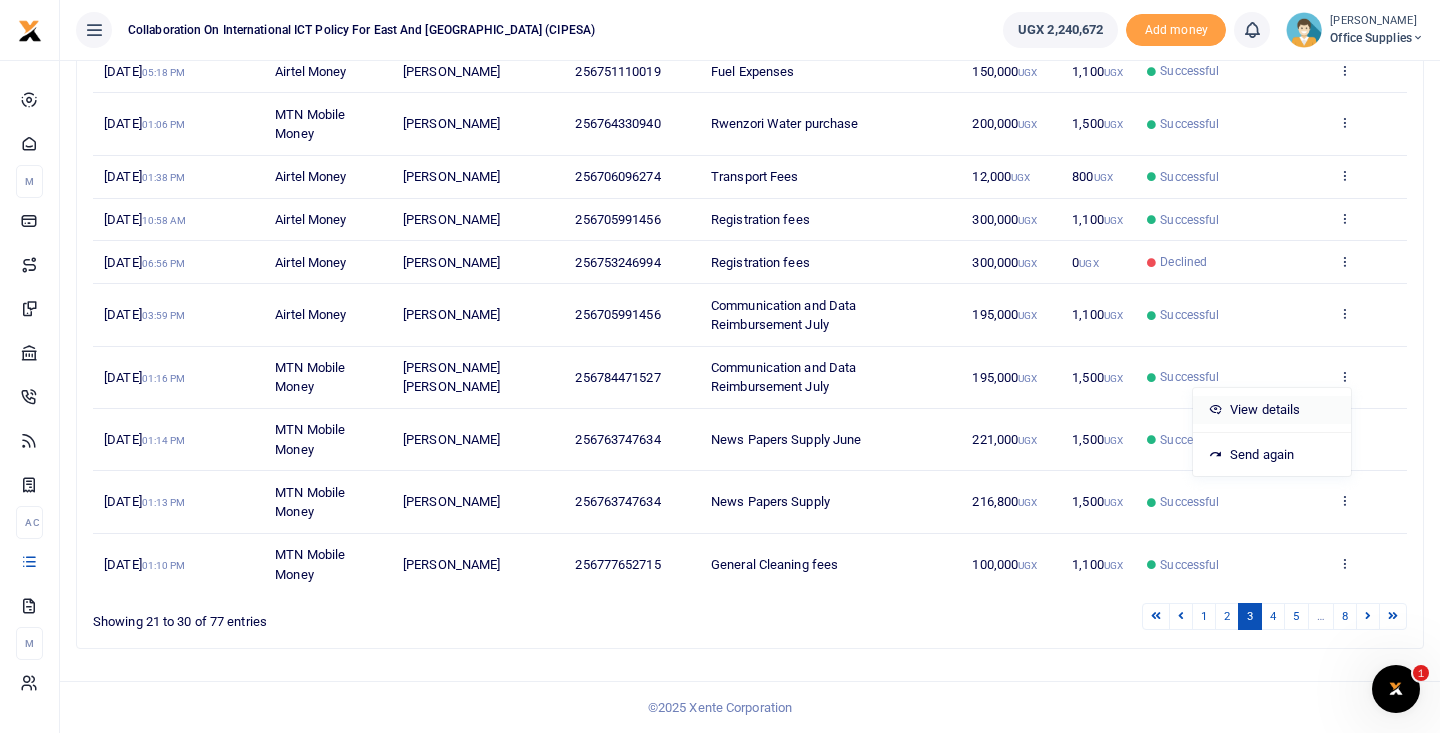 click on "View details" at bounding box center (1272, 410) 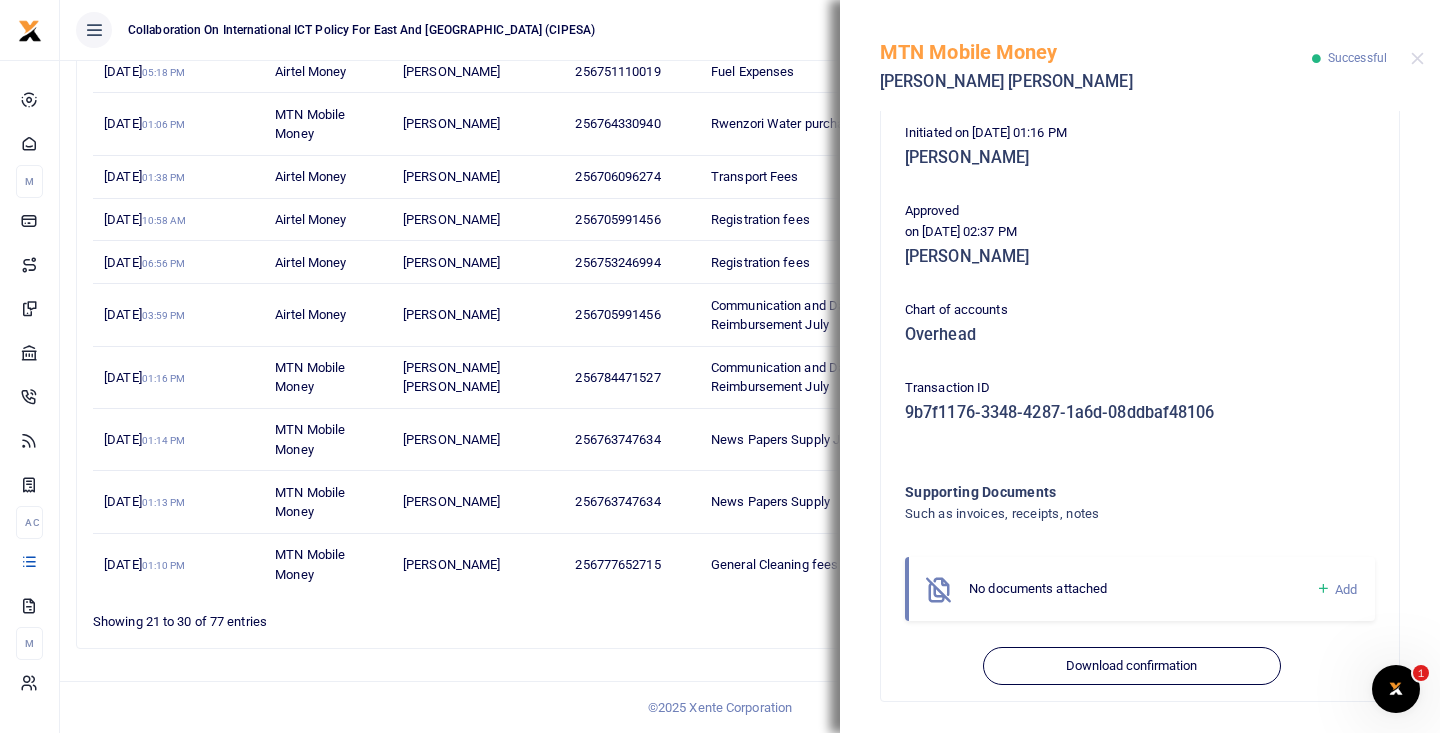 scroll, scrollTop: 0, scrollLeft: 0, axis: both 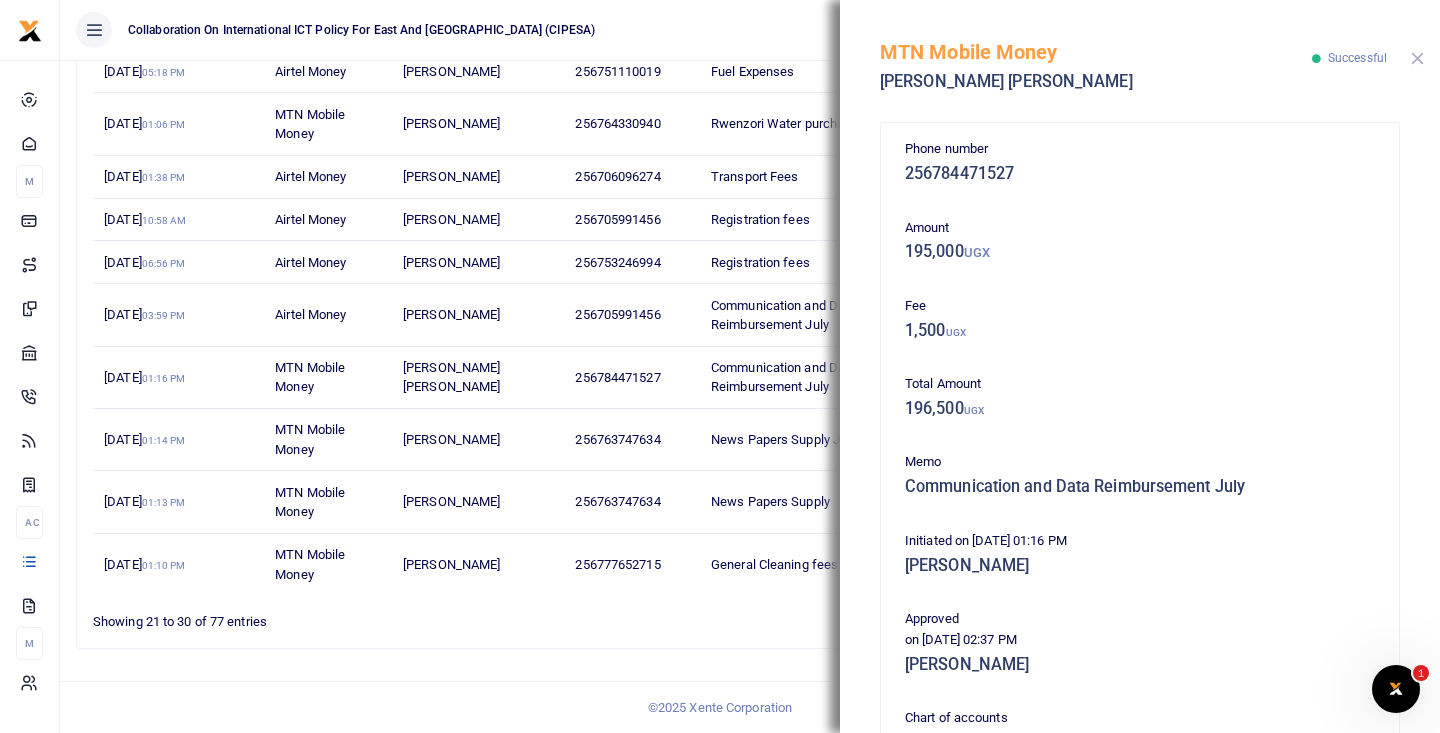 click at bounding box center [1417, 58] 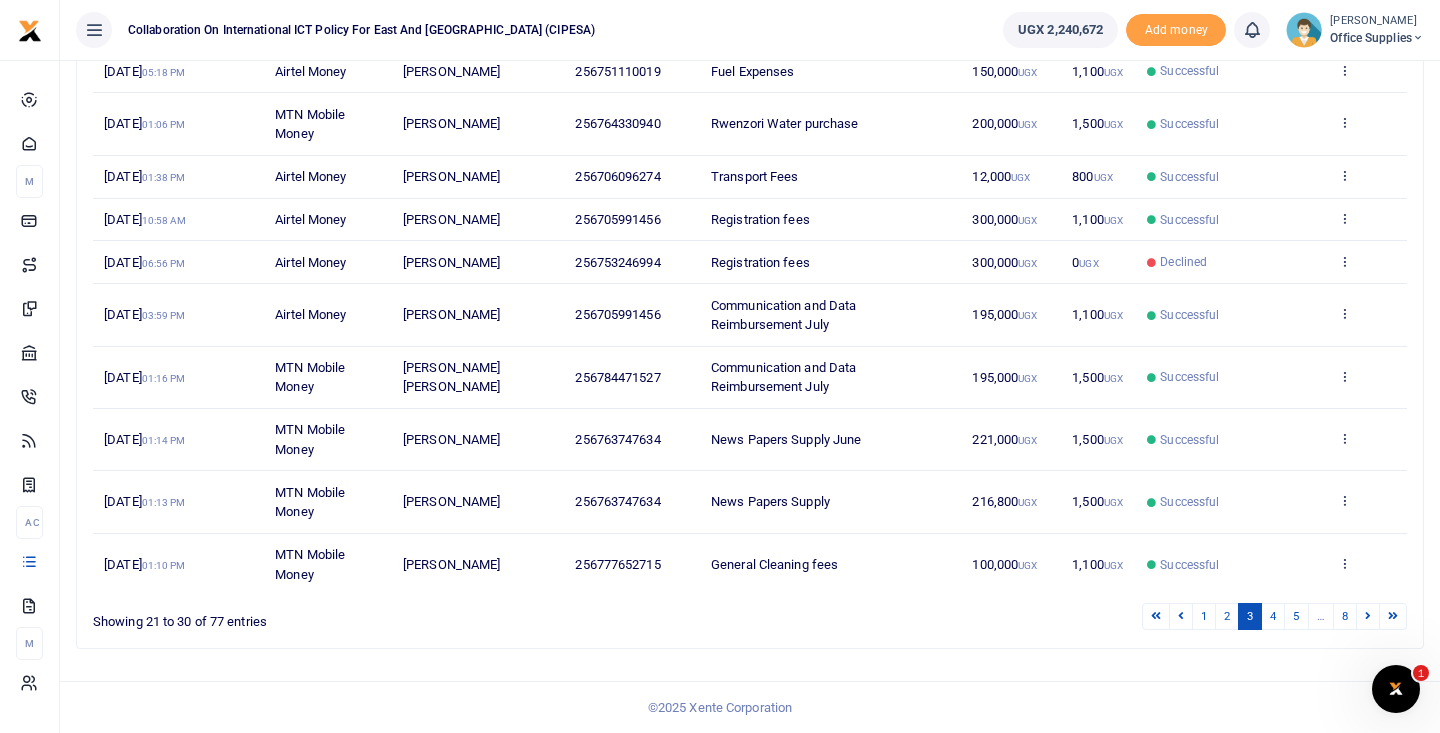 scroll, scrollTop: 0, scrollLeft: 0, axis: both 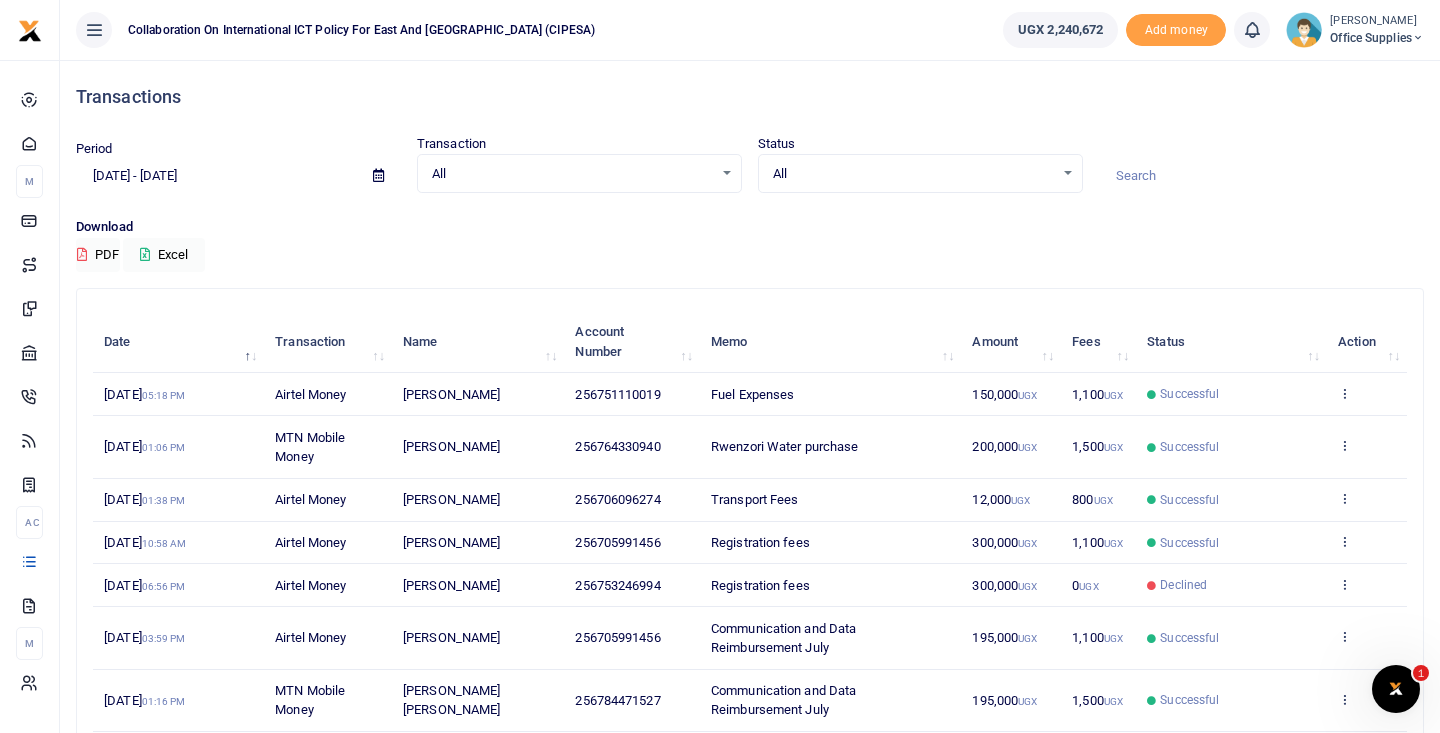 click at bounding box center [378, 175] 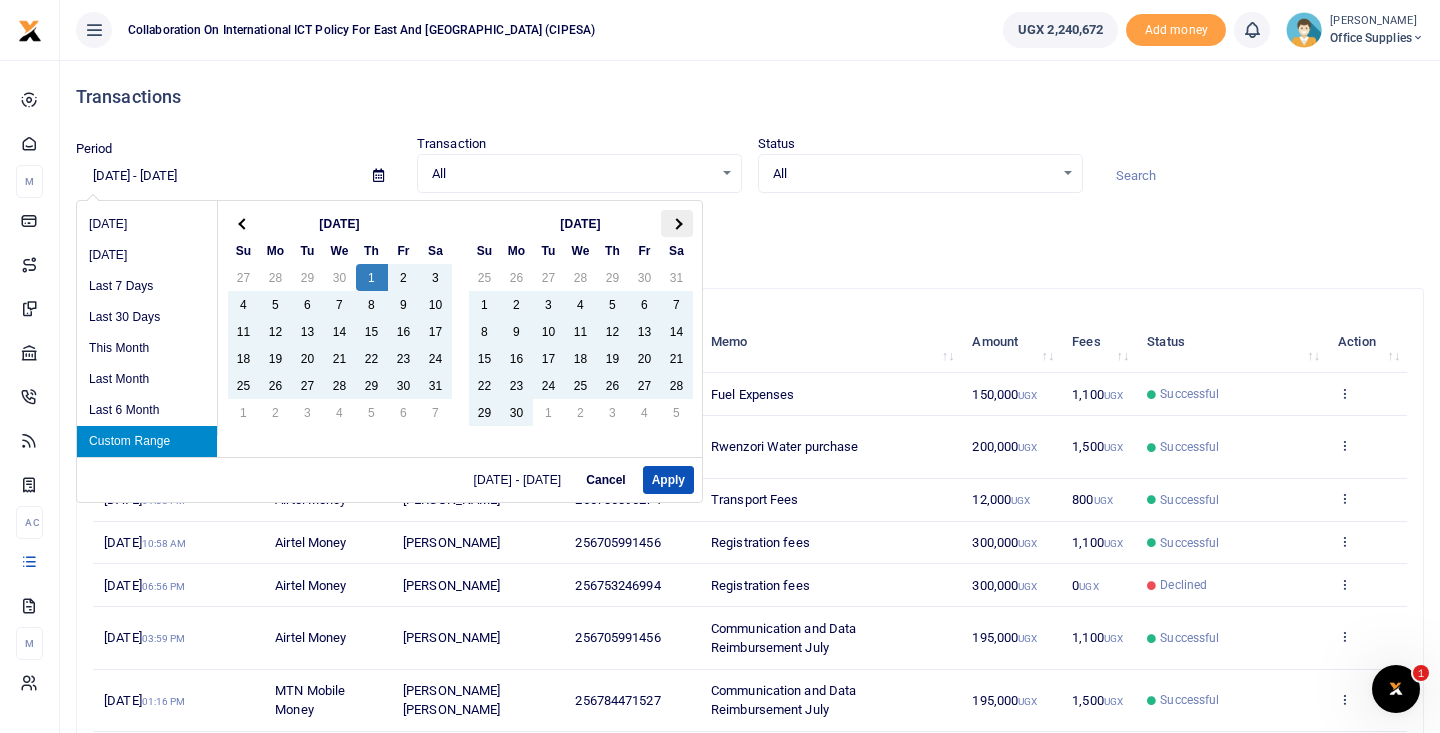 click at bounding box center (676, 223) 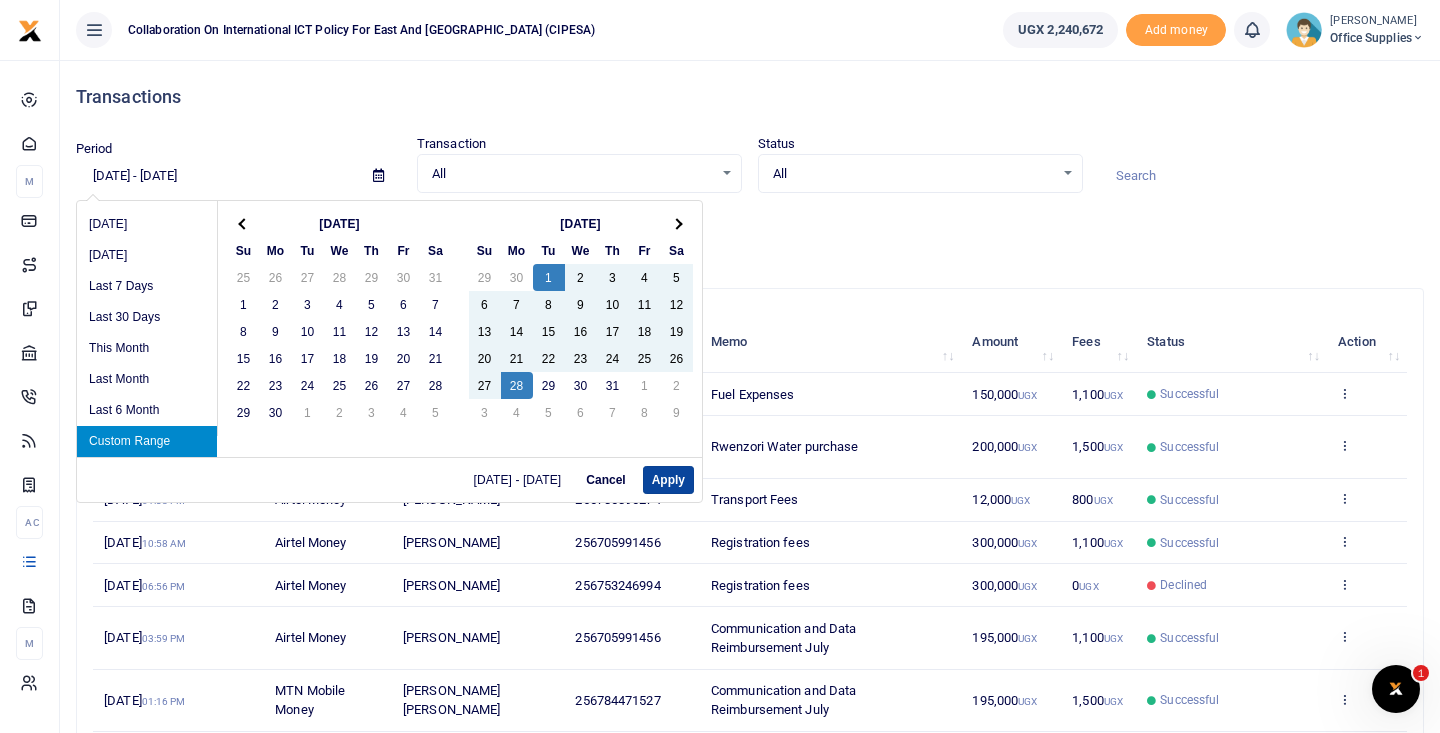 click on "Apply" at bounding box center (668, 480) 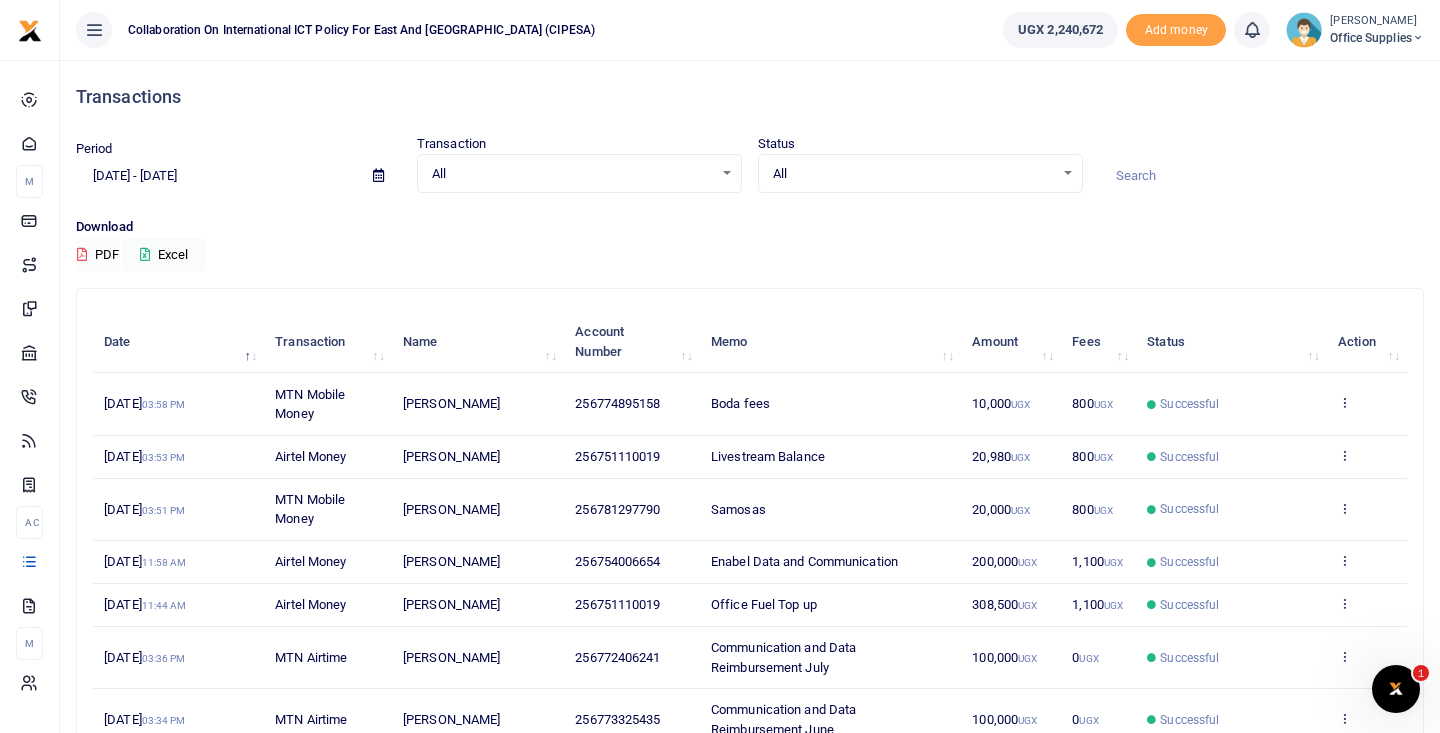 click on "PDF" at bounding box center [98, 255] 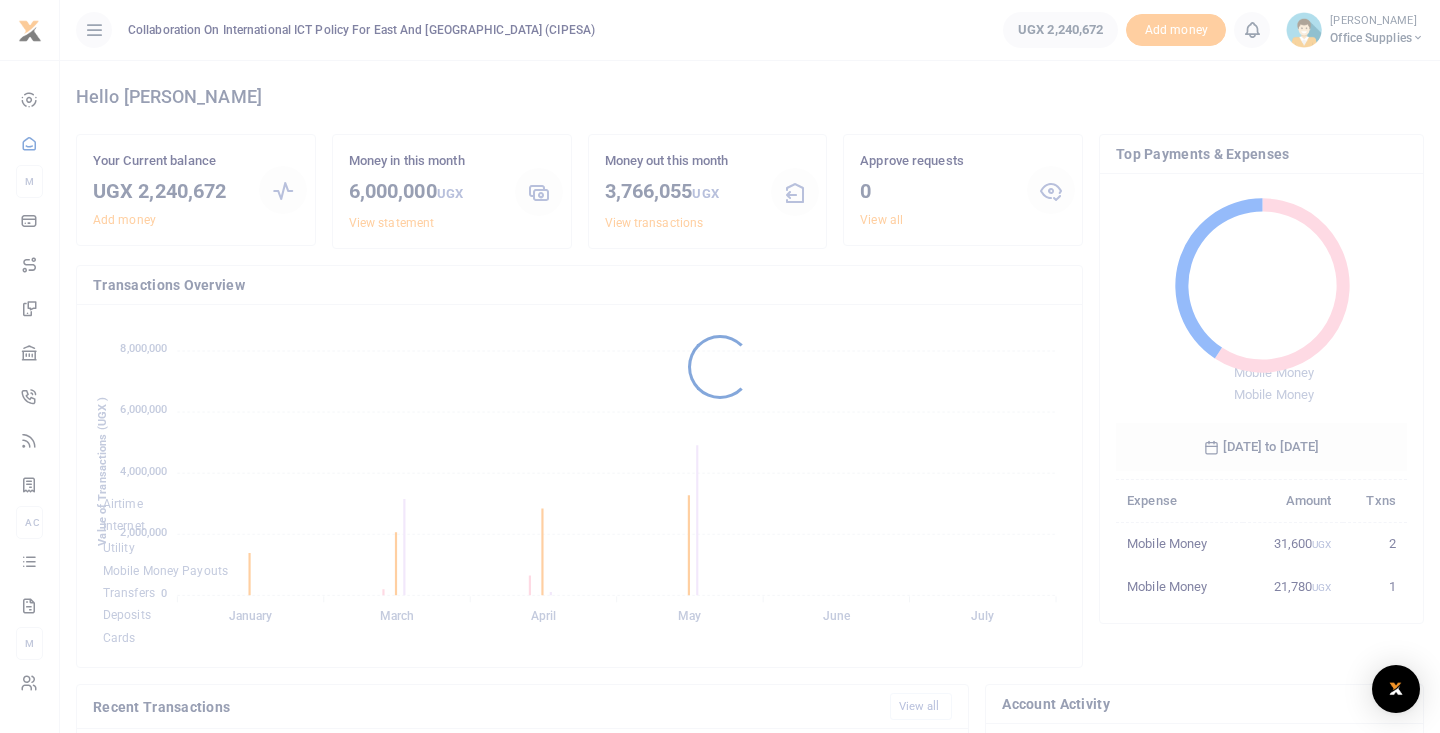 scroll, scrollTop: 0, scrollLeft: 0, axis: both 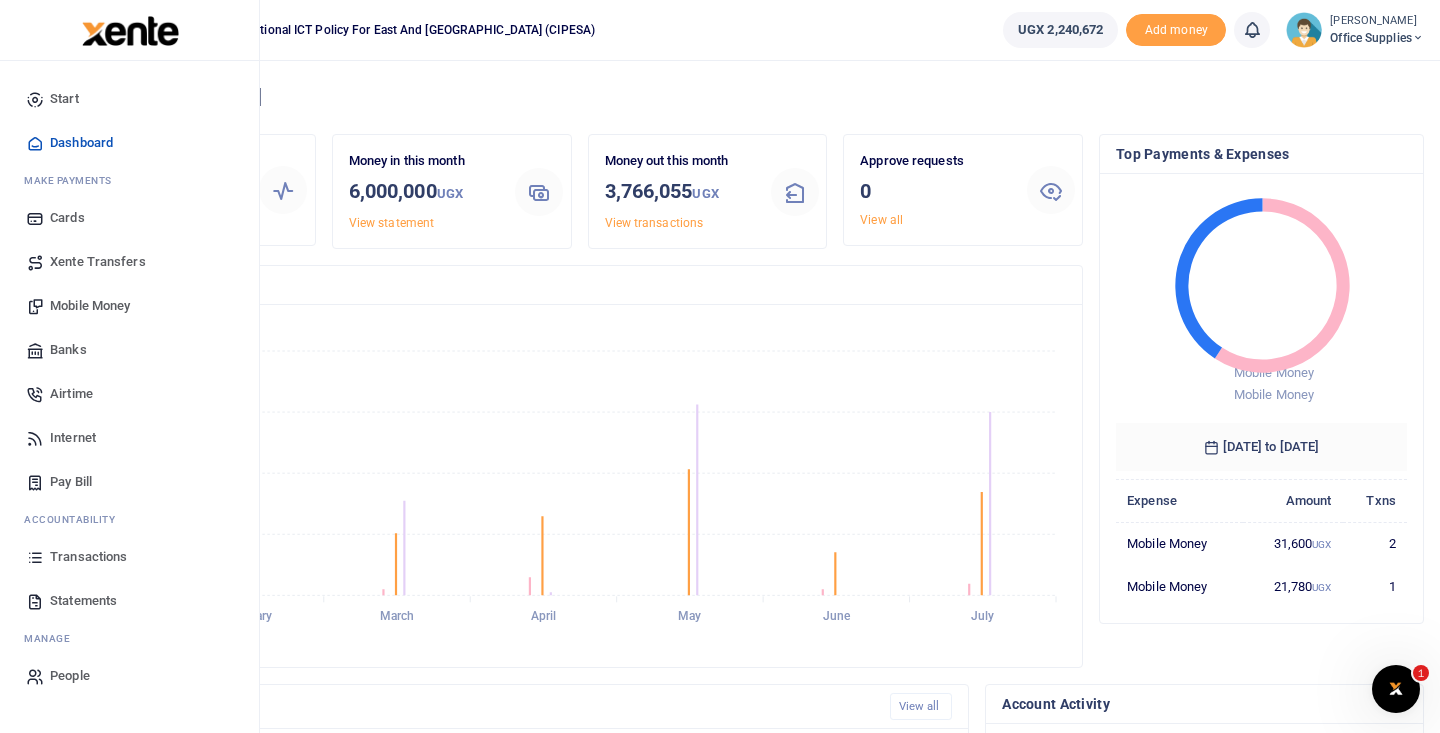 click on "Mobile Money" at bounding box center (90, 306) 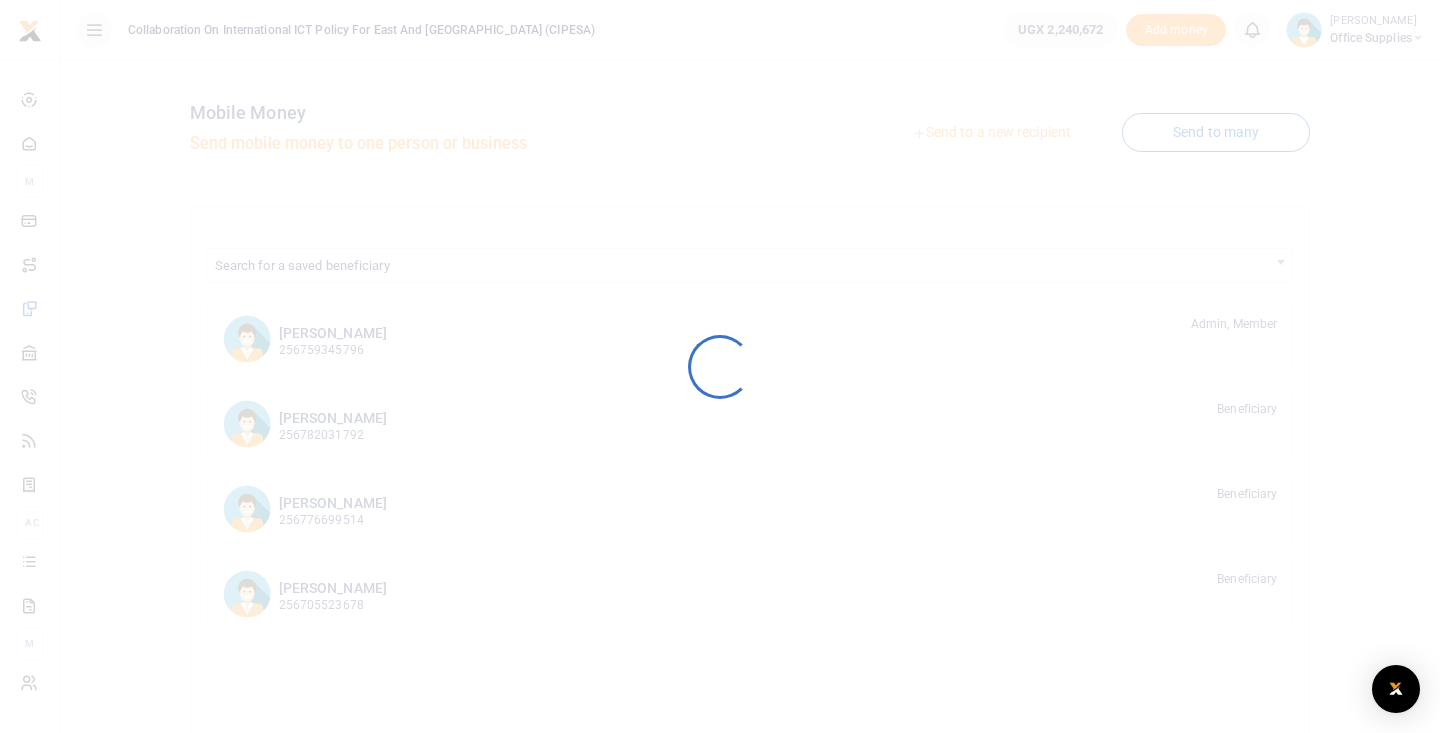 scroll, scrollTop: 0, scrollLeft: 0, axis: both 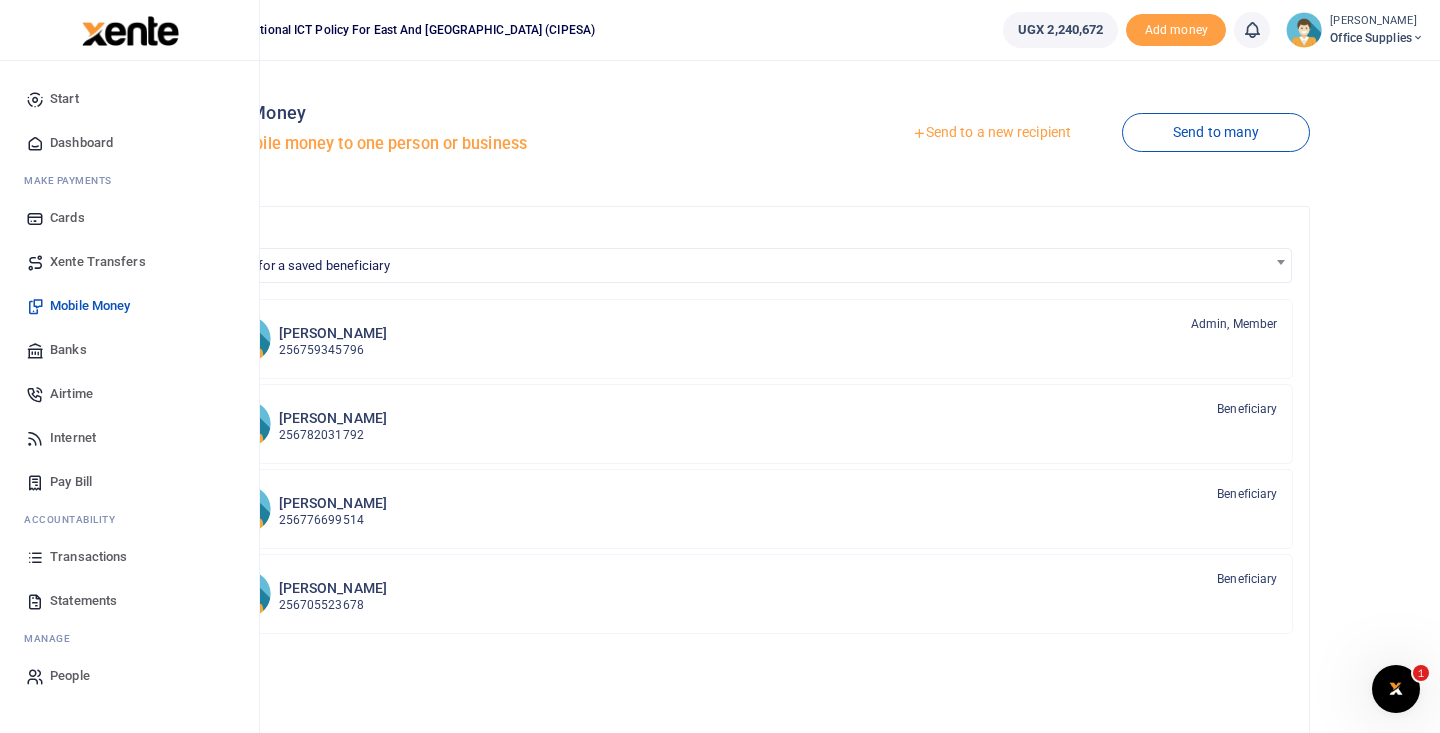 click on "Transactions" at bounding box center (88, 557) 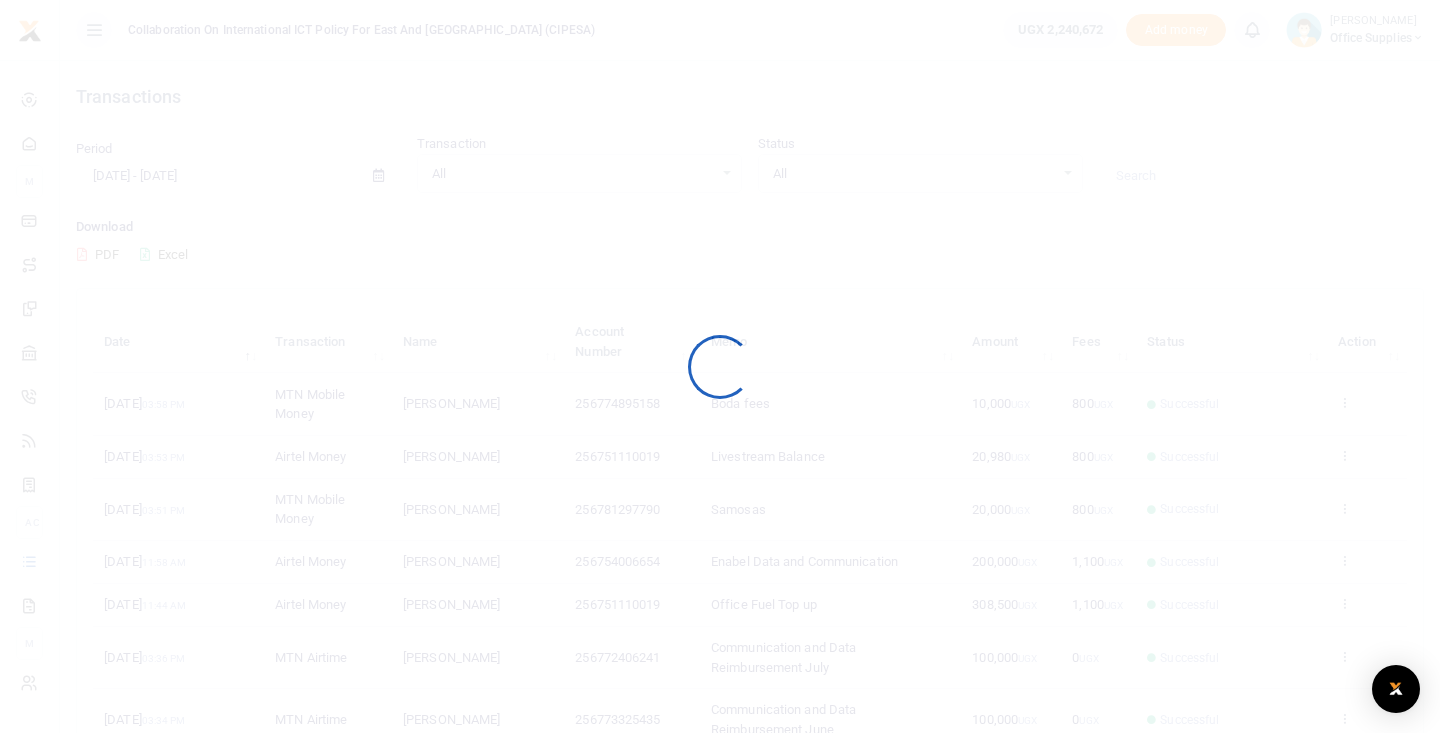 scroll, scrollTop: 0, scrollLeft: 0, axis: both 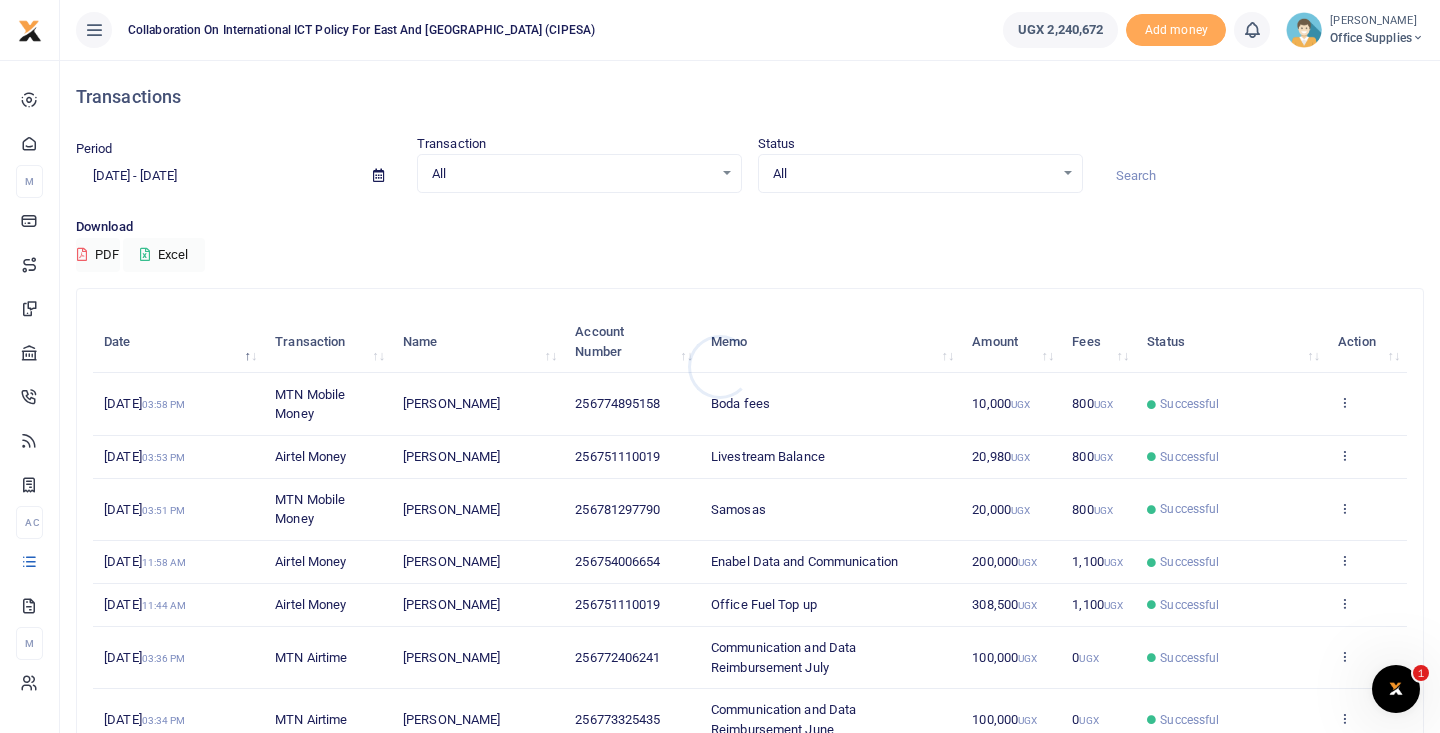 click at bounding box center [720, 366] 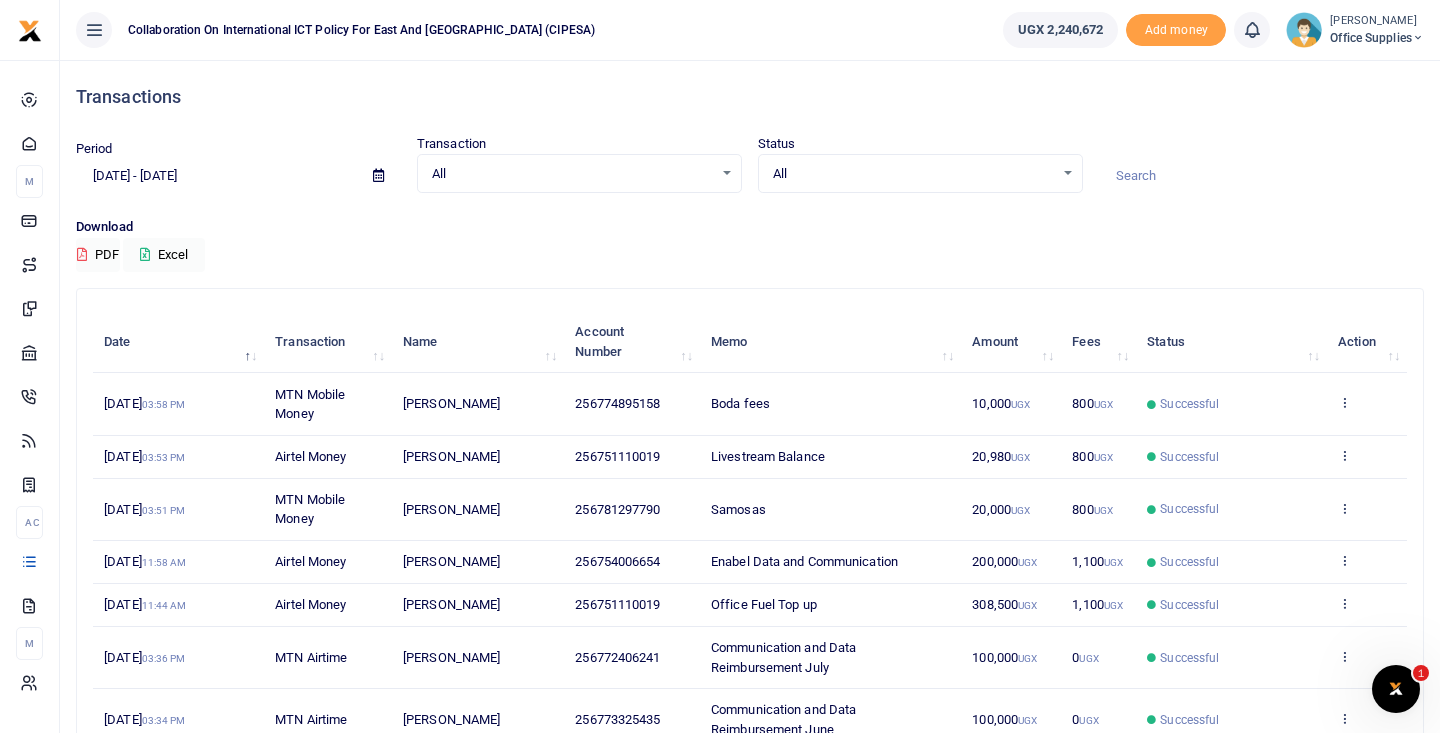 click at bounding box center [378, 175] 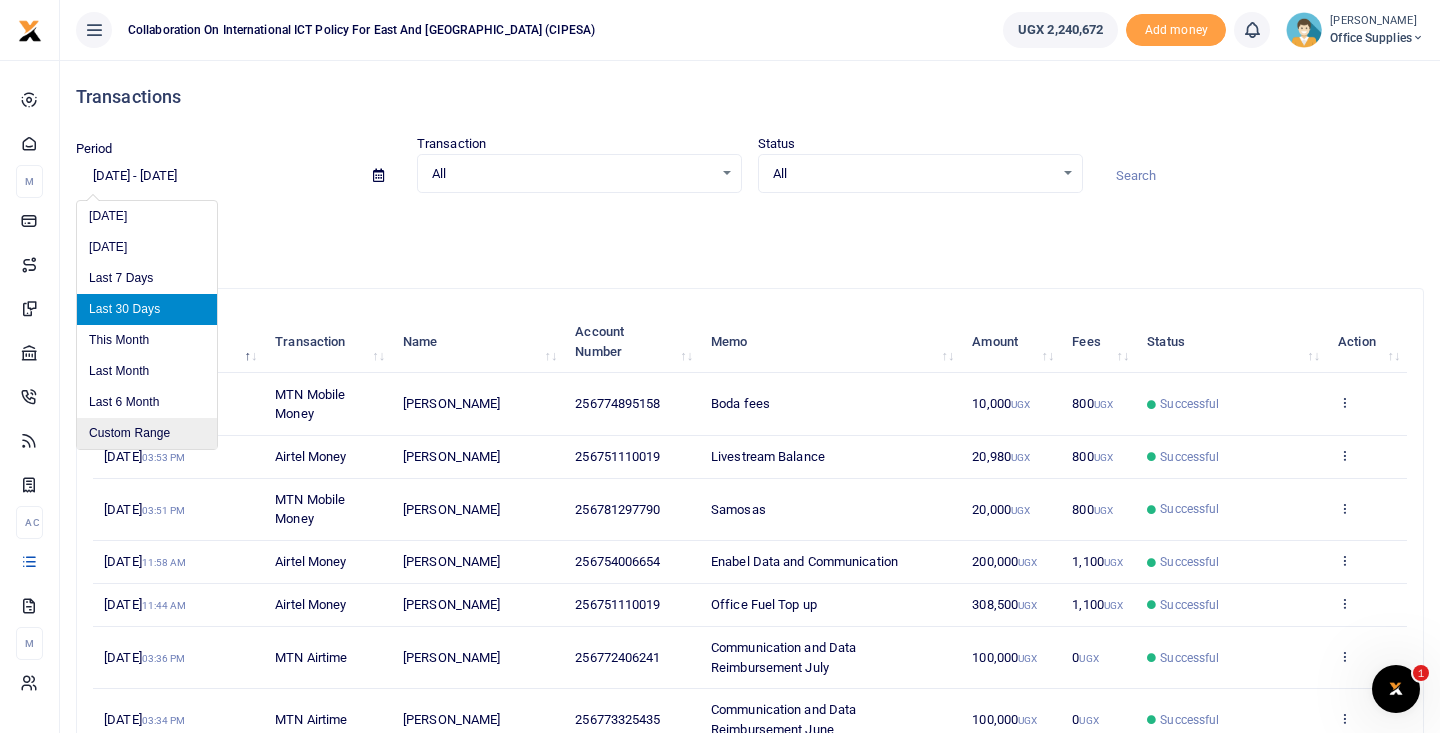 click on "Custom Range" at bounding box center (147, 433) 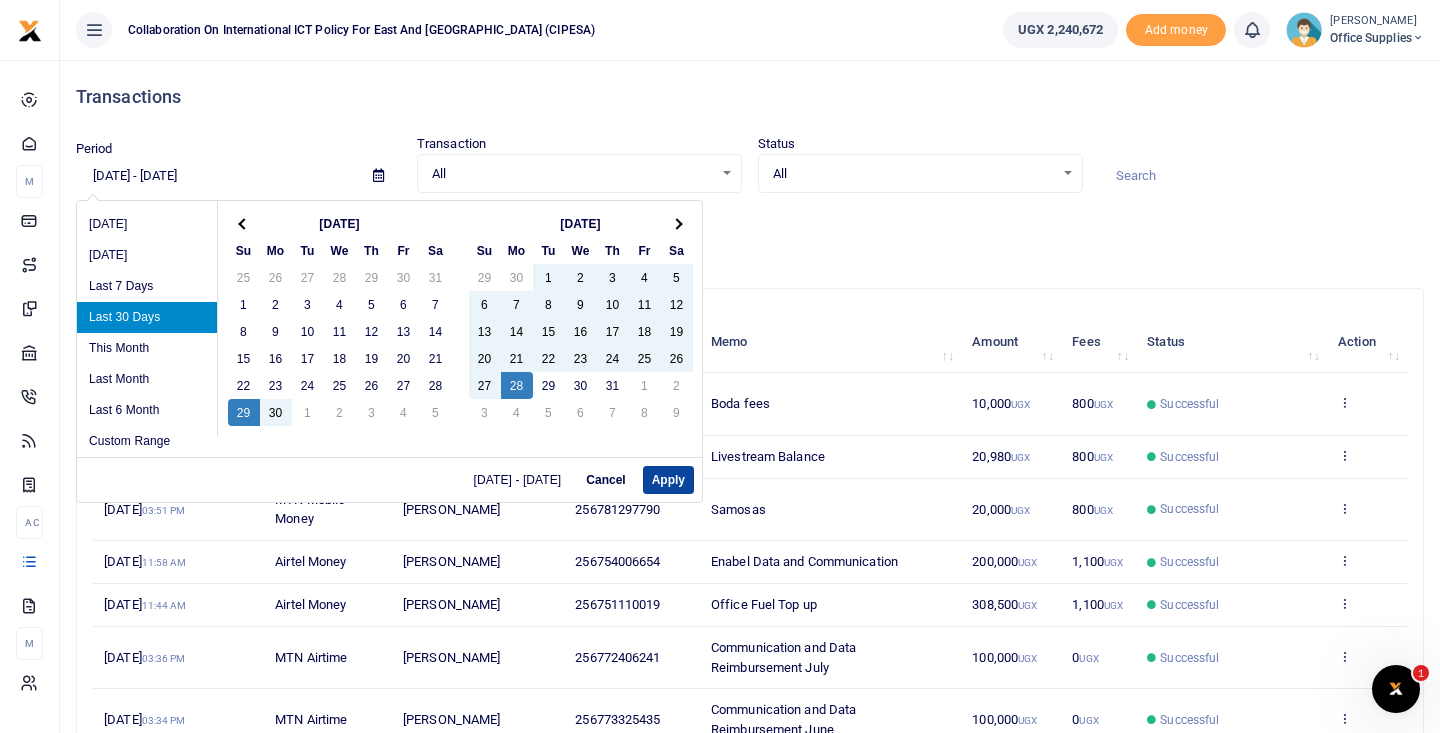 click on "Apply" at bounding box center (668, 480) 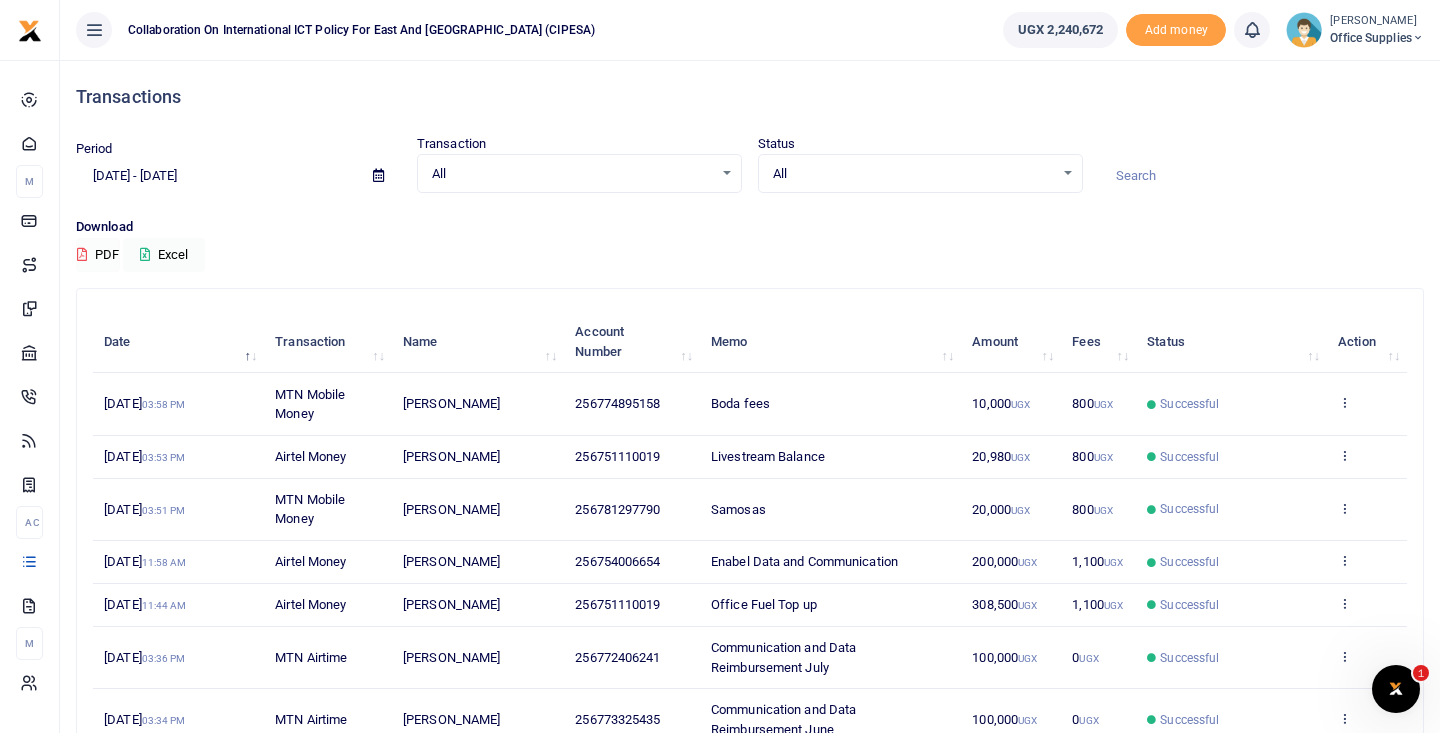 click on "PDF" at bounding box center [98, 255] 